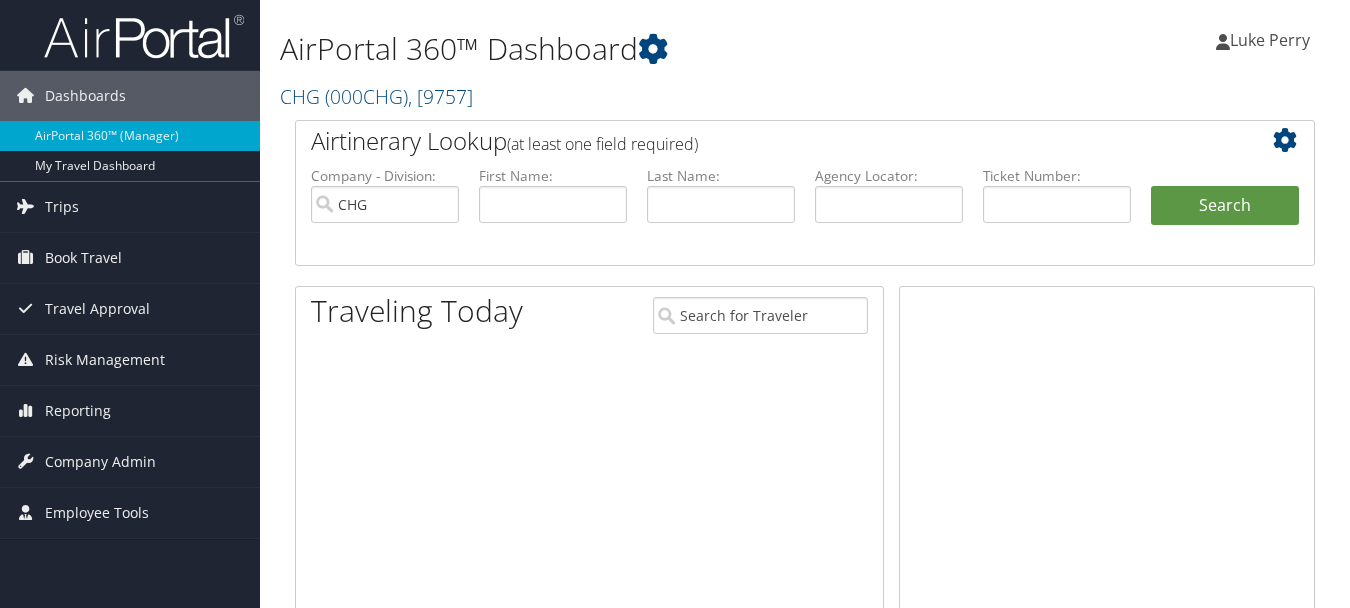 scroll, scrollTop: 0, scrollLeft: 0, axis: both 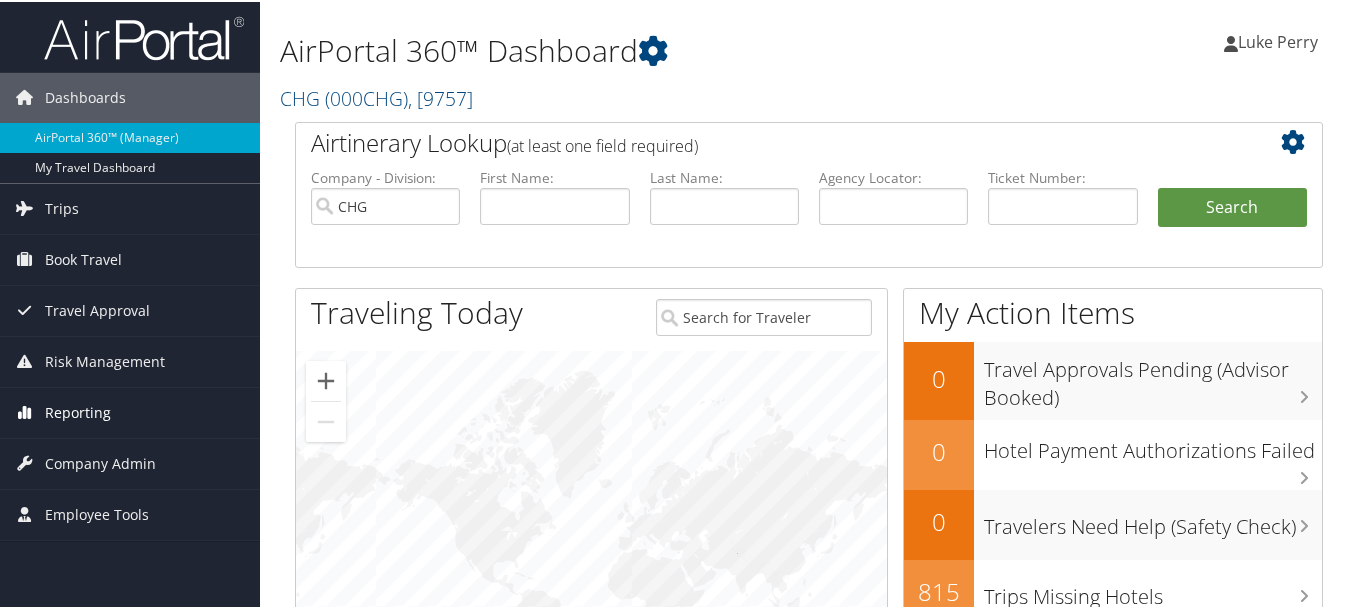 click on "Reporting" at bounding box center (78, 411) 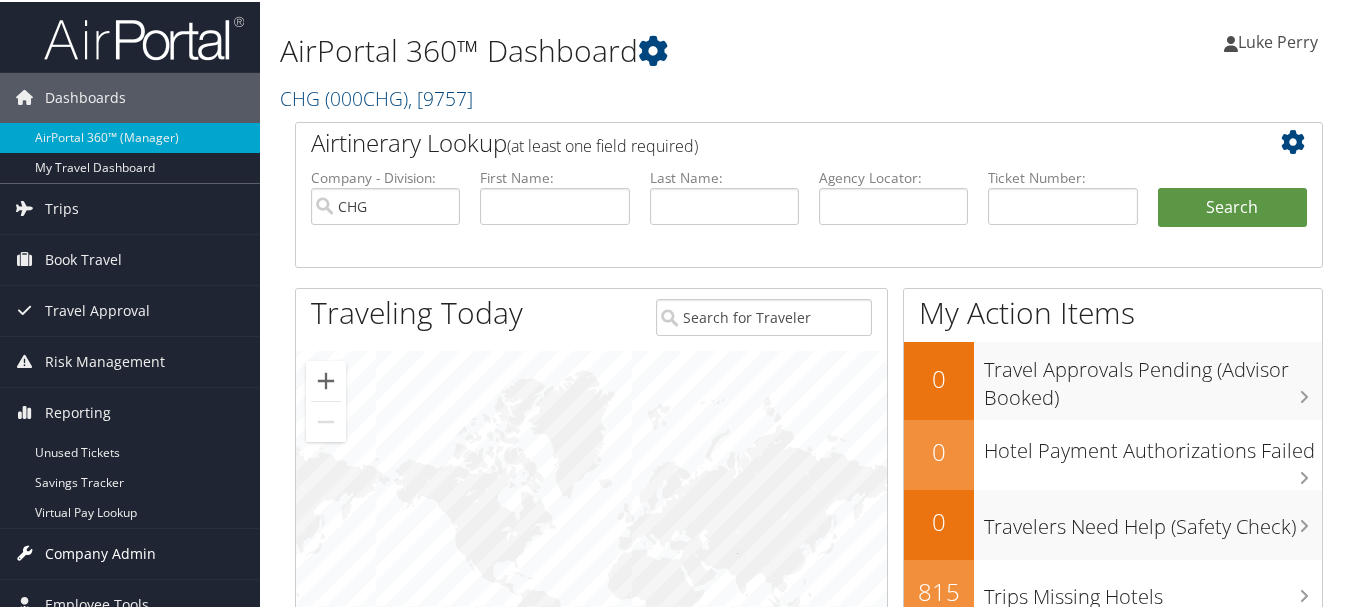 click on "Company Admin" at bounding box center [100, 552] 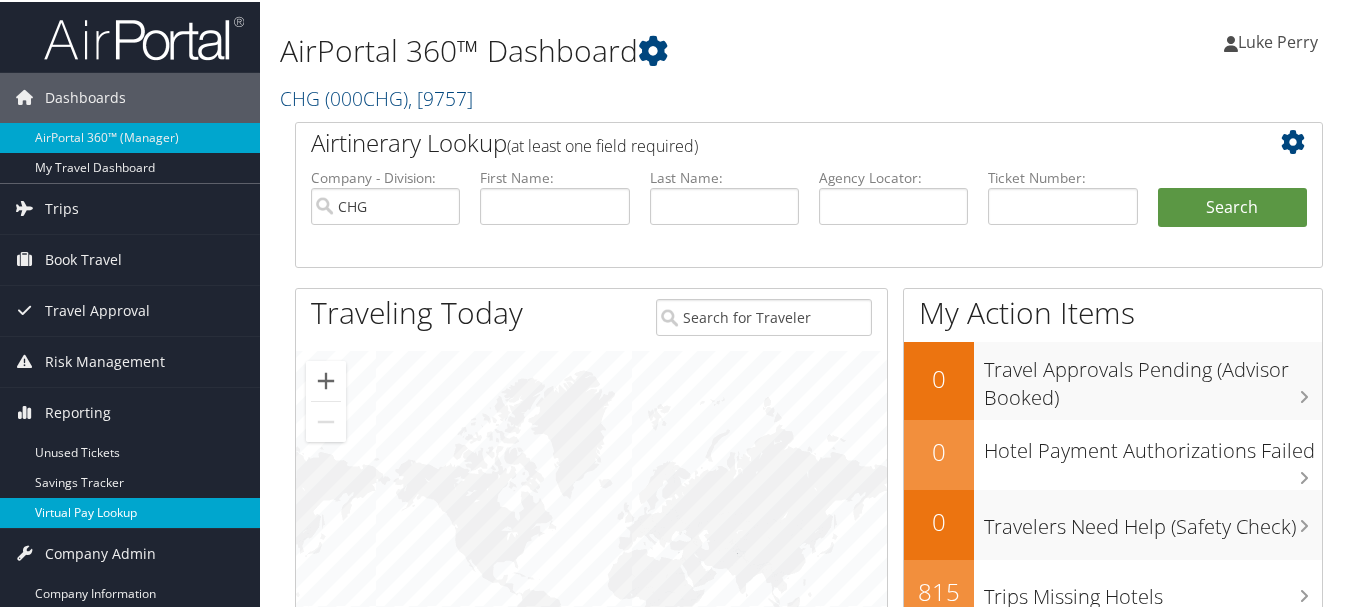 click on "Virtual Pay Lookup" at bounding box center (130, 511) 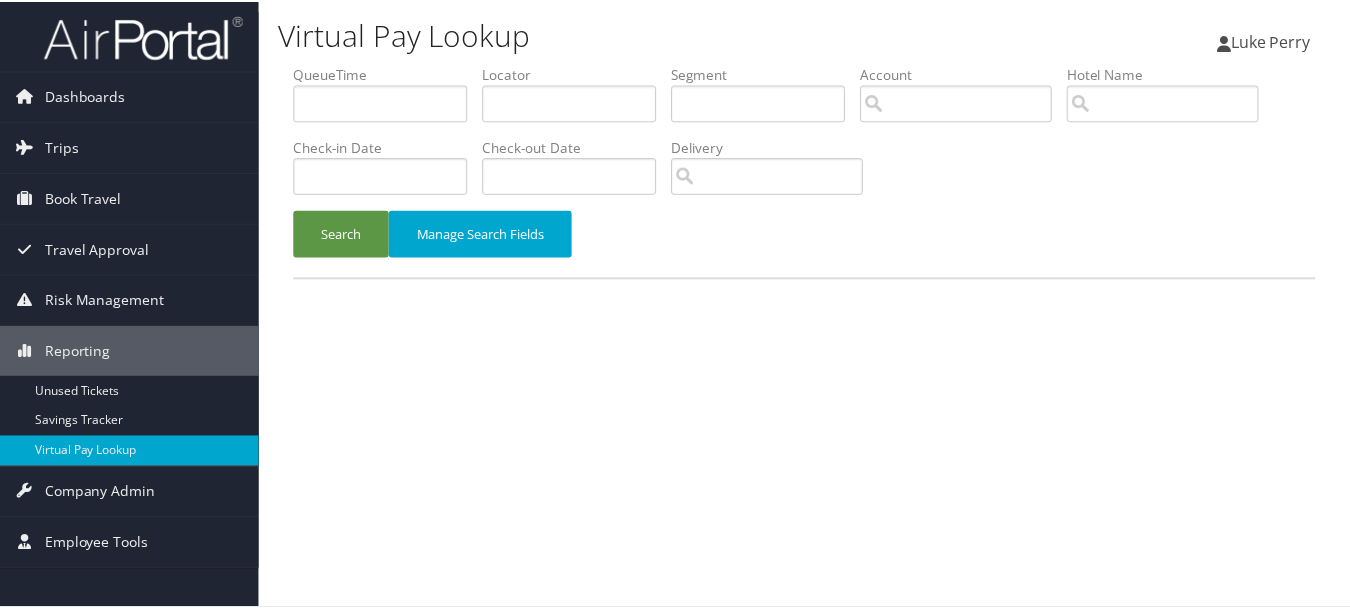 scroll, scrollTop: 0, scrollLeft: 0, axis: both 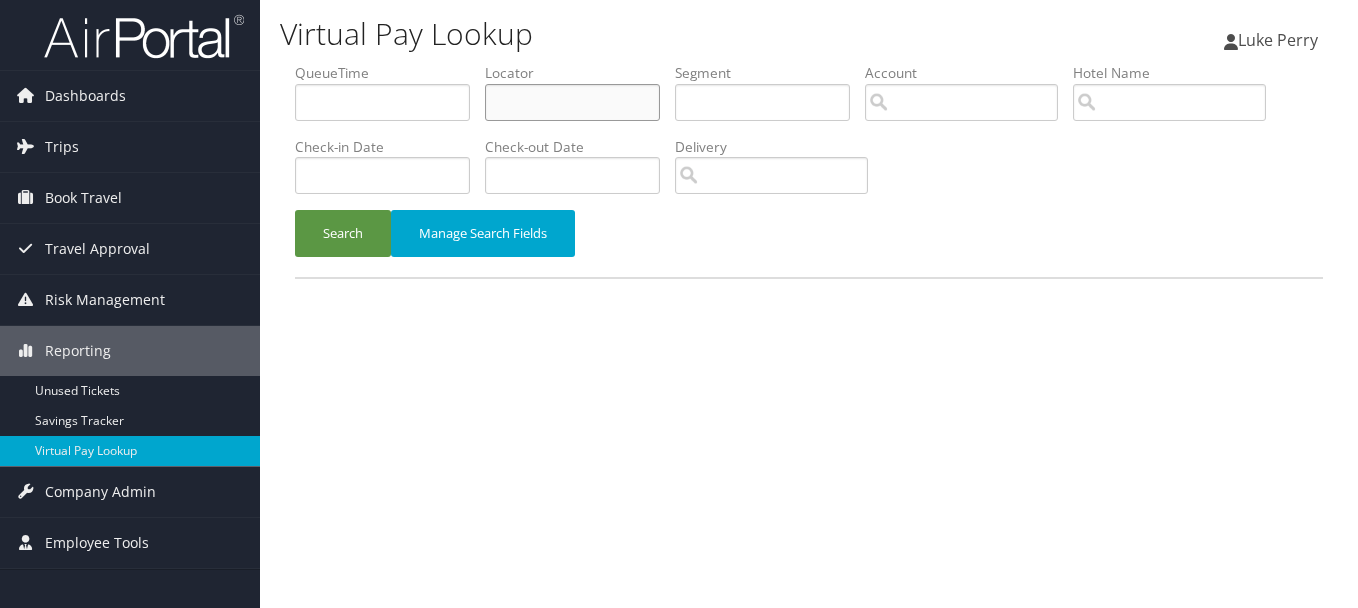 click at bounding box center (572, 102) 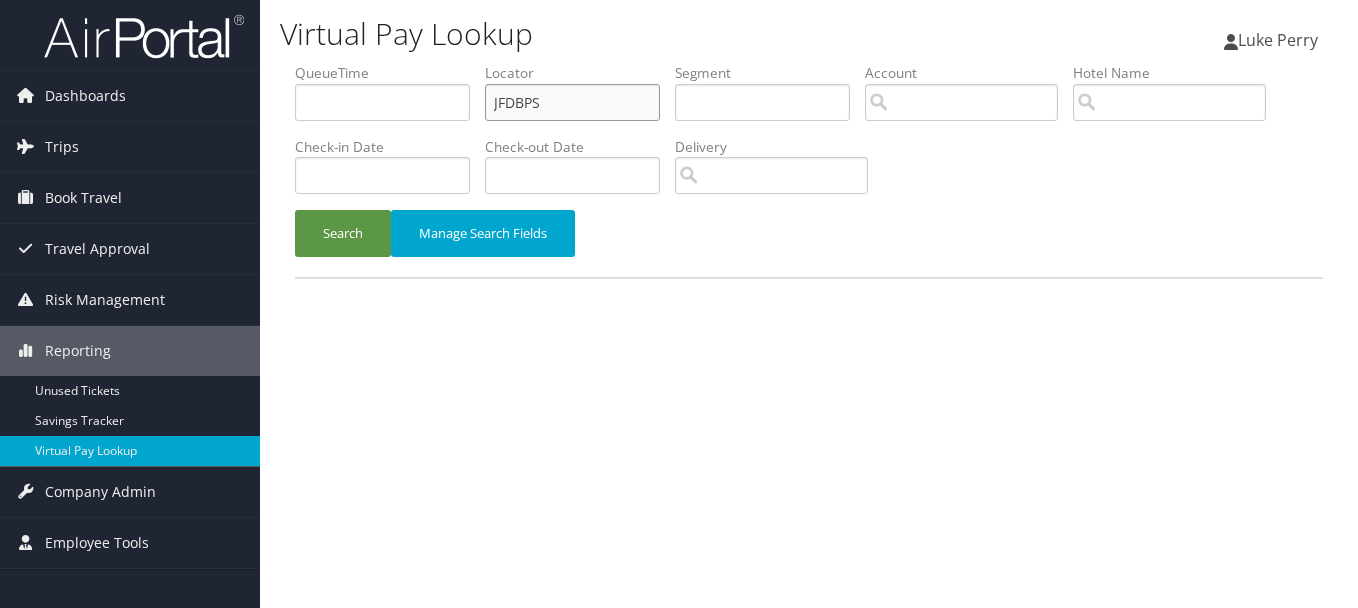 click on "Search" at bounding box center (343, 233) 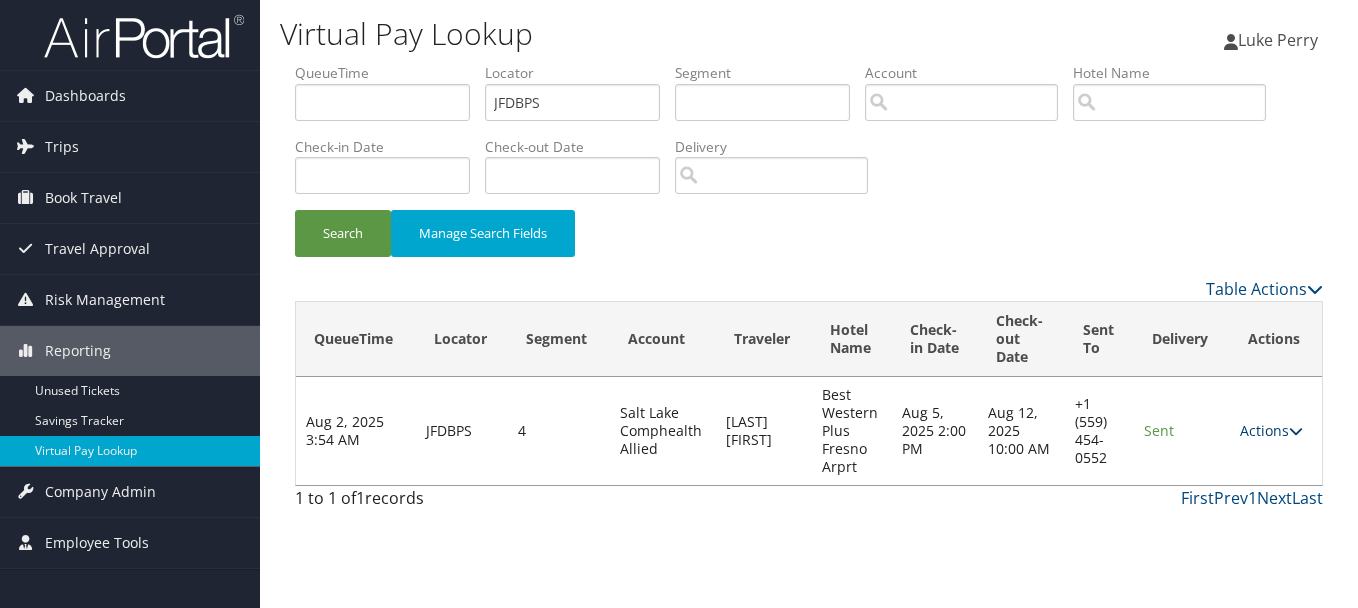 click on "Actions" at bounding box center [1271, 430] 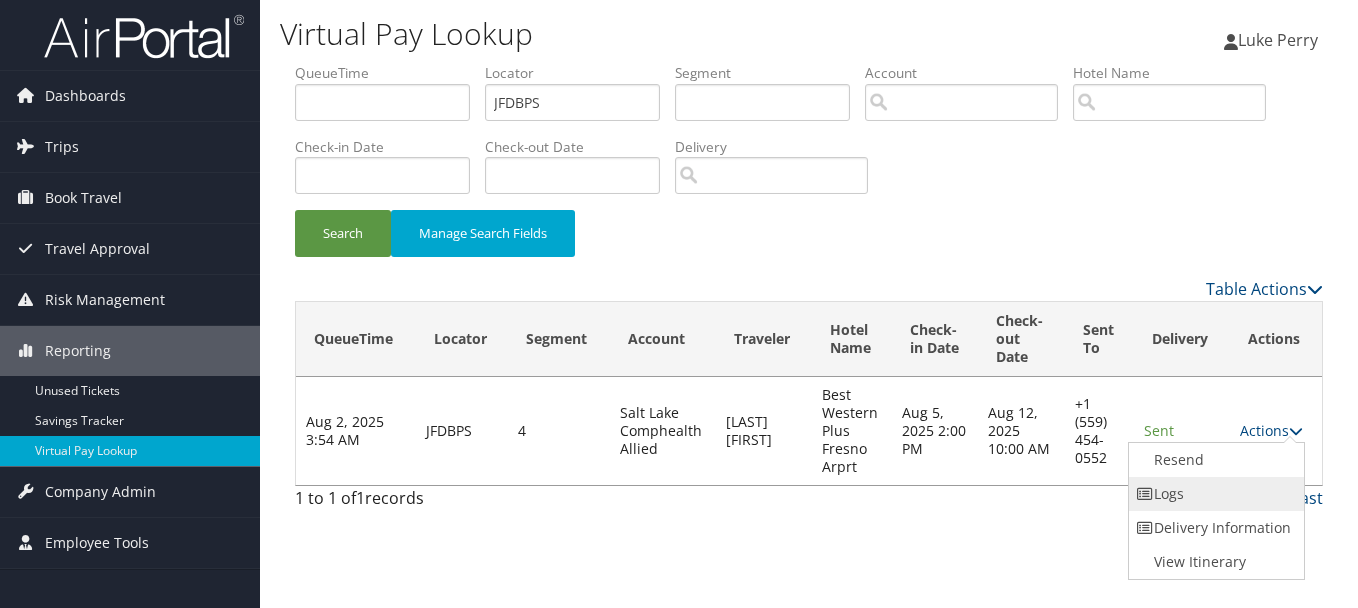 click on "Logs" at bounding box center (1214, 494) 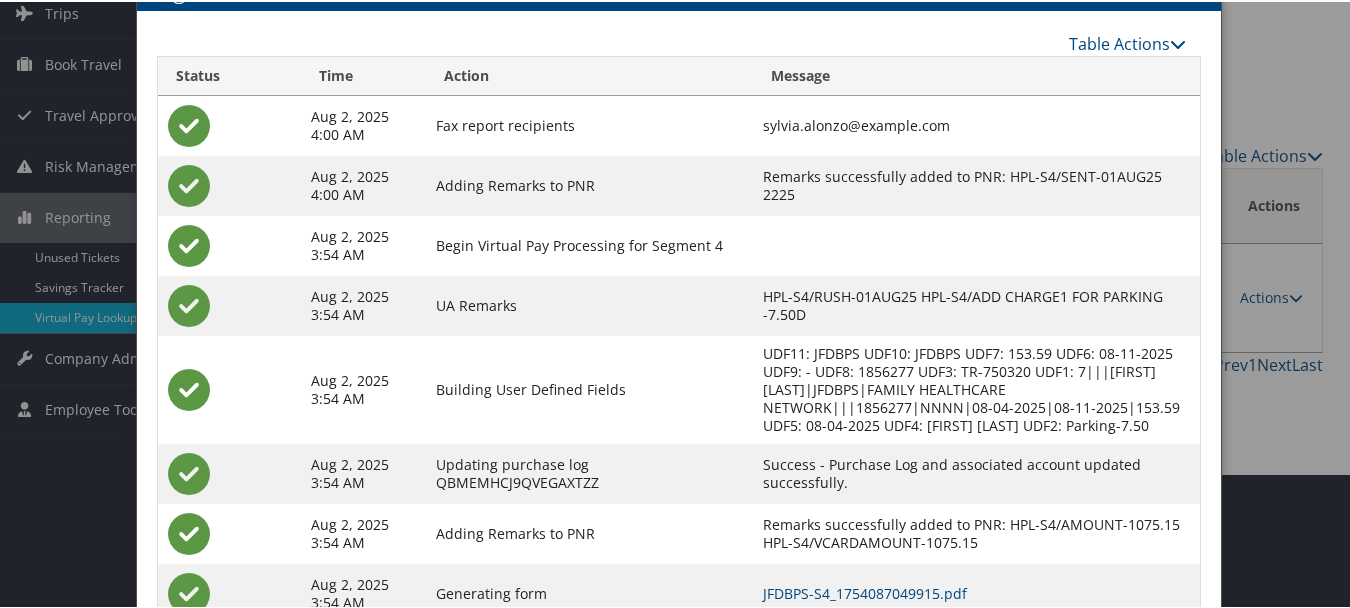 scroll, scrollTop: 265, scrollLeft: 0, axis: vertical 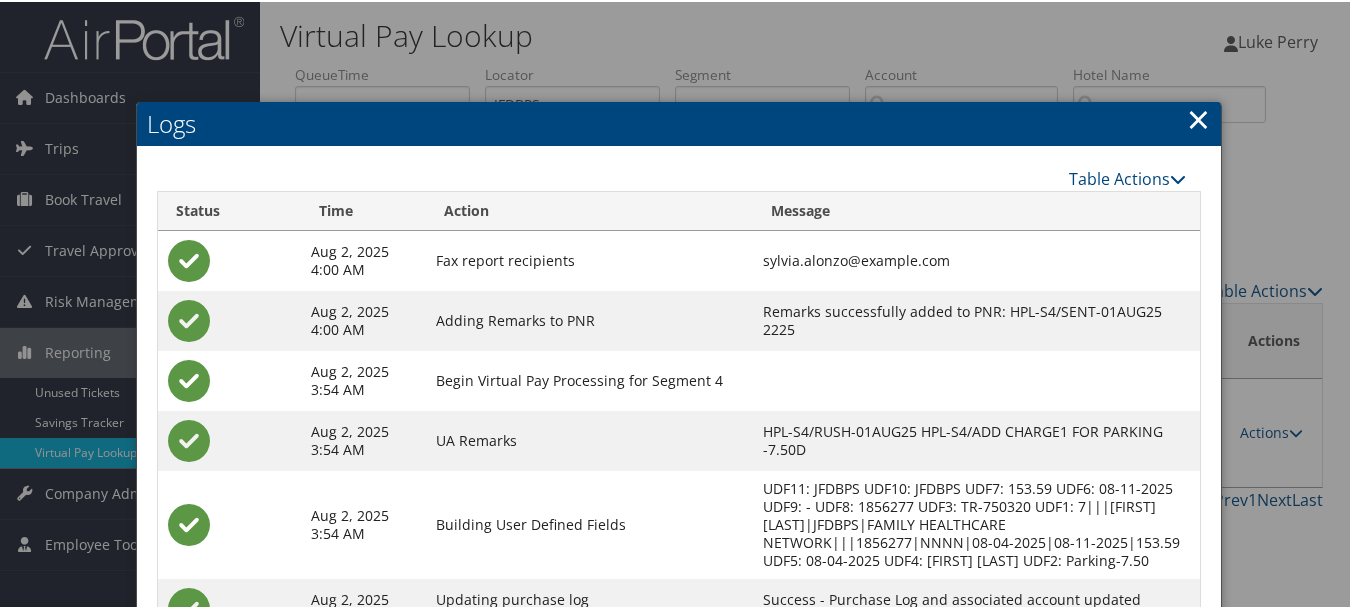 click on "×" at bounding box center [1198, 117] 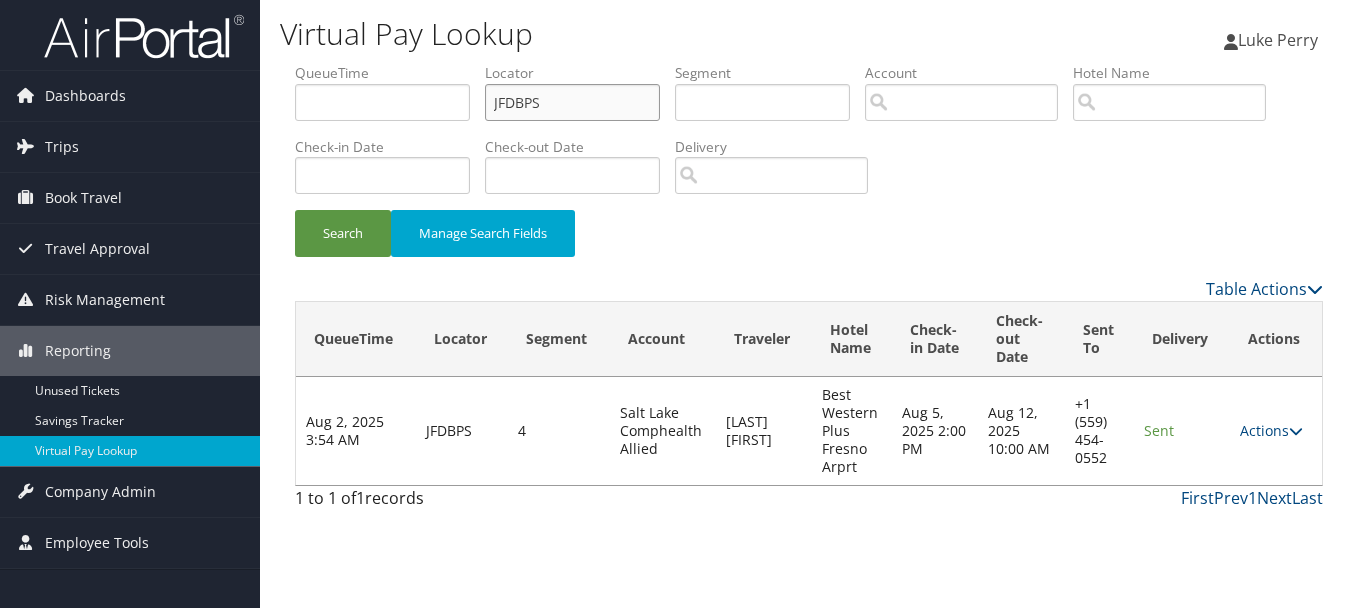 drag, startPoint x: 603, startPoint y: 110, endPoint x: 485, endPoint y: 111, distance: 118.004234 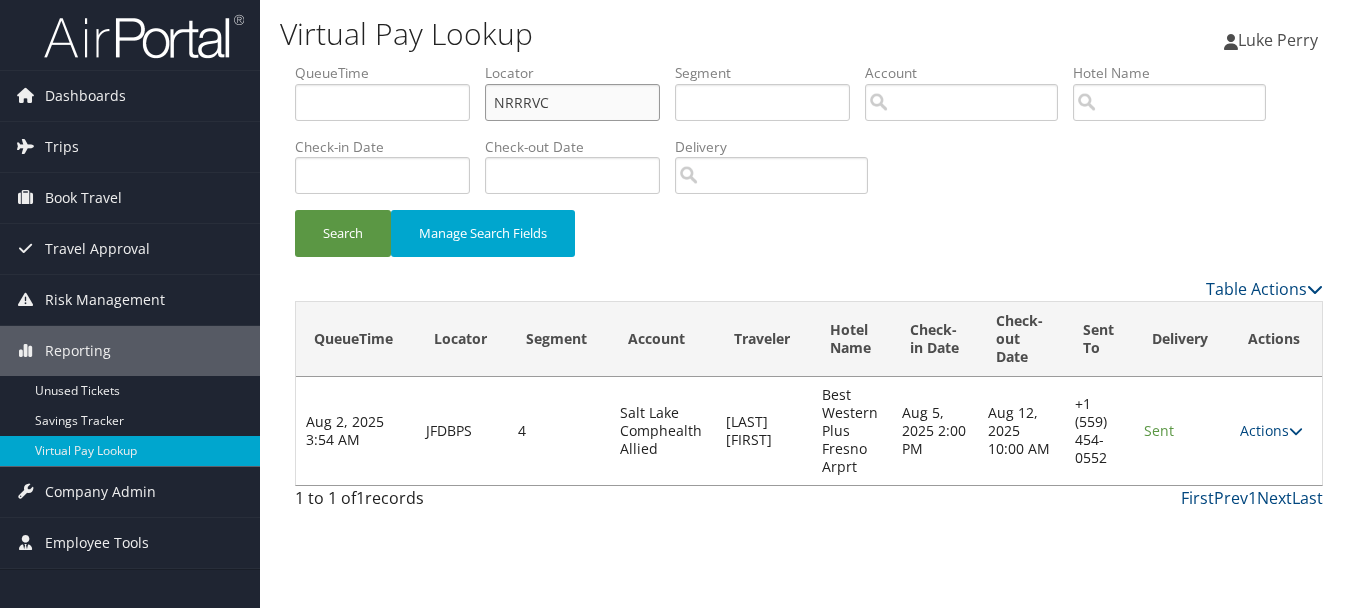 click on "Search" at bounding box center [343, 233] 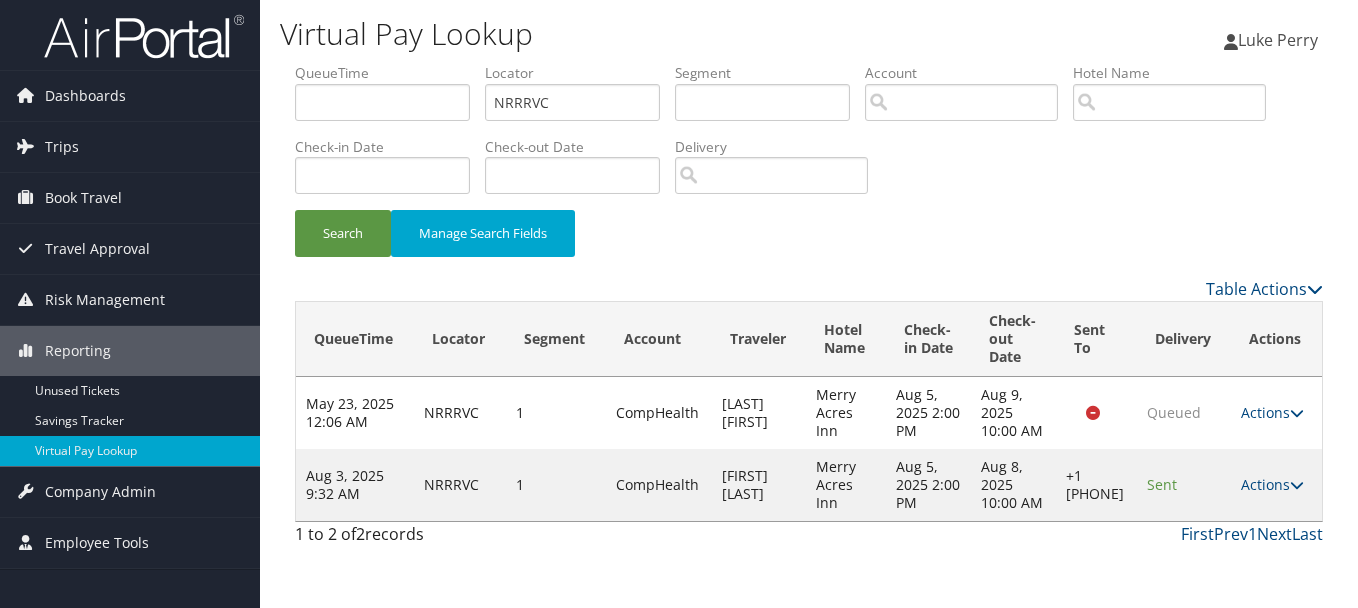 drag, startPoint x: 1277, startPoint y: 477, endPoint x: 1282, endPoint y: 506, distance: 29.427877 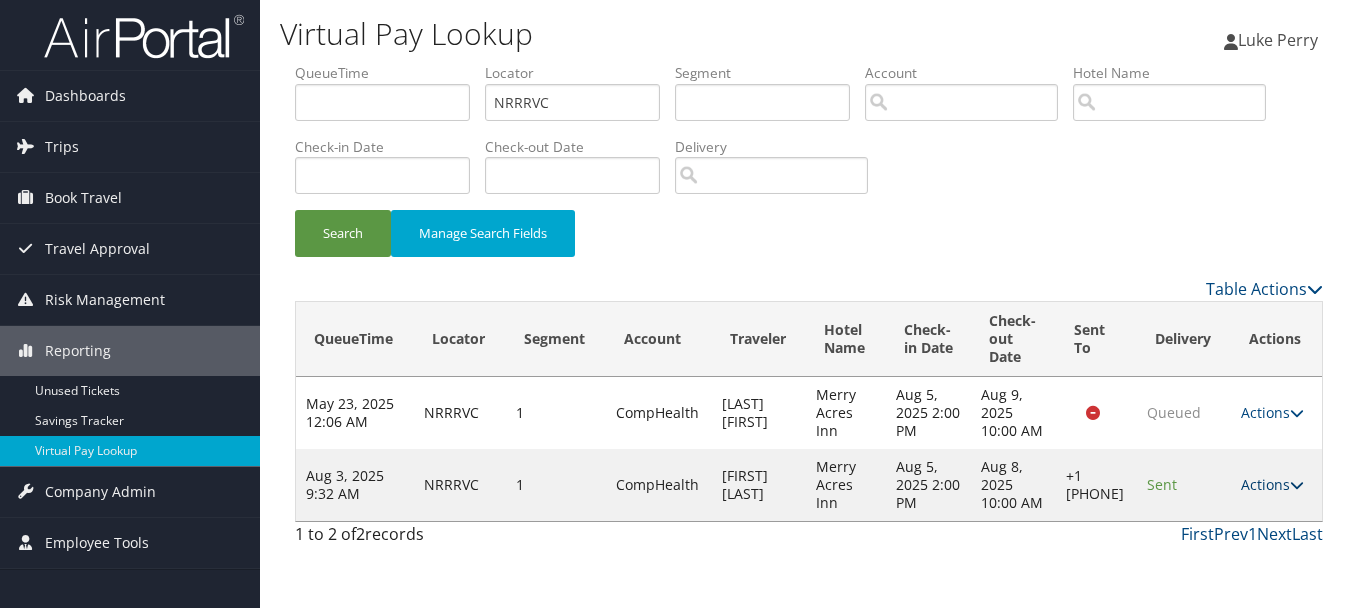 click on "Actions" at bounding box center [1272, 484] 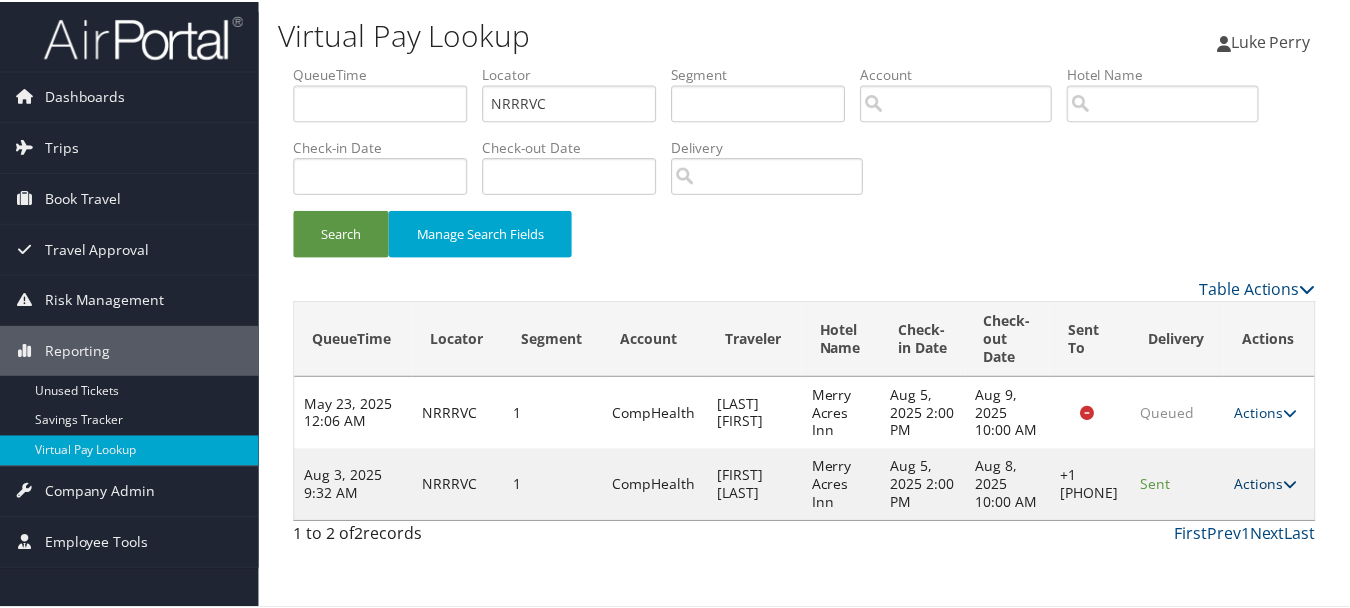 scroll, scrollTop: 35, scrollLeft: 0, axis: vertical 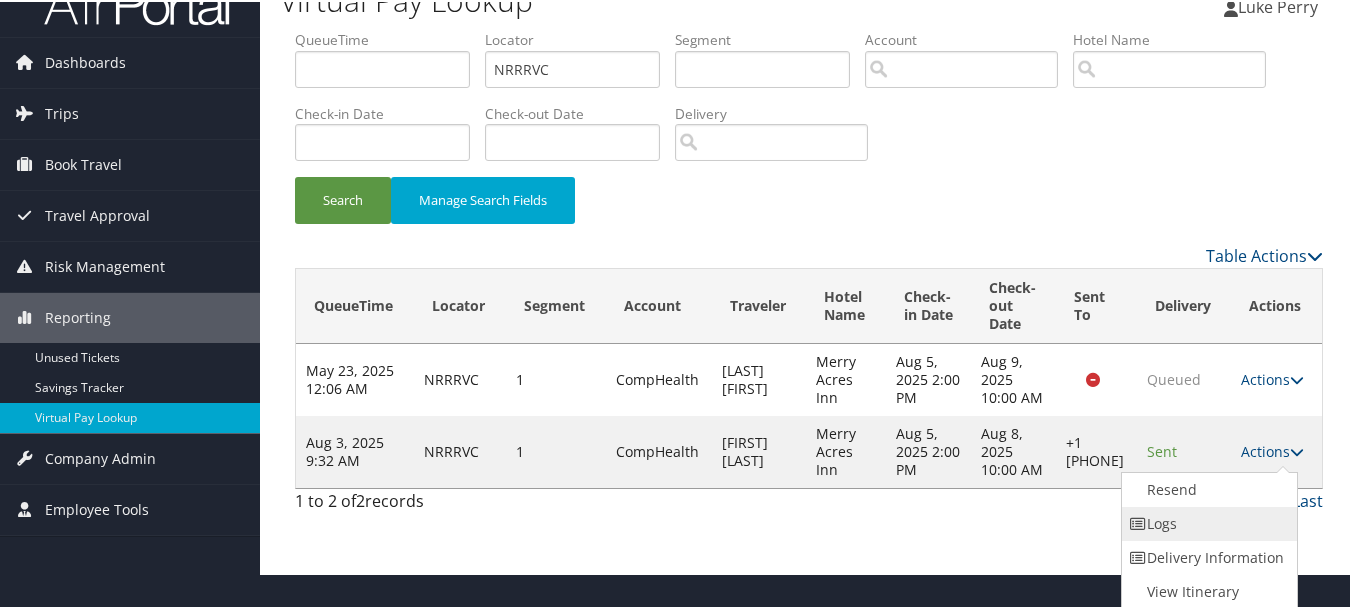 click on "Logs" at bounding box center (1207, 522) 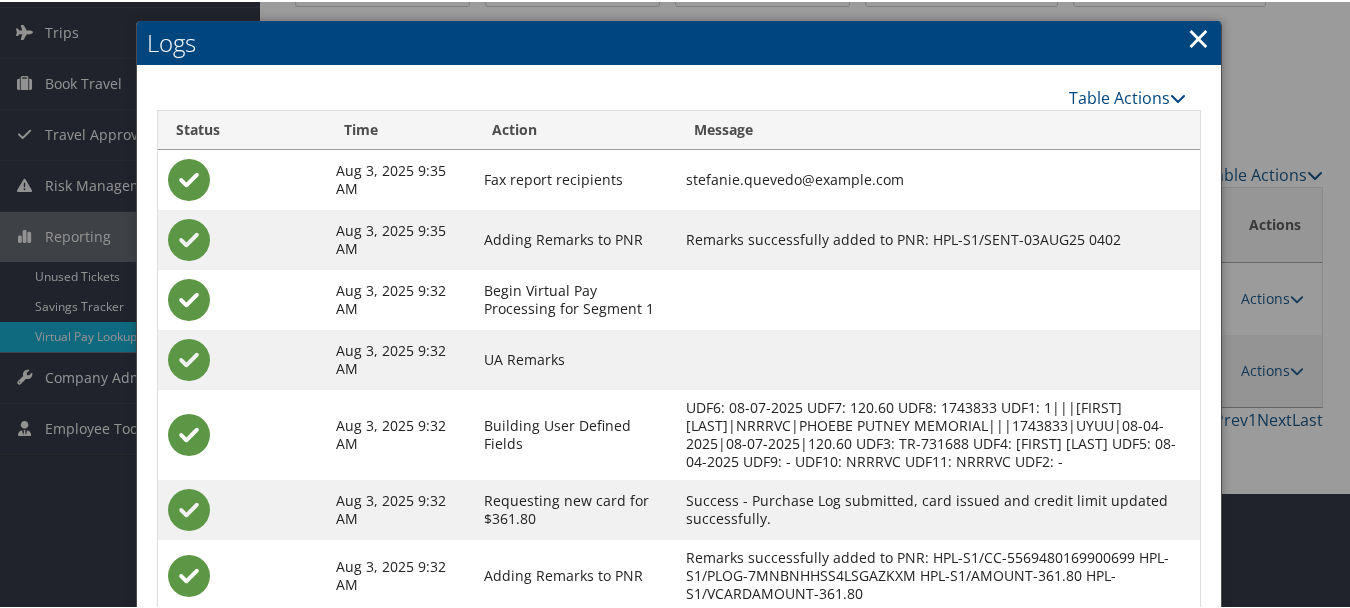 scroll, scrollTop: 294, scrollLeft: 0, axis: vertical 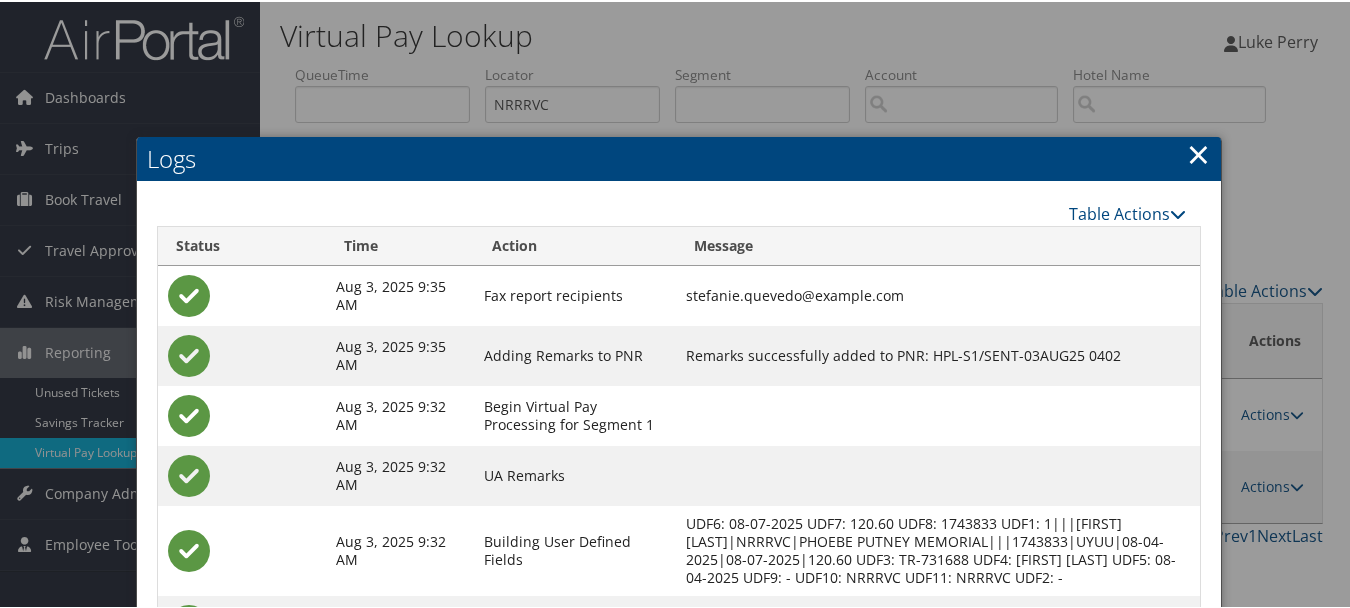 click on "×" at bounding box center (1198, 152) 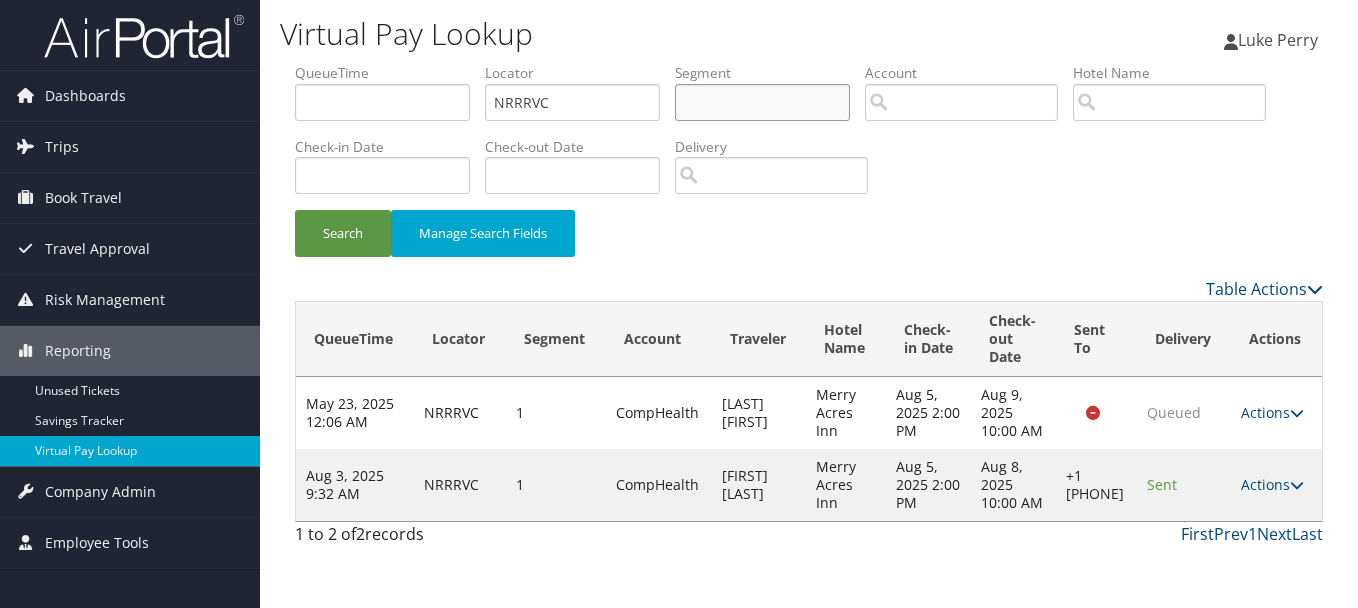 drag, startPoint x: 700, startPoint y: 102, endPoint x: 432, endPoint y: 117, distance: 268.41943 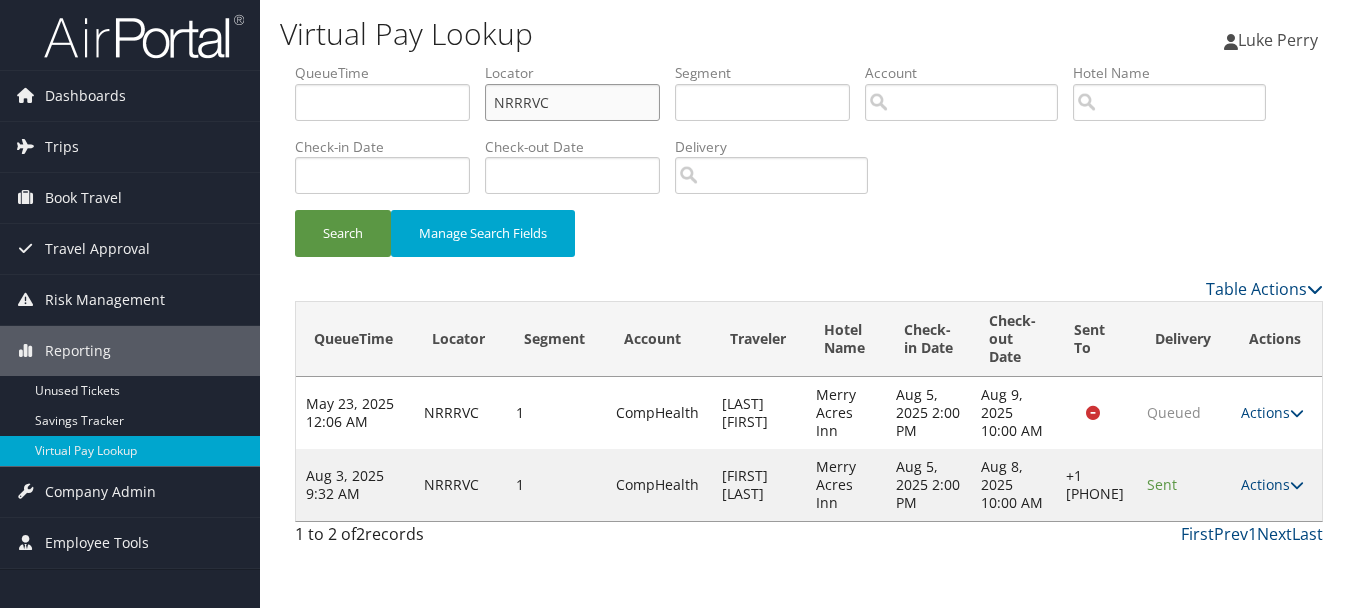 drag, startPoint x: 613, startPoint y: 106, endPoint x: 335, endPoint y: 108, distance: 278.0072 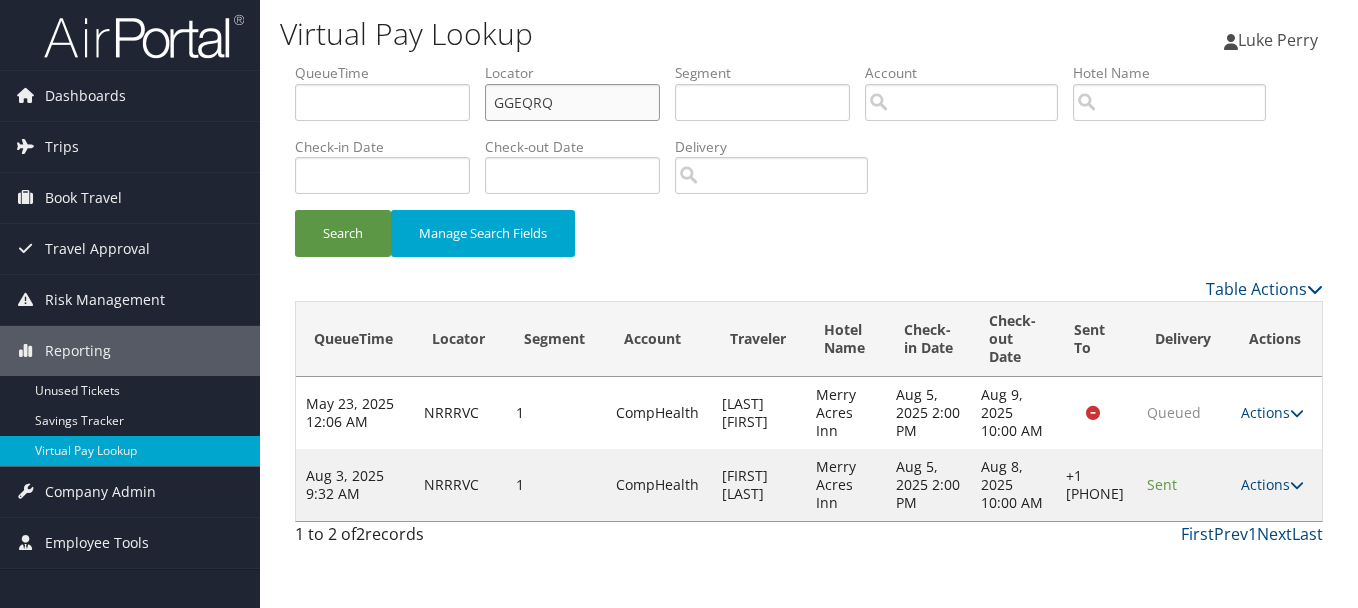 click on "Search" at bounding box center (343, 233) 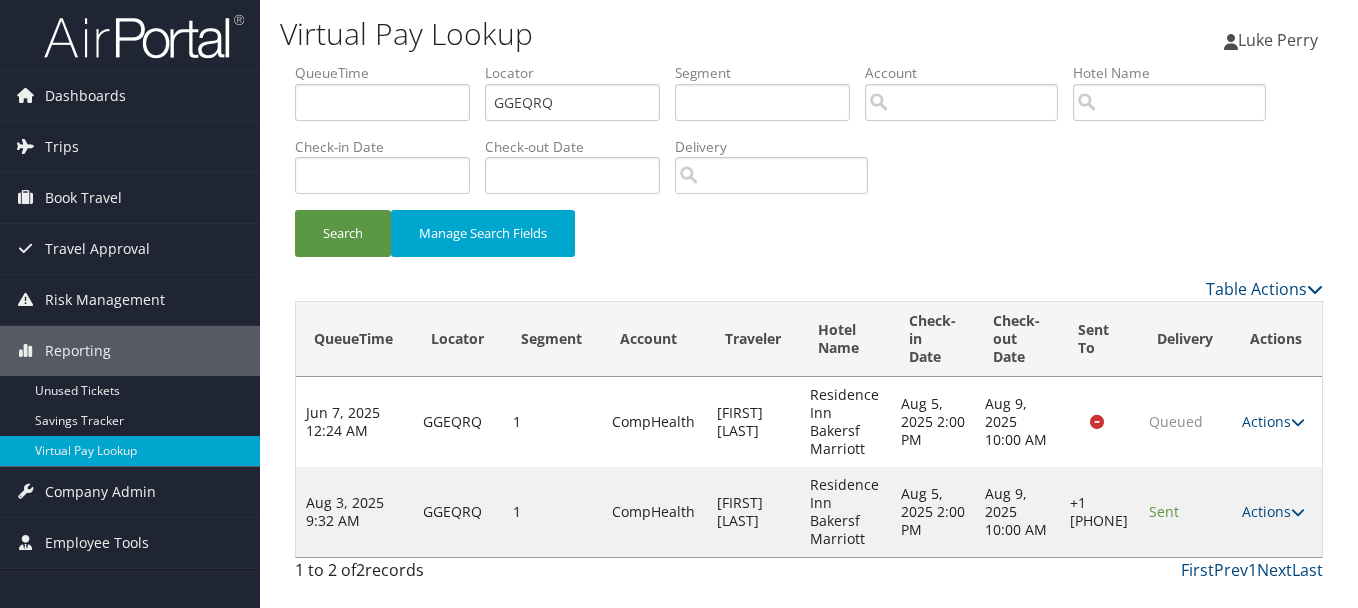 click on "Actions   Resend  Logs  Delivery Information  View Itinerary" at bounding box center [1277, 512] 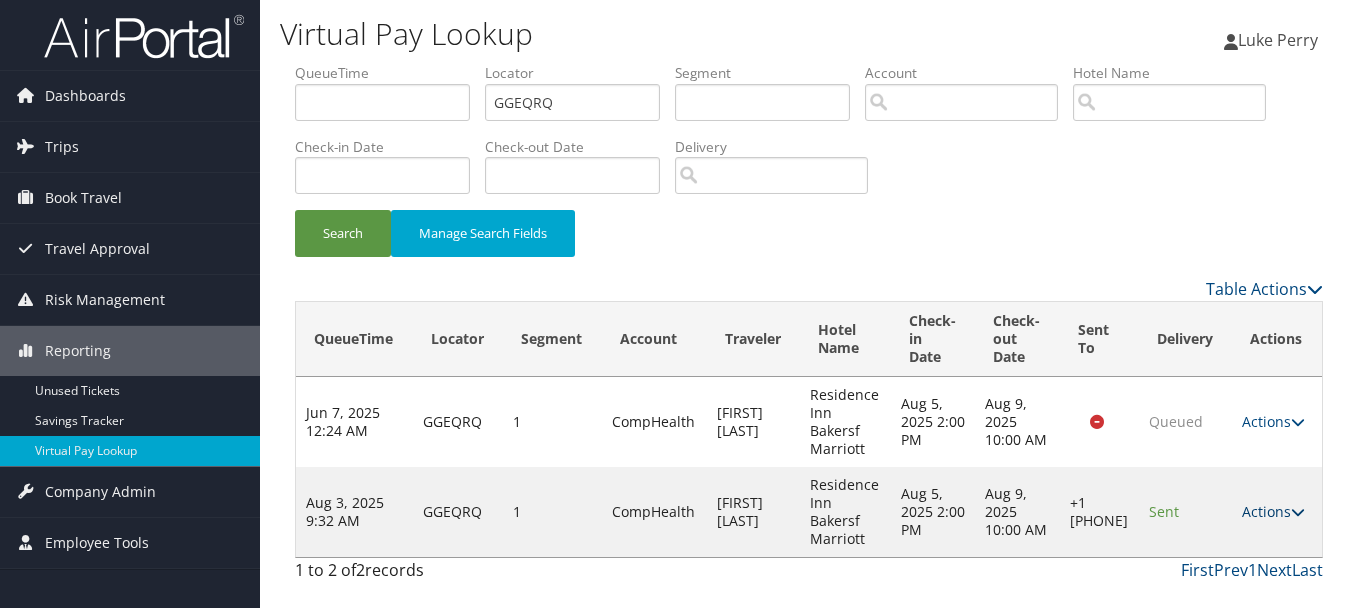 click on "Actions" at bounding box center [1273, 511] 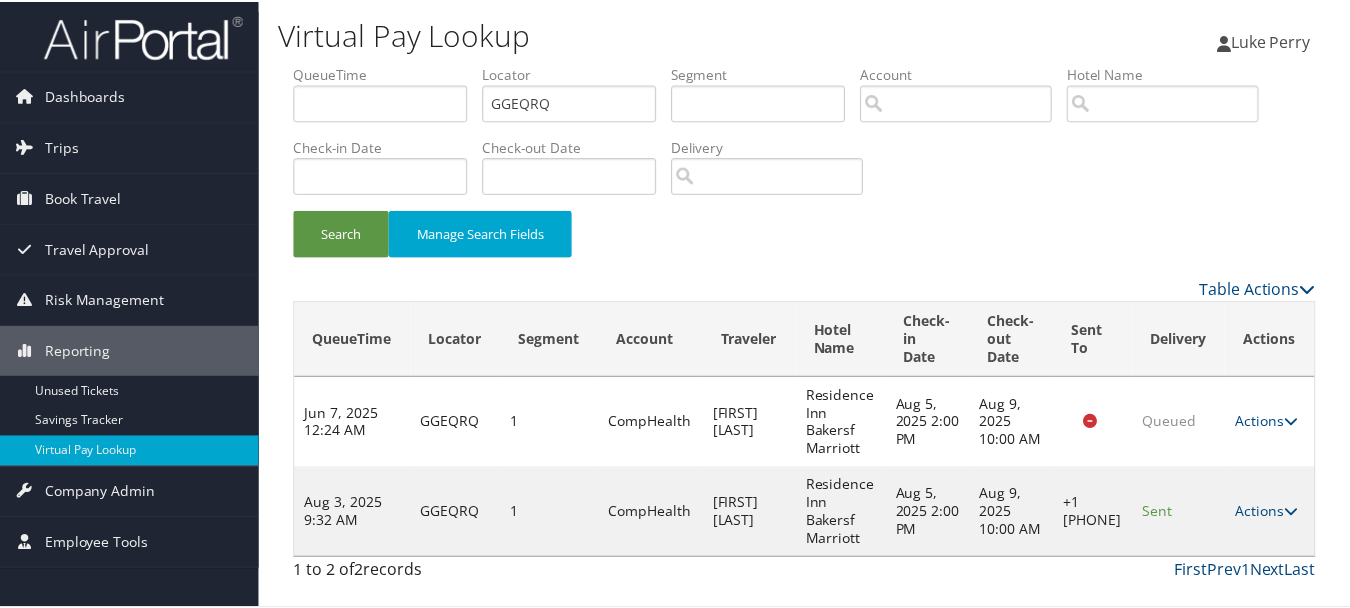 scroll, scrollTop: 53, scrollLeft: 0, axis: vertical 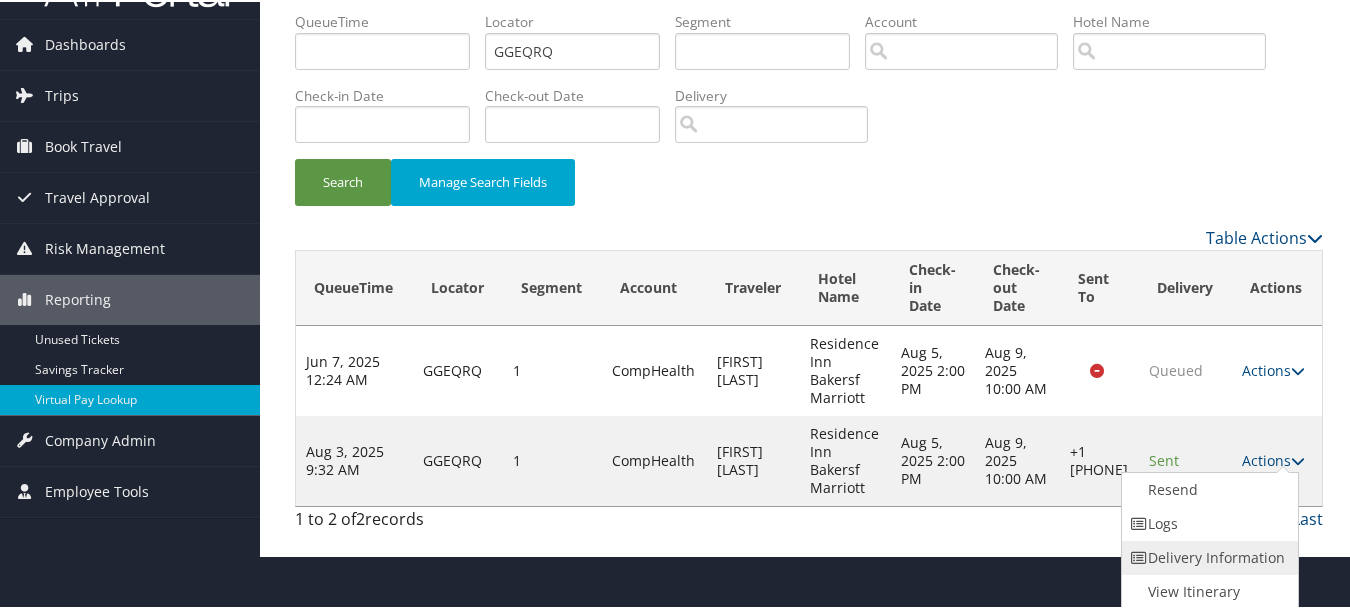 click on "Delivery Information" at bounding box center [1207, 556] 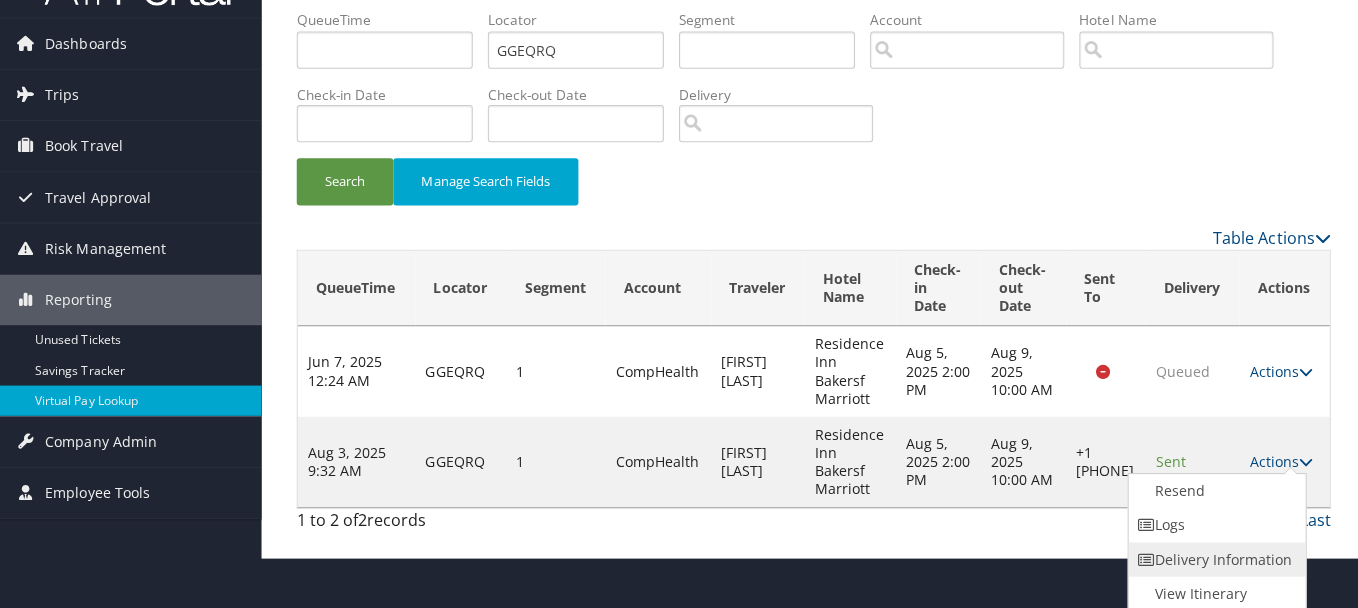 scroll, scrollTop: 0, scrollLeft: 0, axis: both 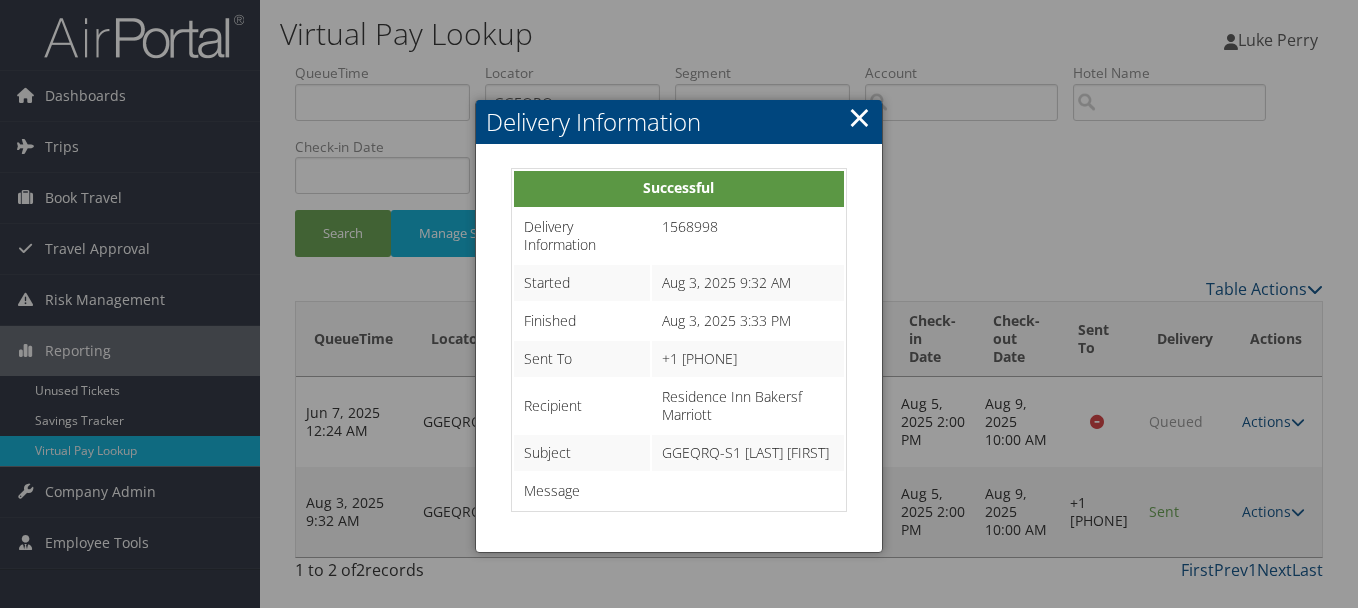 click on "×" at bounding box center (859, 117) 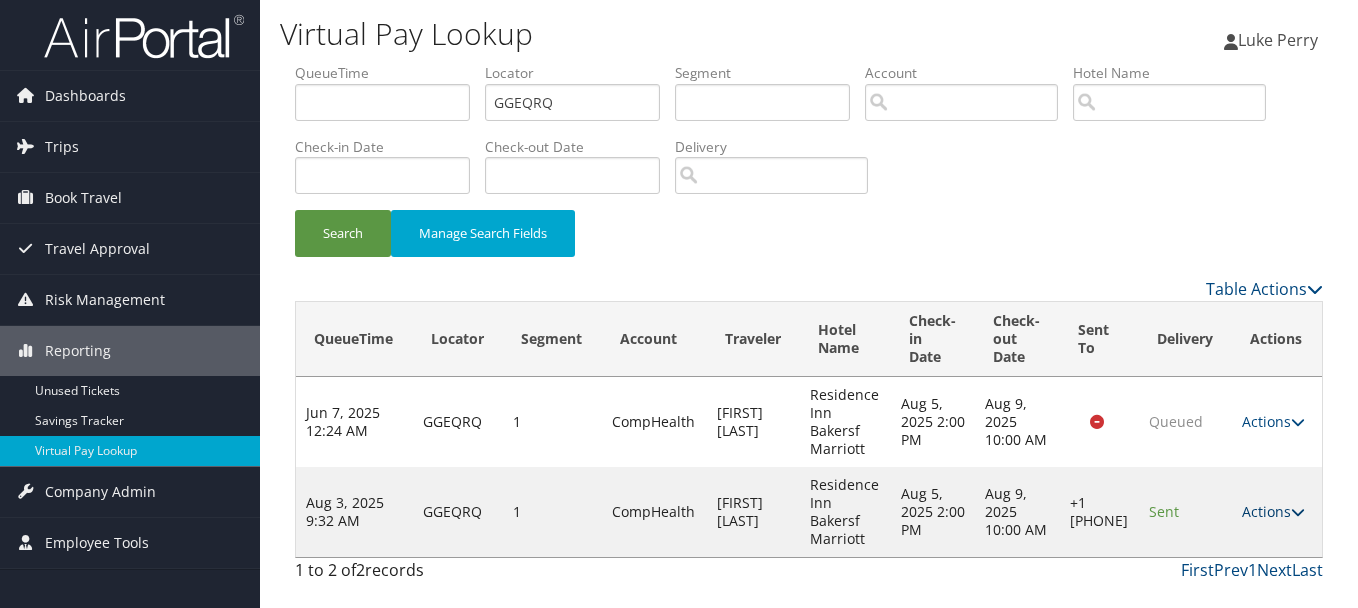 click on "Actions" at bounding box center [1273, 511] 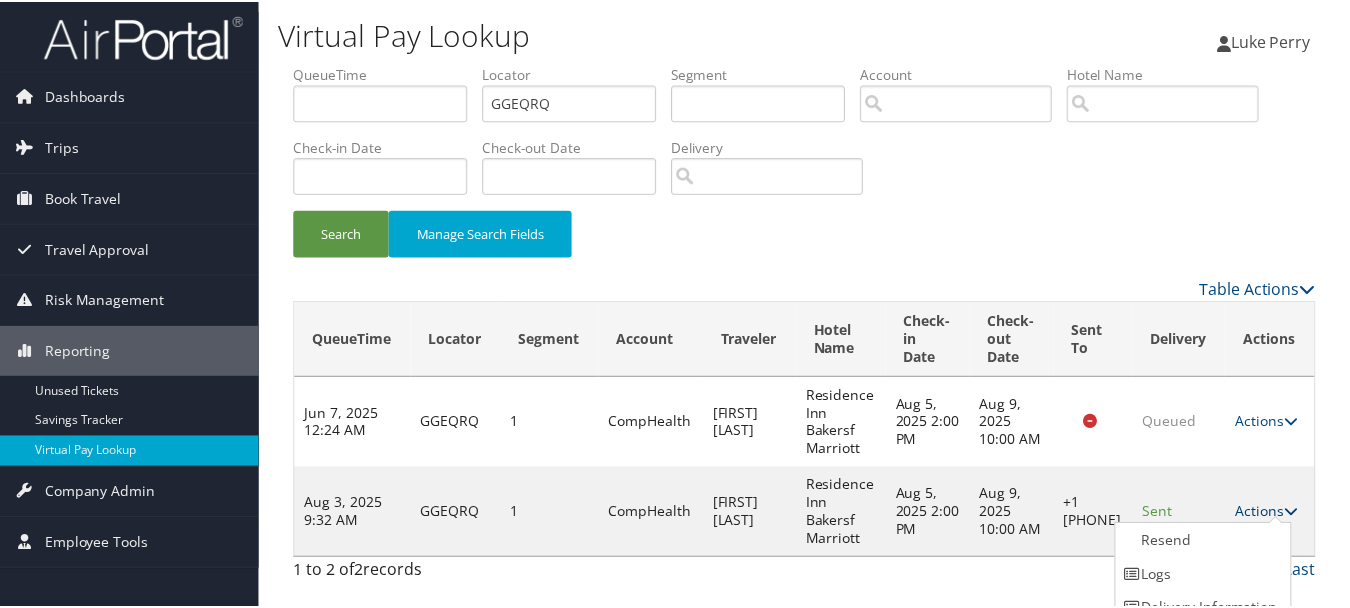 scroll, scrollTop: 53, scrollLeft: 0, axis: vertical 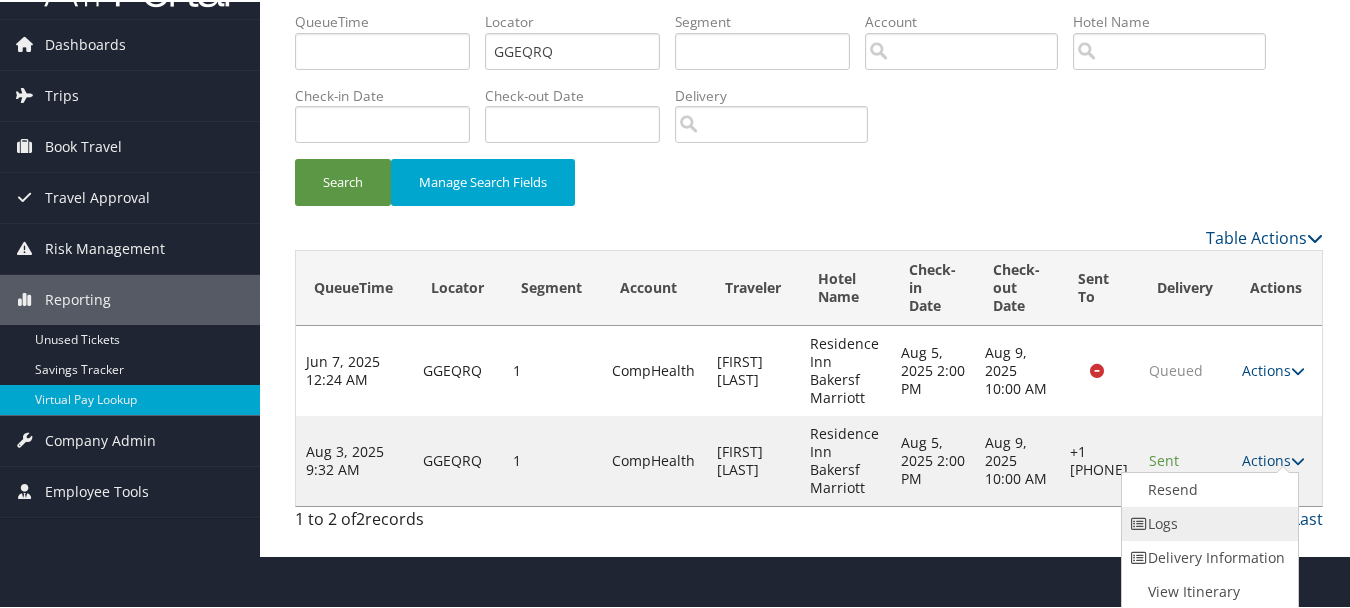 click on "Logs" at bounding box center [1207, 522] 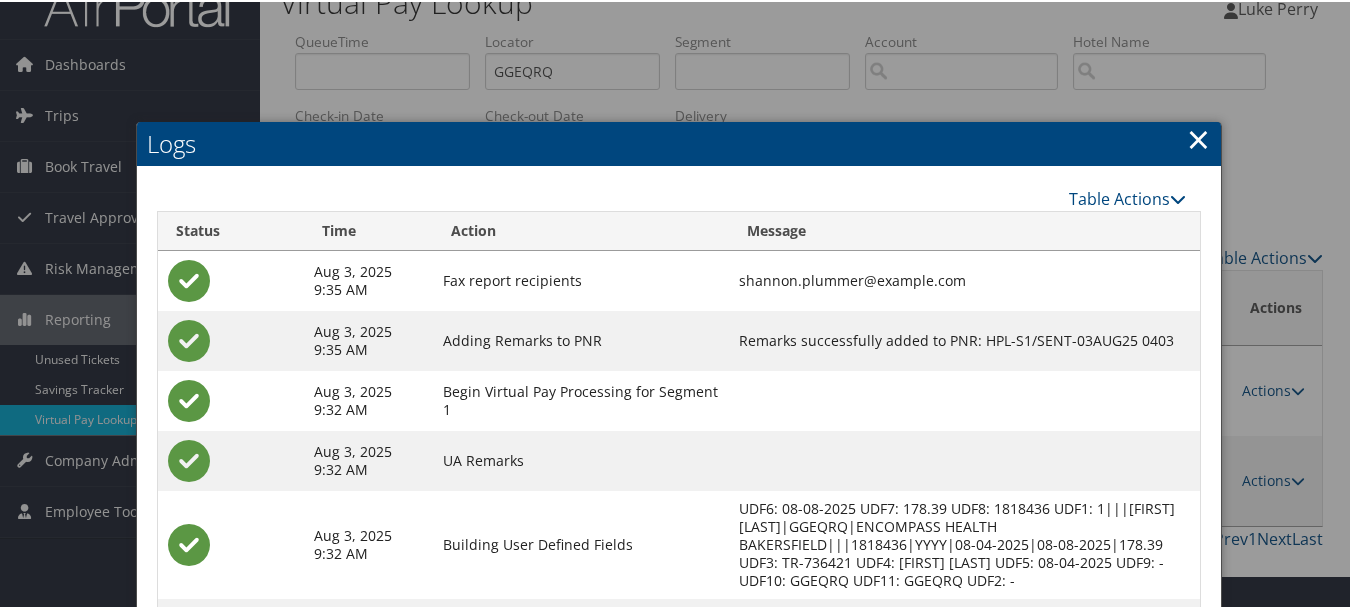 scroll, scrollTop: 258, scrollLeft: 0, axis: vertical 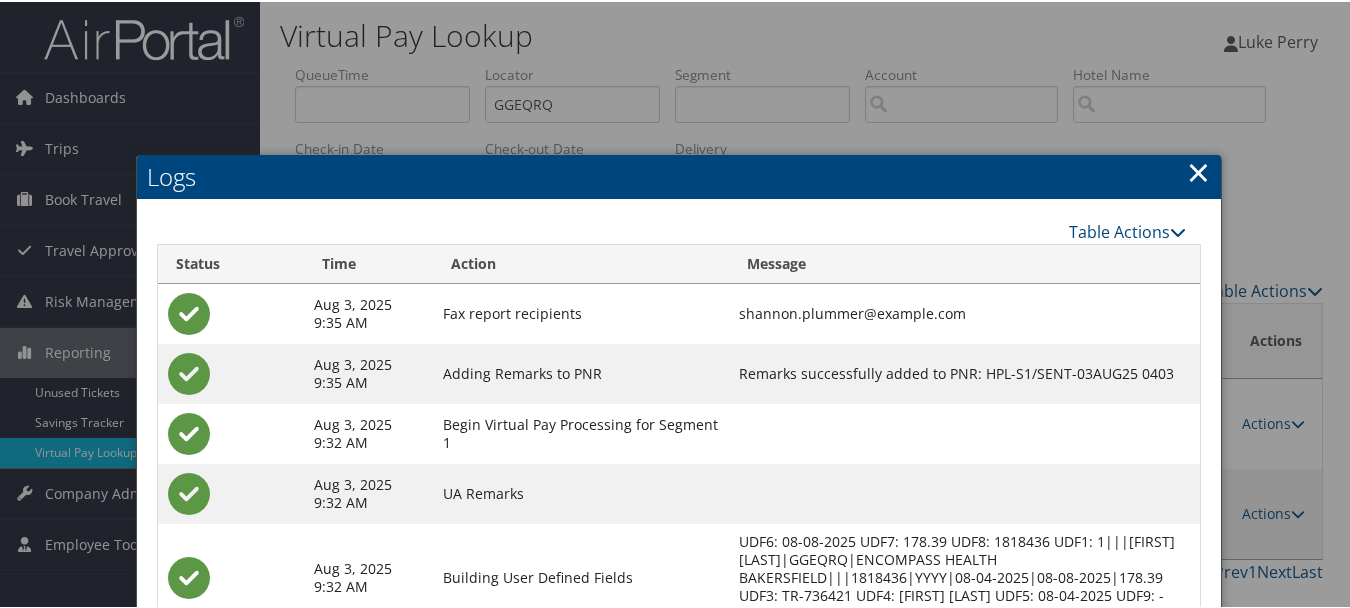 click on "×" at bounding box center [1198, 170] 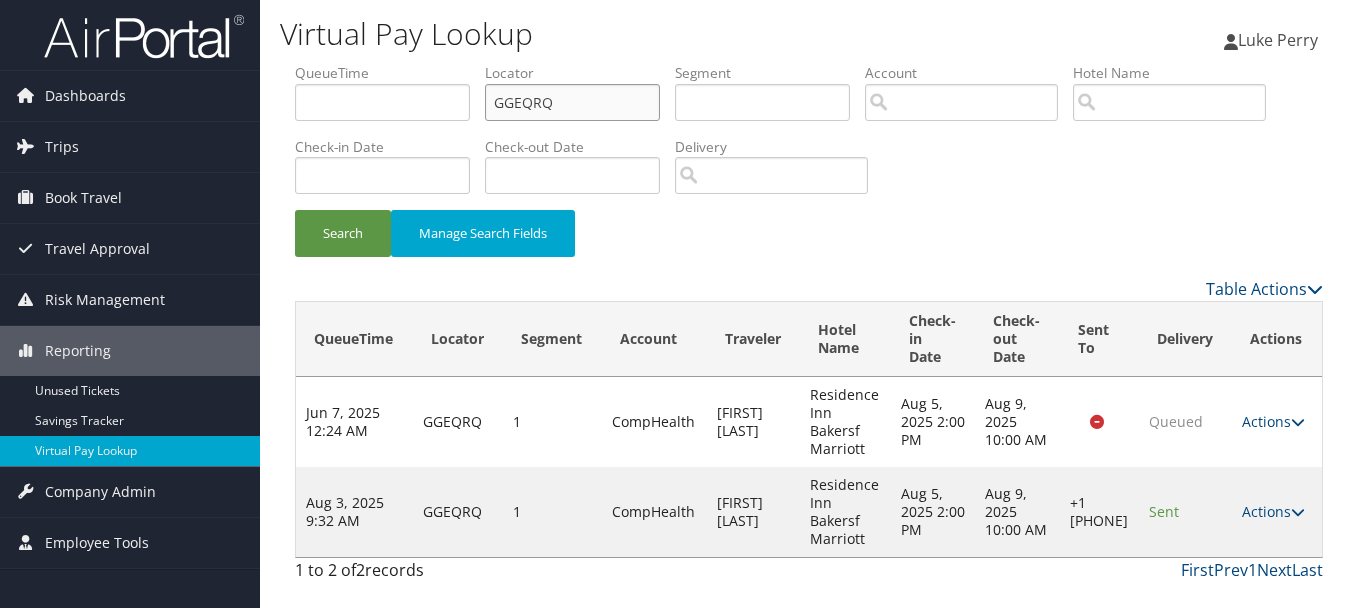 drag, startPoint x: 526, startPoint y: 101, endPoint x: 488, endPoint y: 92, distance: 39.051247 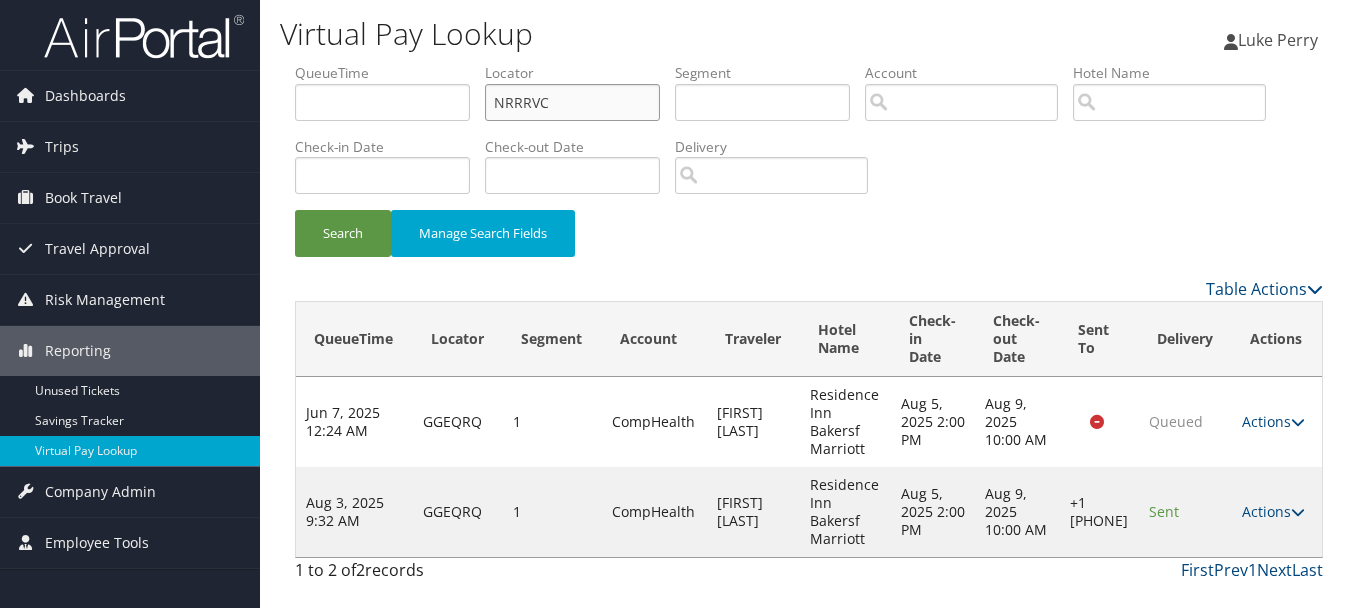 type on "NRRRVC" 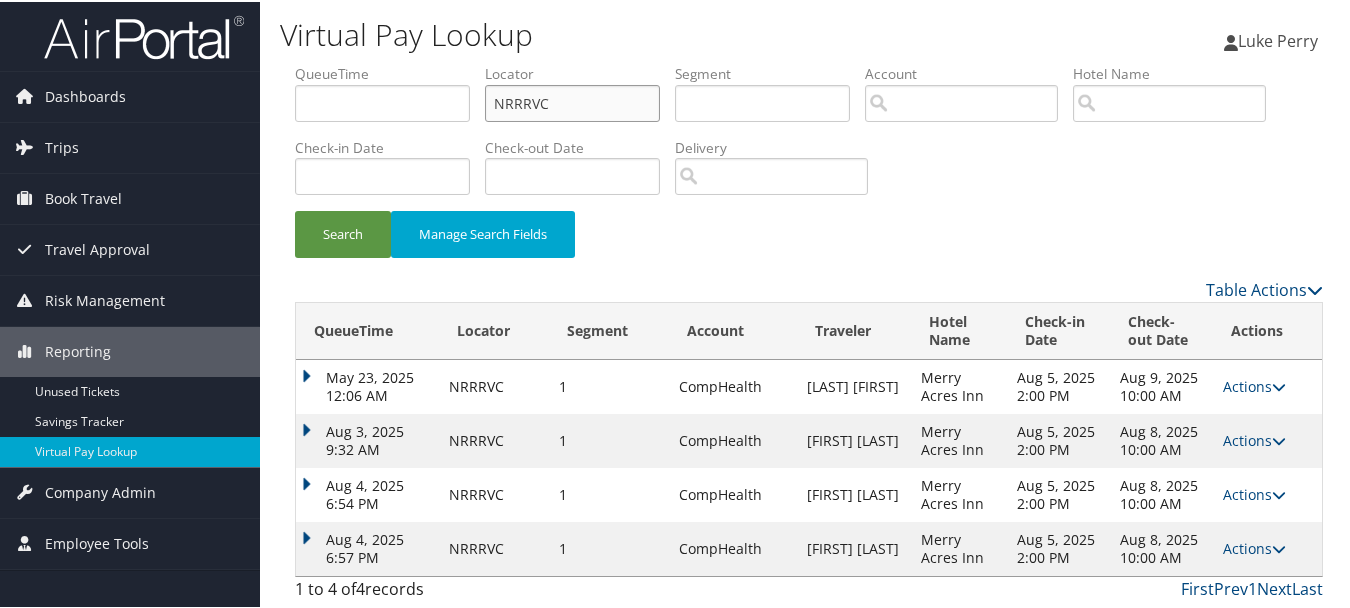 scroll, scrollTop: 2, scrollLeft: 0, axis: vertical 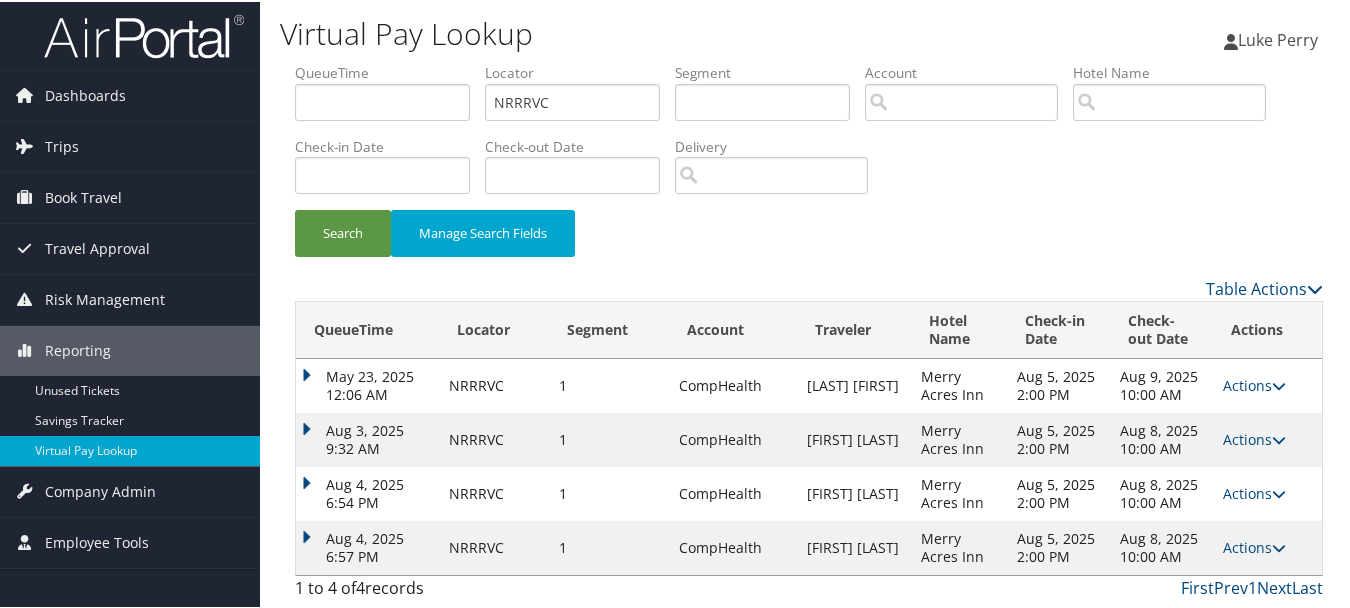 click on "Actions   Resend  Logs  View Itinerary" at bounding box center [1267, 546] 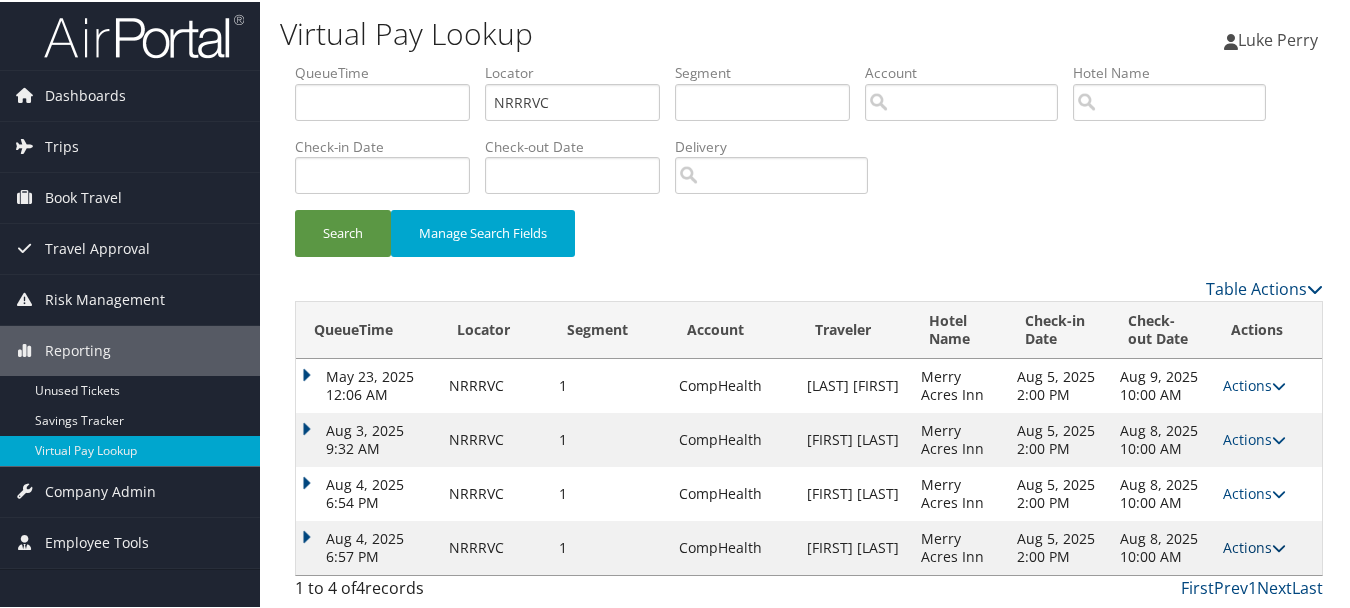 click on "Actions" at bounding box center (1254, 545) 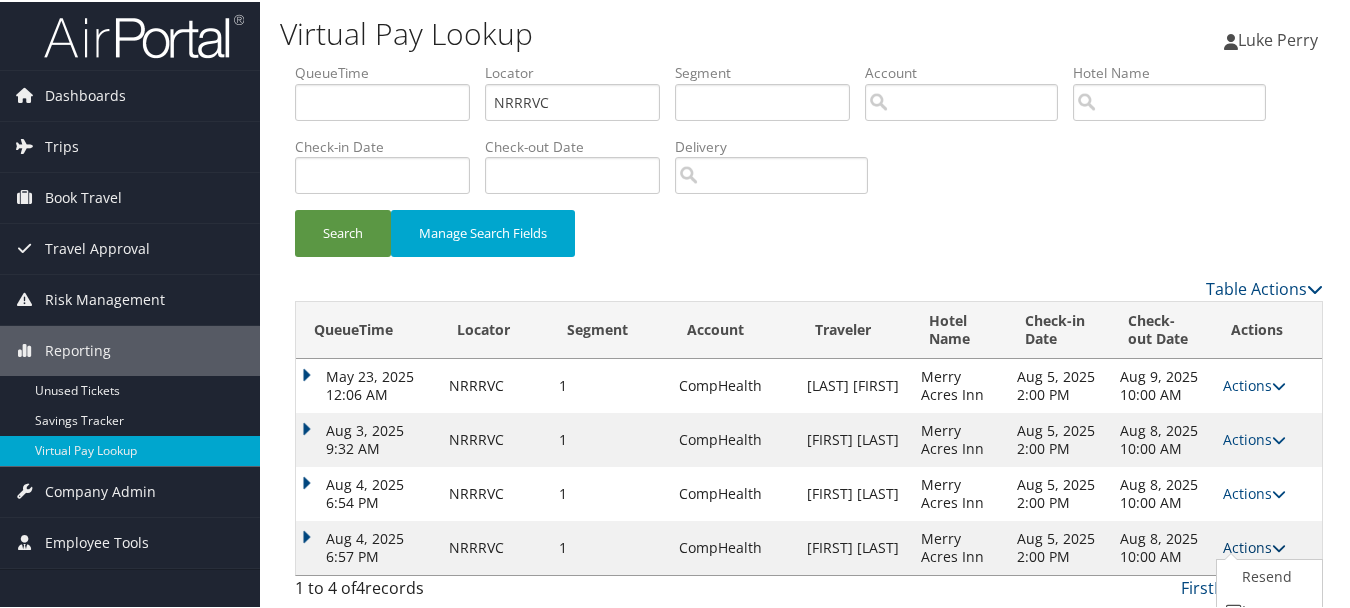 scroll, scrollTop: 73, scrollLeft: 0, axis: vertical 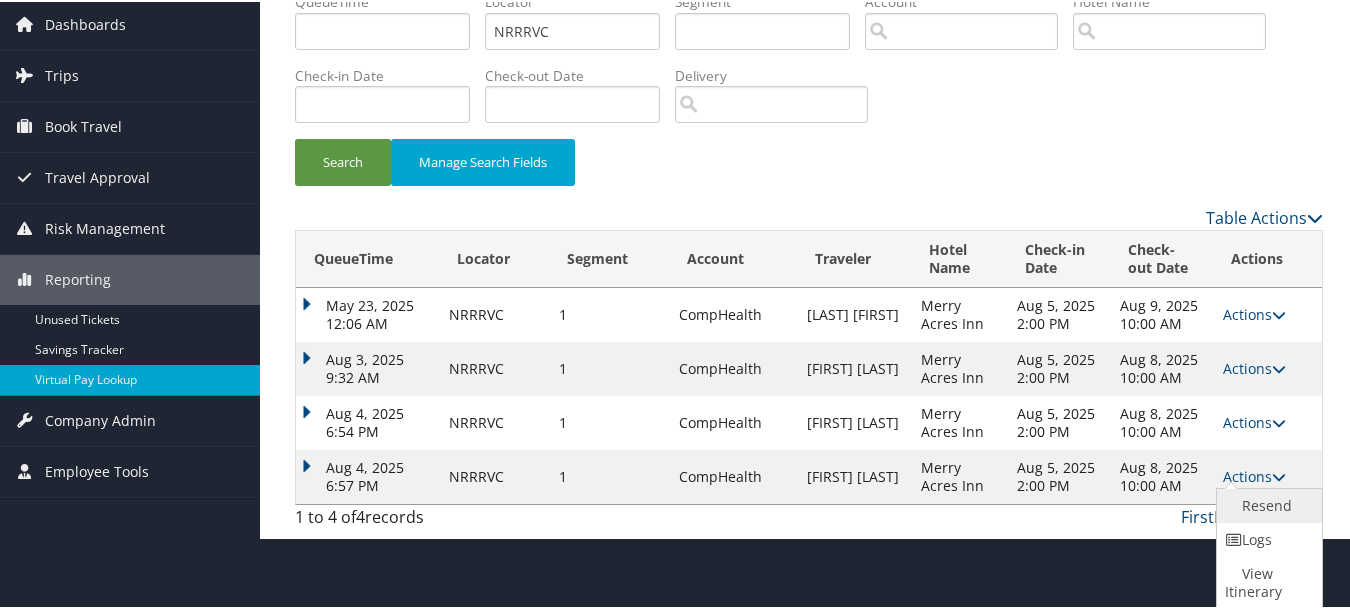 click on "Resend" at bounding box center [1267, 504] 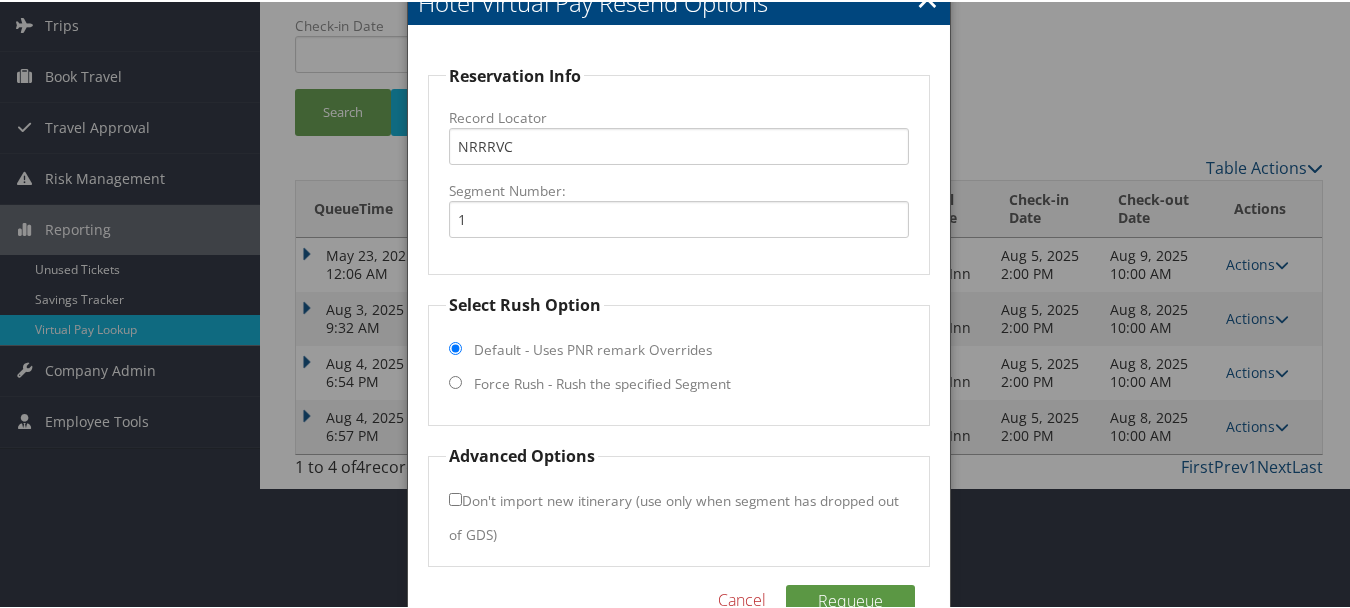 scroll, scrollTop: 171, scrollLeft: 0, axis: vertical 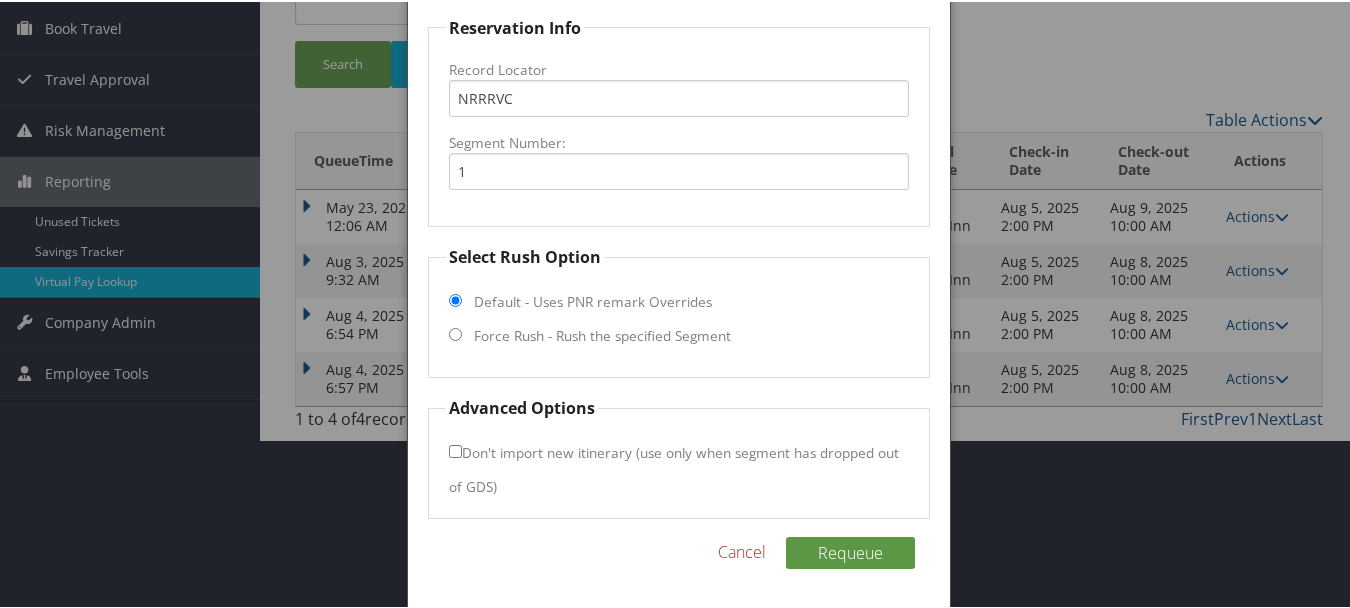 click on "Force Rush - Rush the specified Segment" at bounding box center [602, 334] 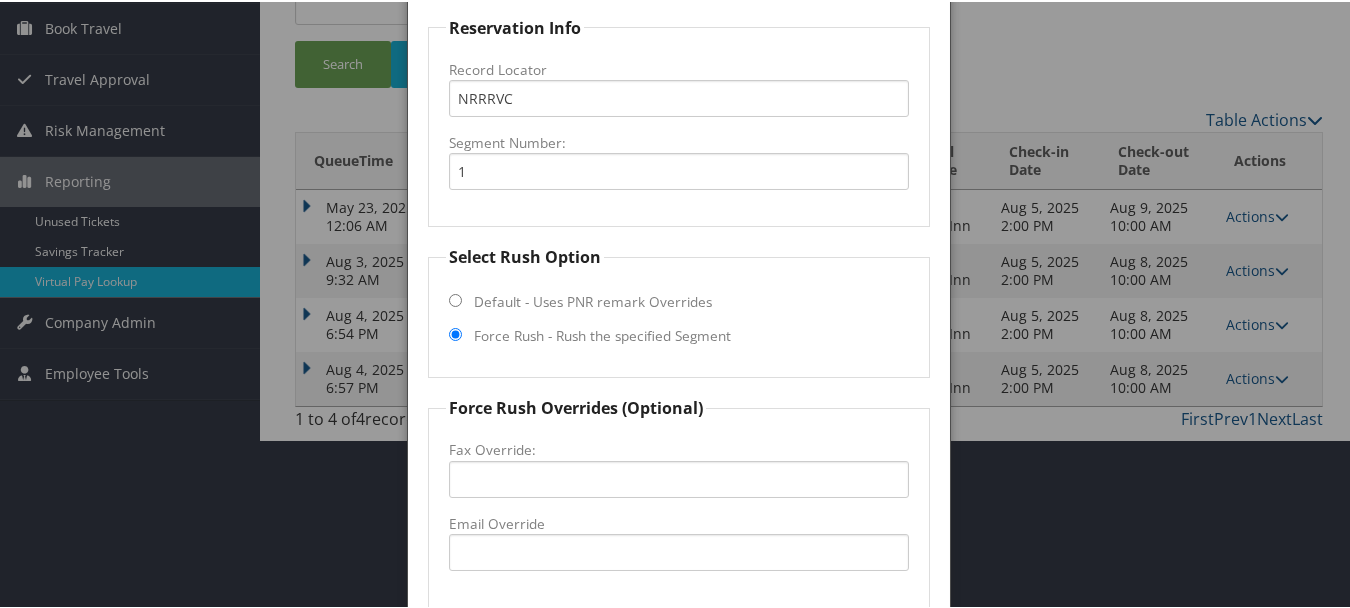 click on "Email Override" at bounding box center [678, 522] 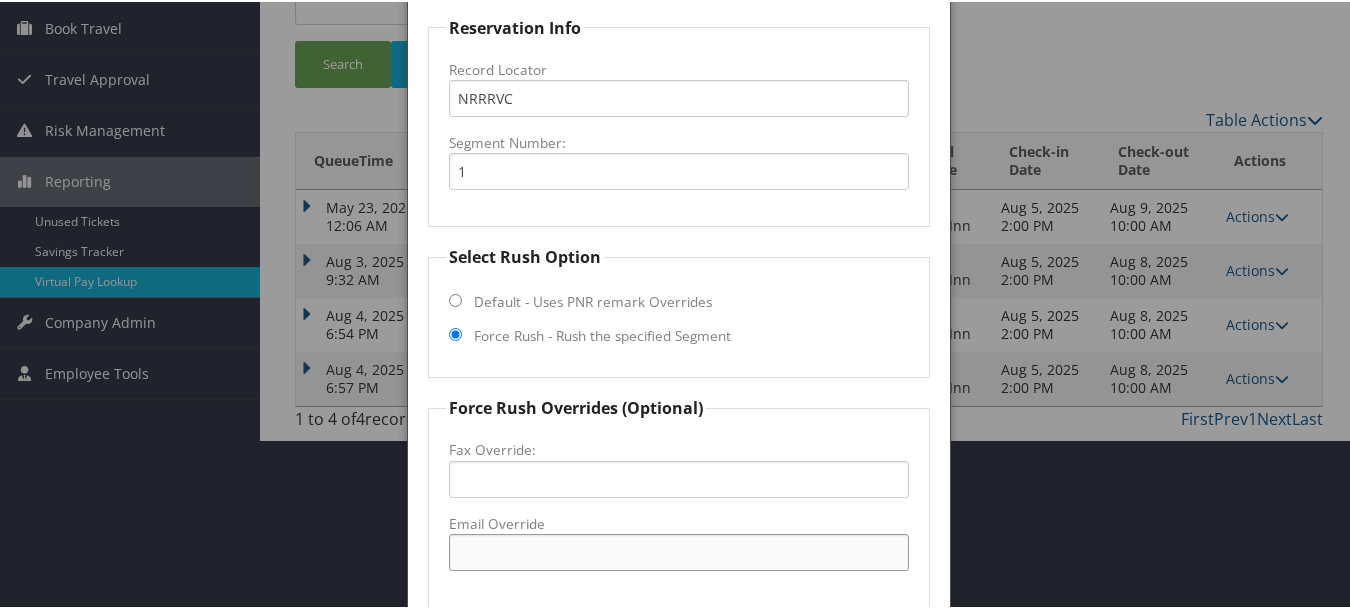 click on "Email Override" at bounding box center [678, 550] 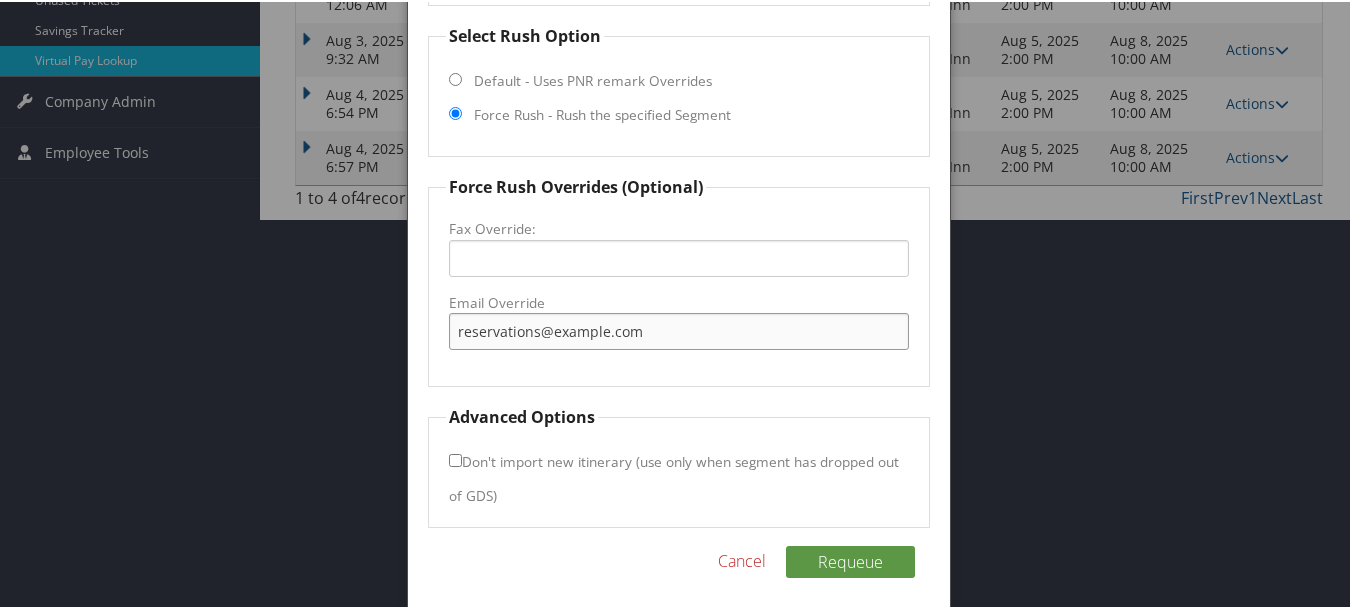scroll, scrollTop: 401, scrollLeft: 0, axis: vertical 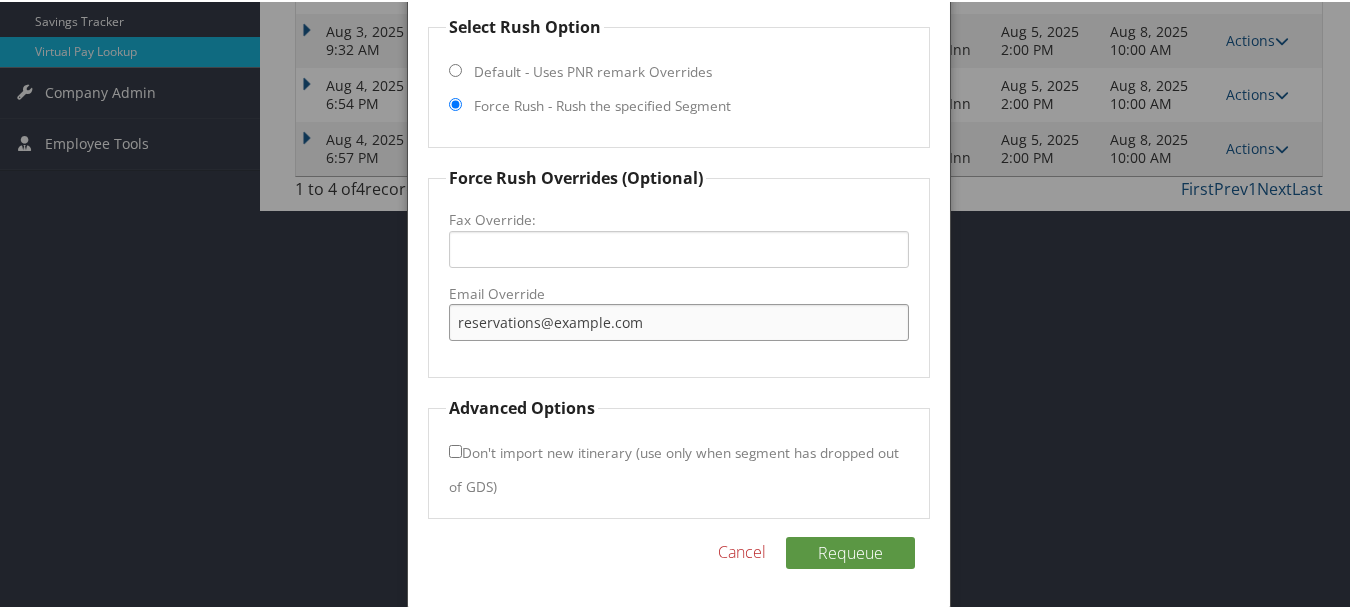 type on "[EMAIL]" 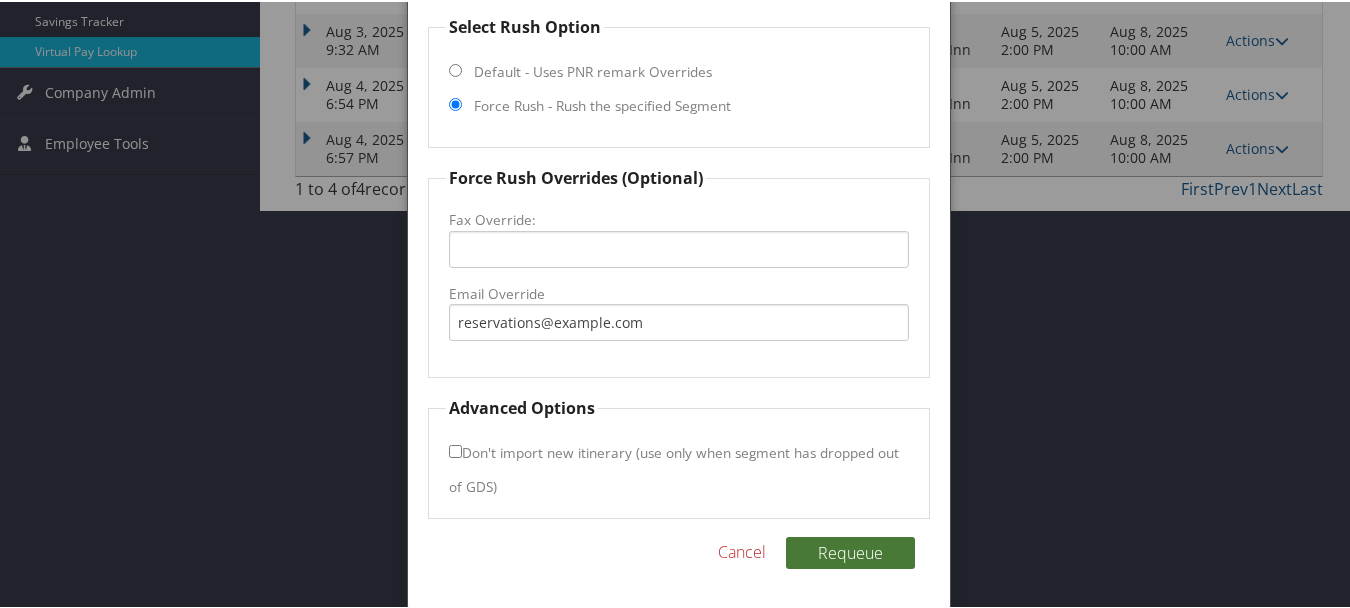 click on "Requeue" at bounding box center (850, 551) 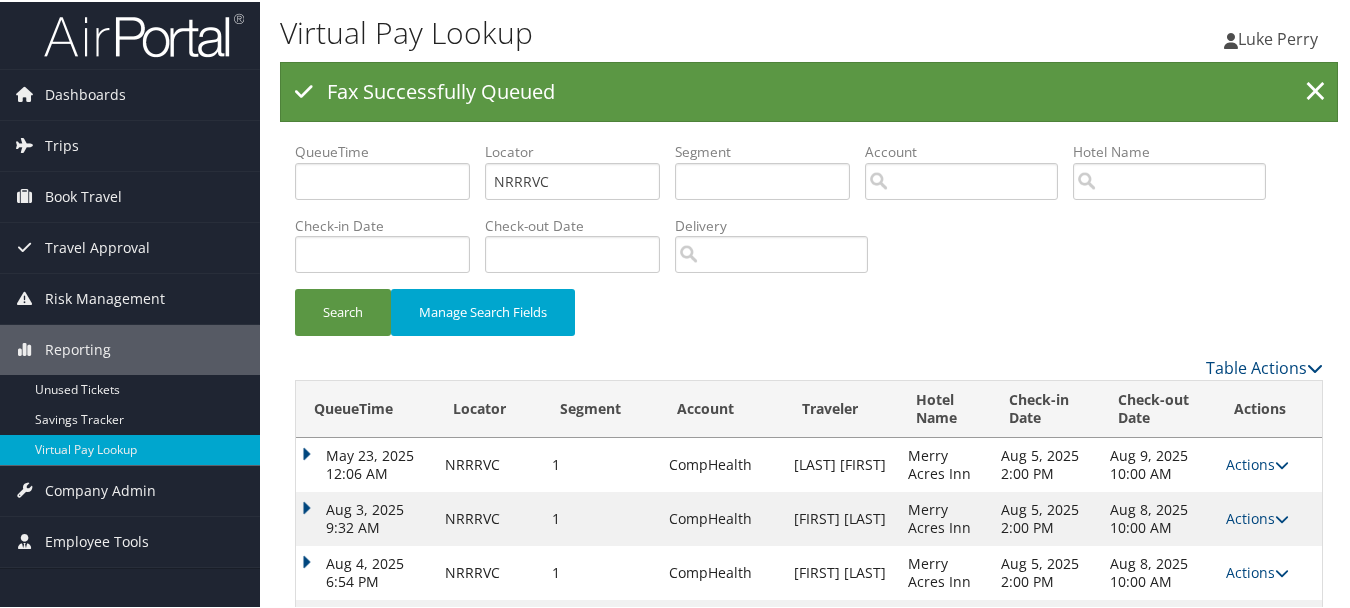 scroll, scrollTop: 0, scrollLeft: 0, axis: both 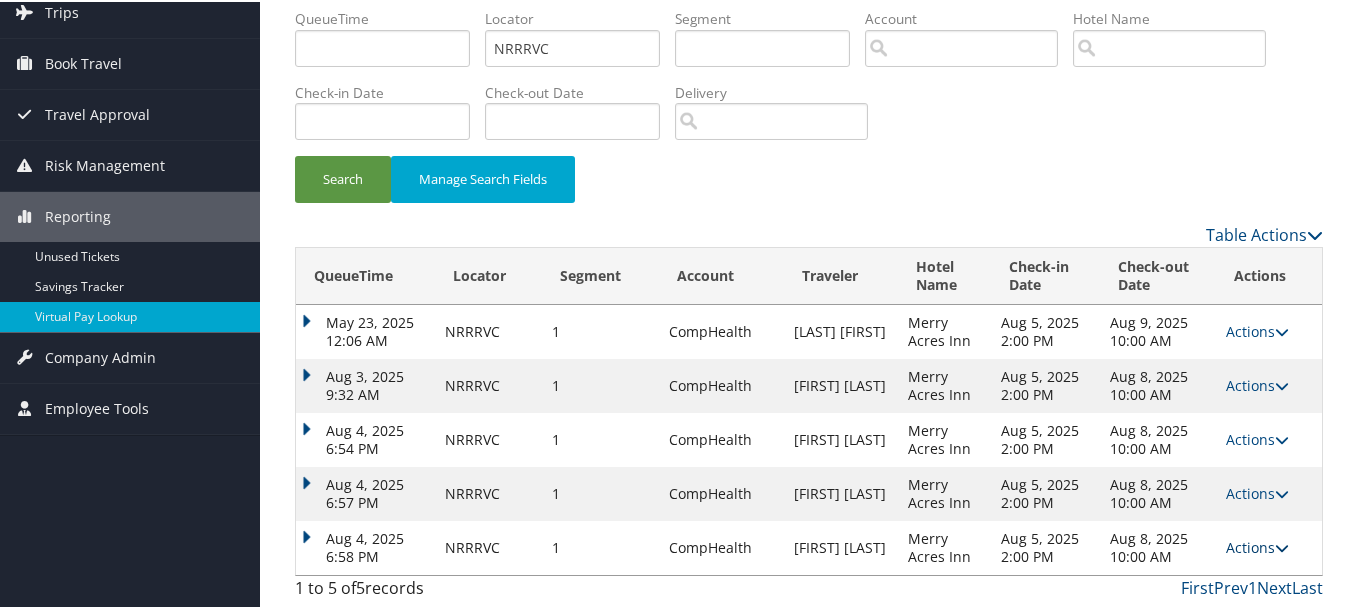 click on "Actions" at bounding box center [1257, 545] 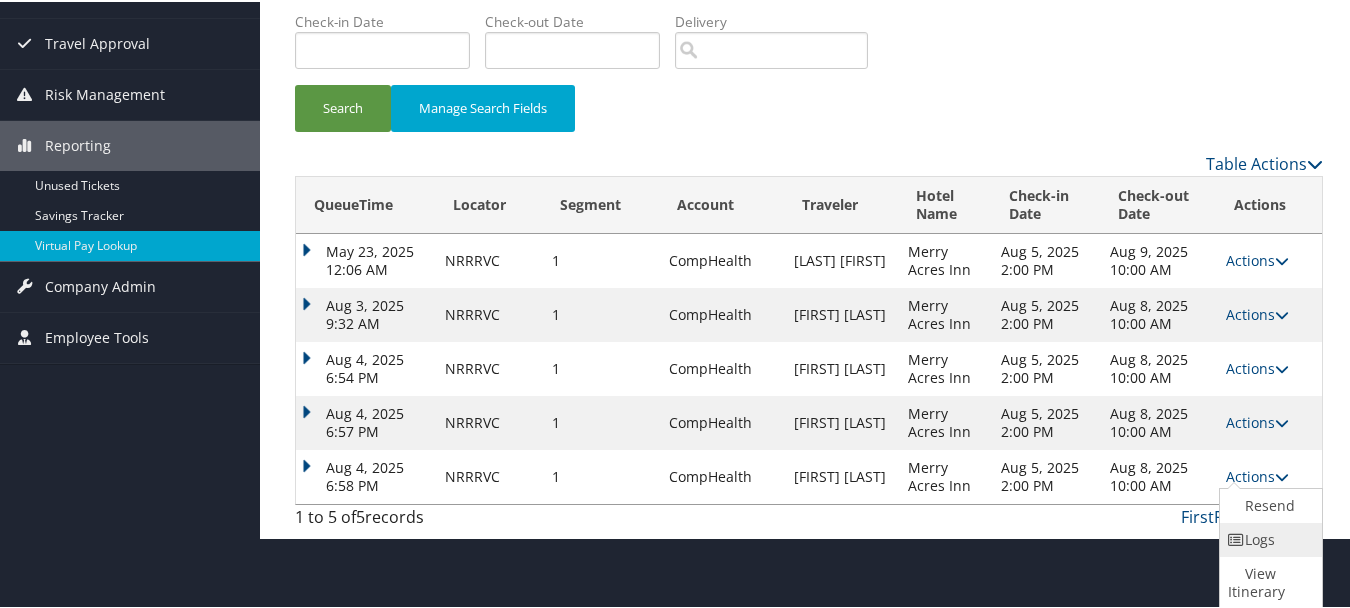 scroll, scrollTop: 127, scrollLeft: 0, axis: vertical 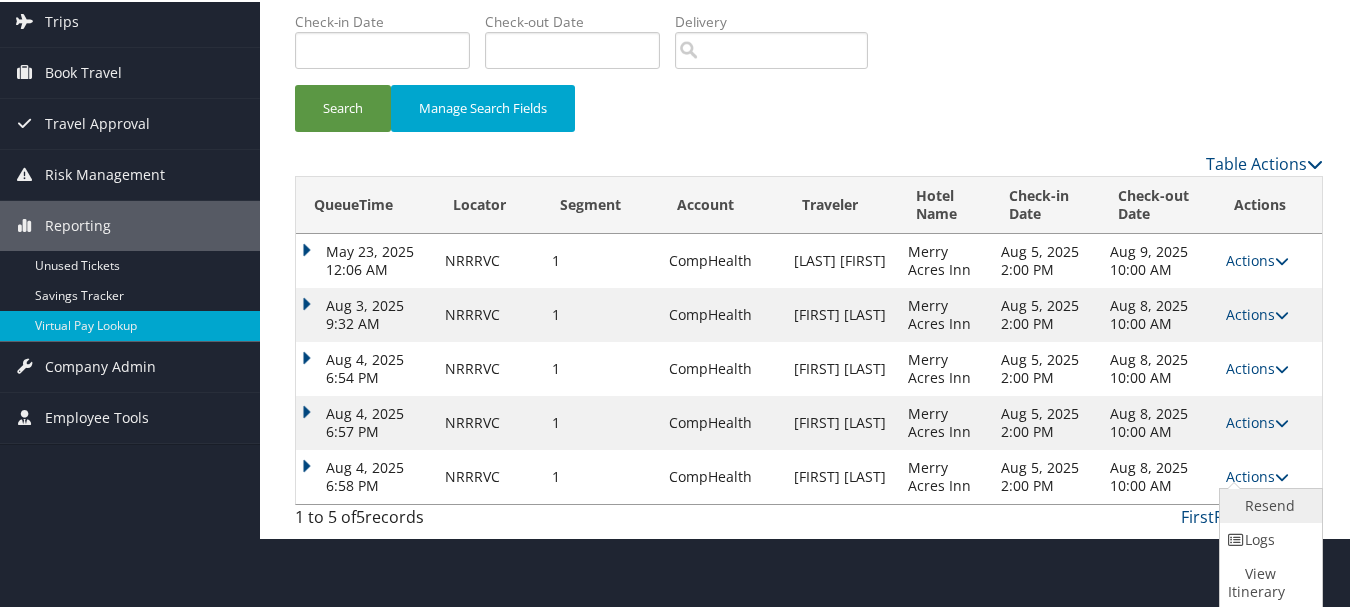 click on "Resend" at bounding box center (1268, 504) 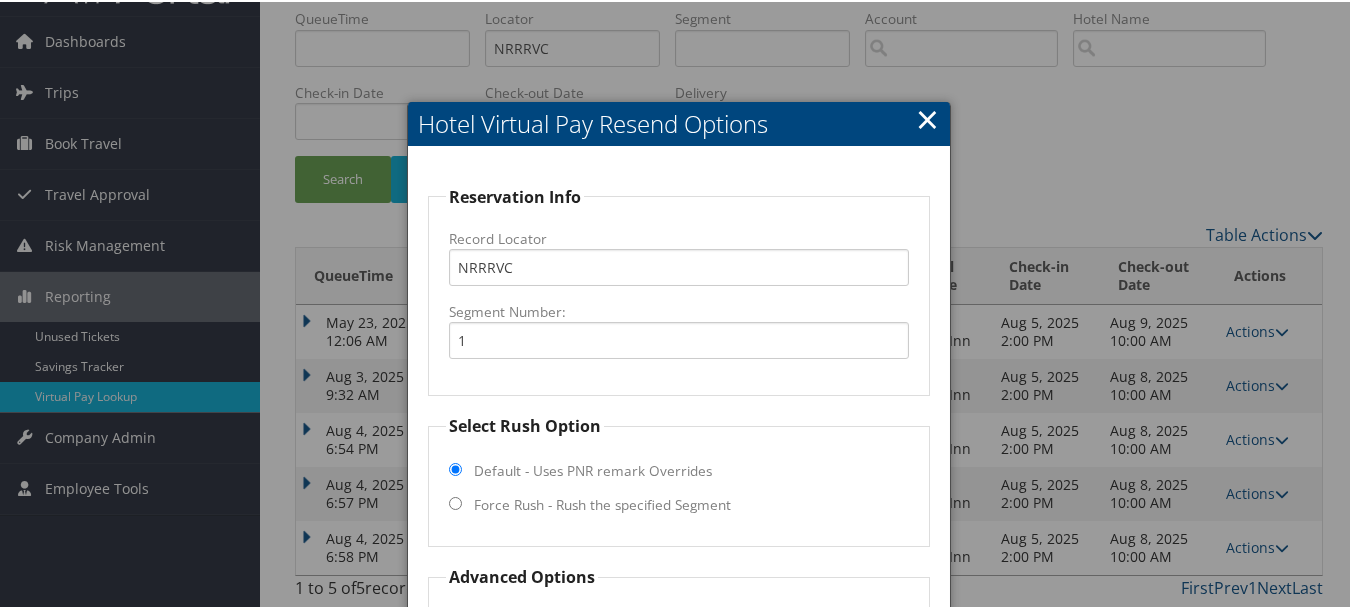 scroll, scrollTop: 225, scrollLeft: 0, axis: vertical 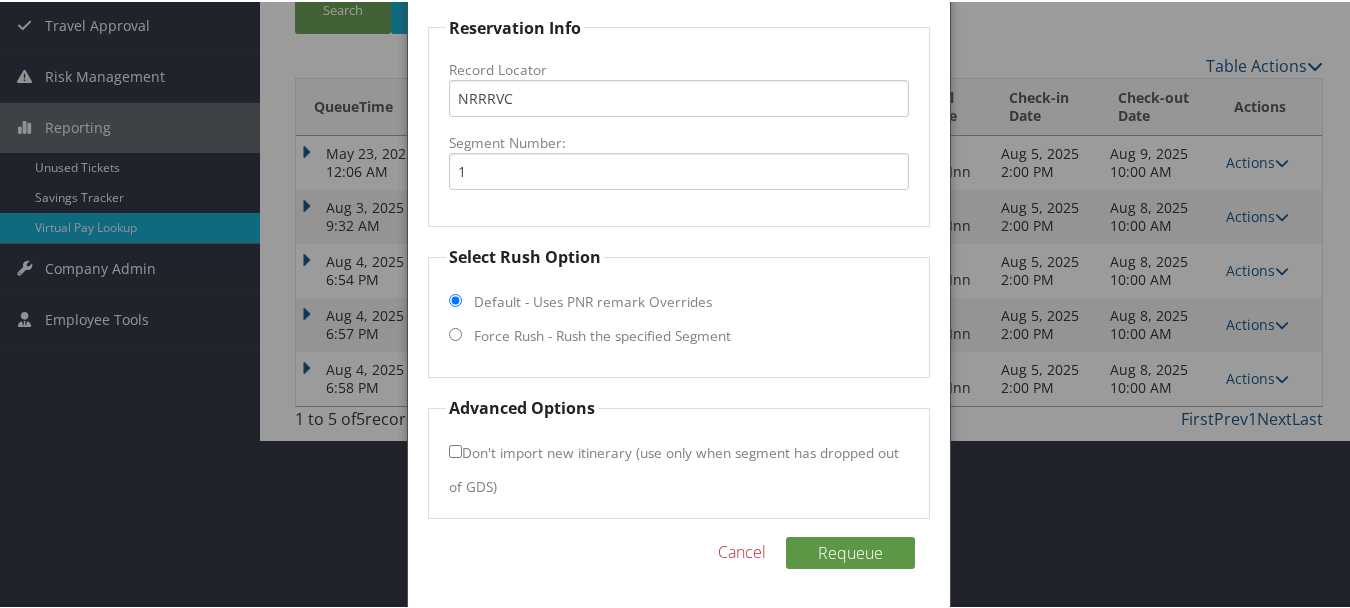 click on "Force Rush - Rush the specified Segment" at bounding box center [602, 334] 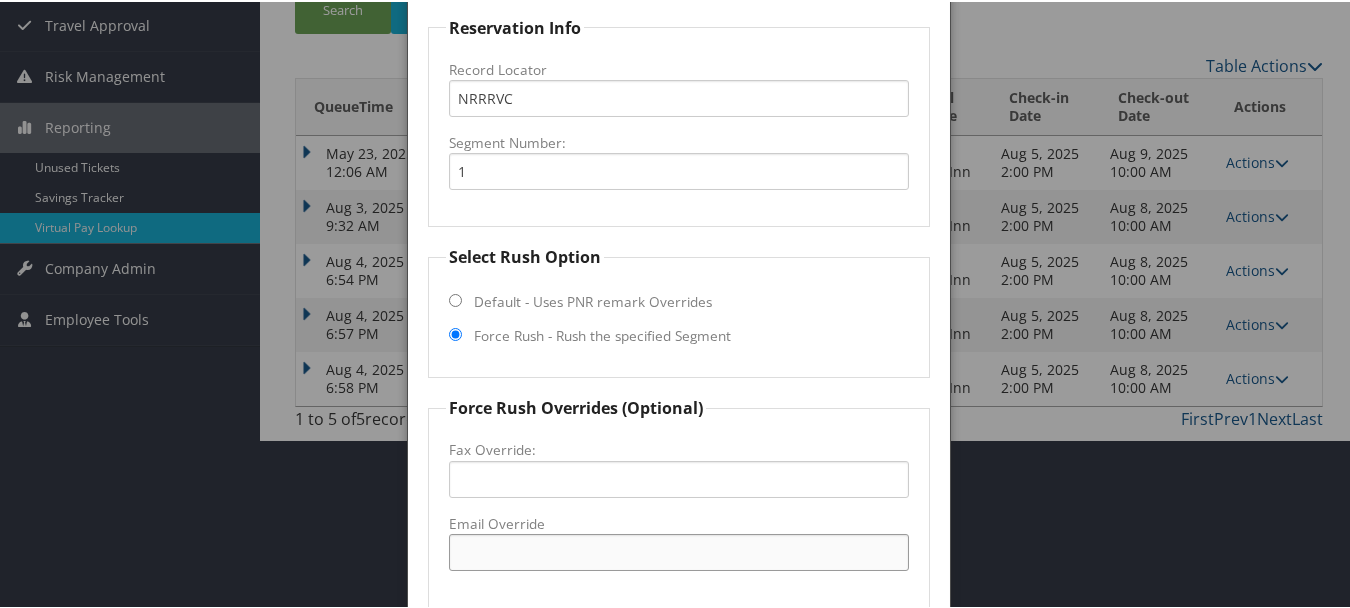 click on "Email Override" at bounding box center (678, 550) 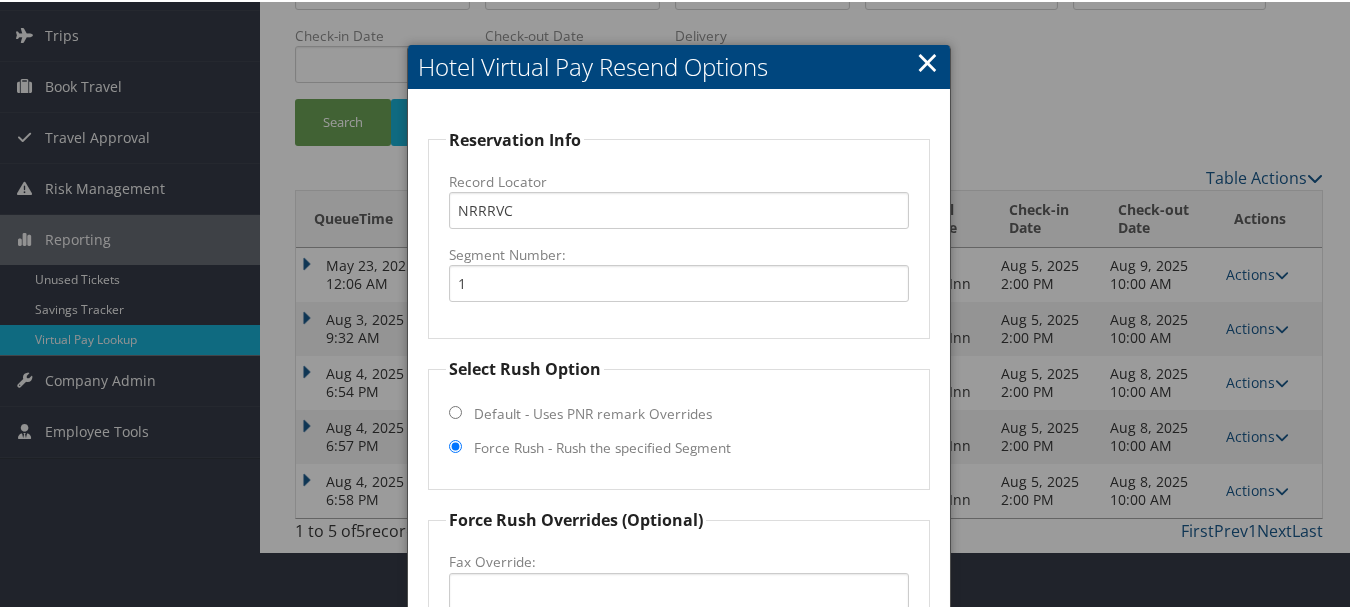 scroll, scrollTop: 0, scrollLeft: 0, axis: both 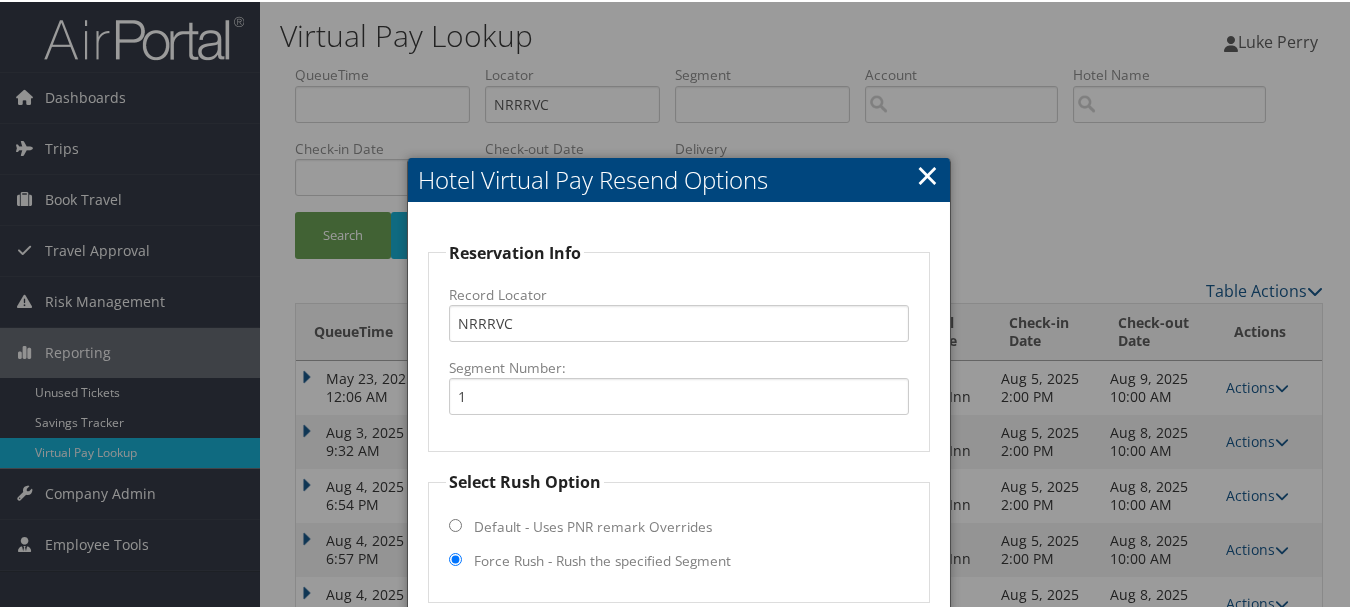 click on "×" at bounding box center (927, 173) 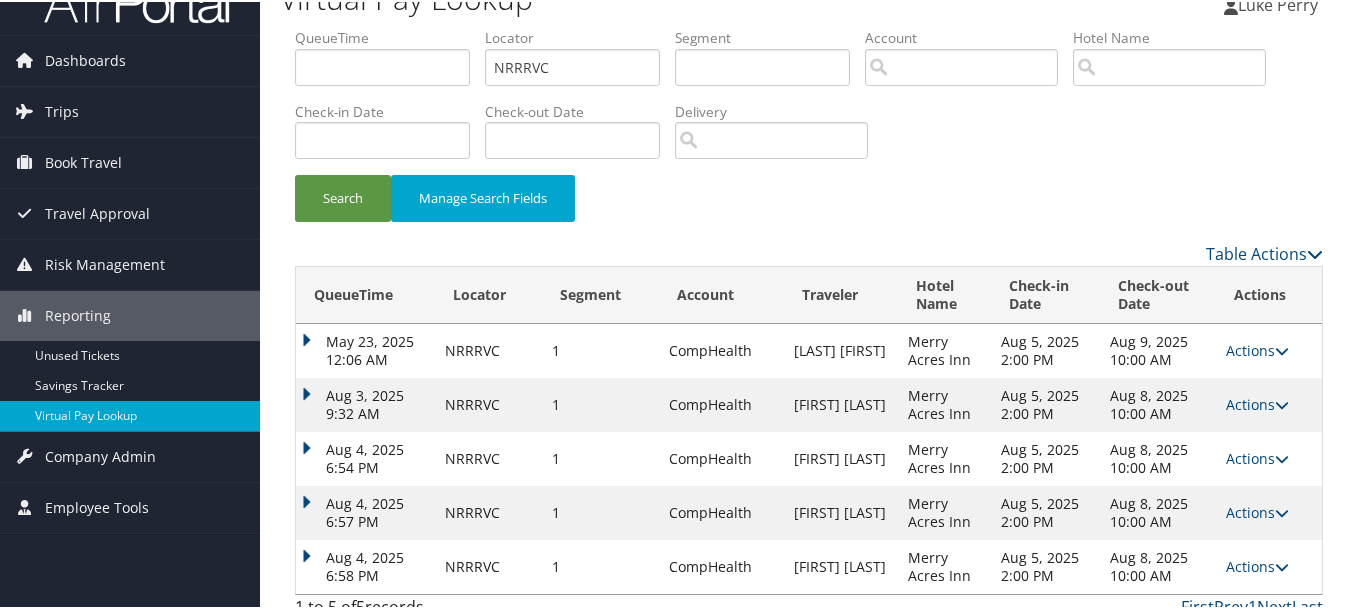 scroll, scrollTop: 56, scrollLeft: 0, axis: vertical 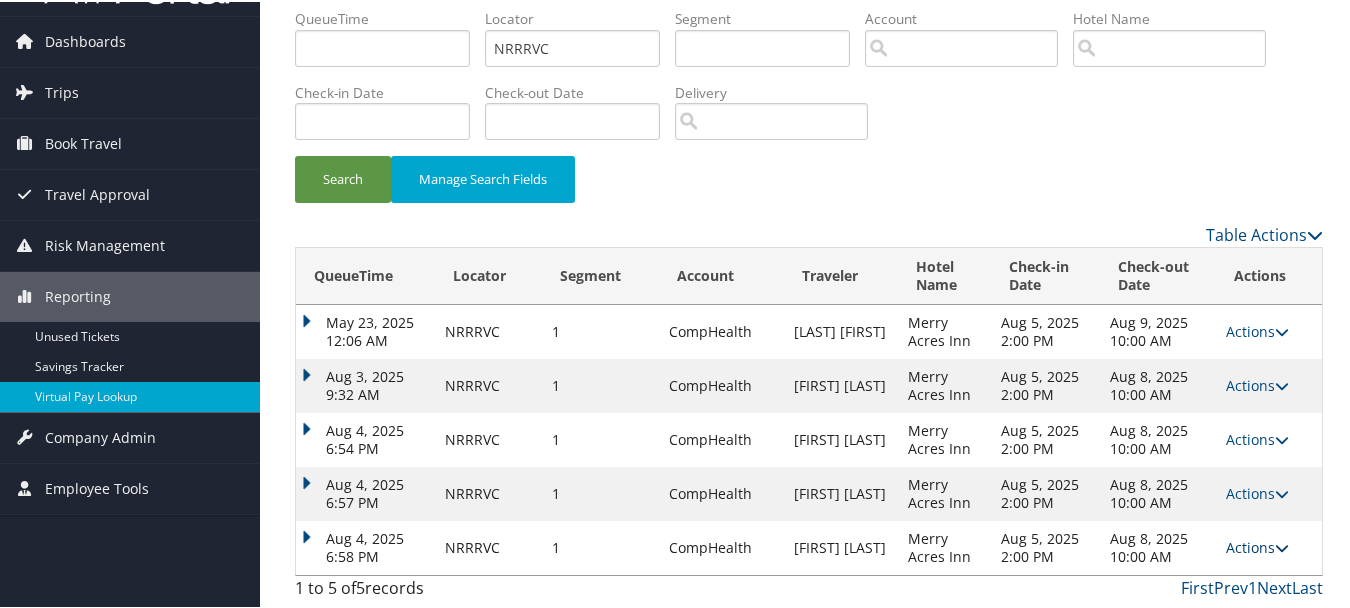 click on "Actions" at bounding box center (1257, 545) 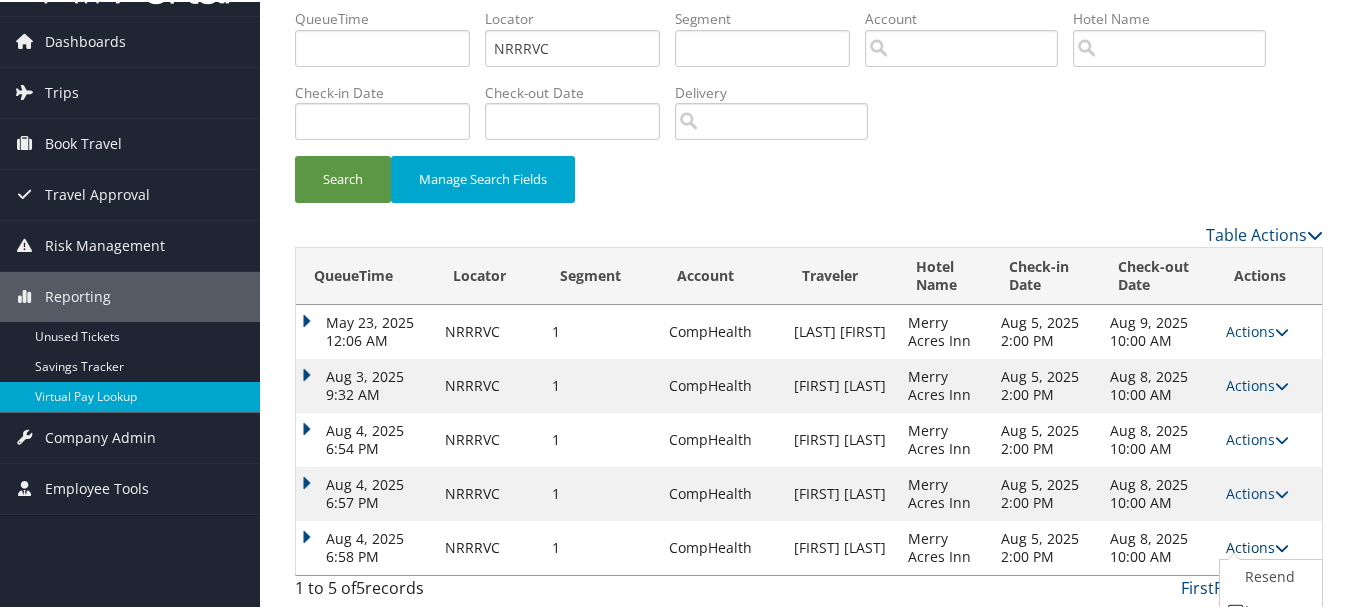 scroll, scrollTop: 127, scrollLeft: 0, axis: vertical 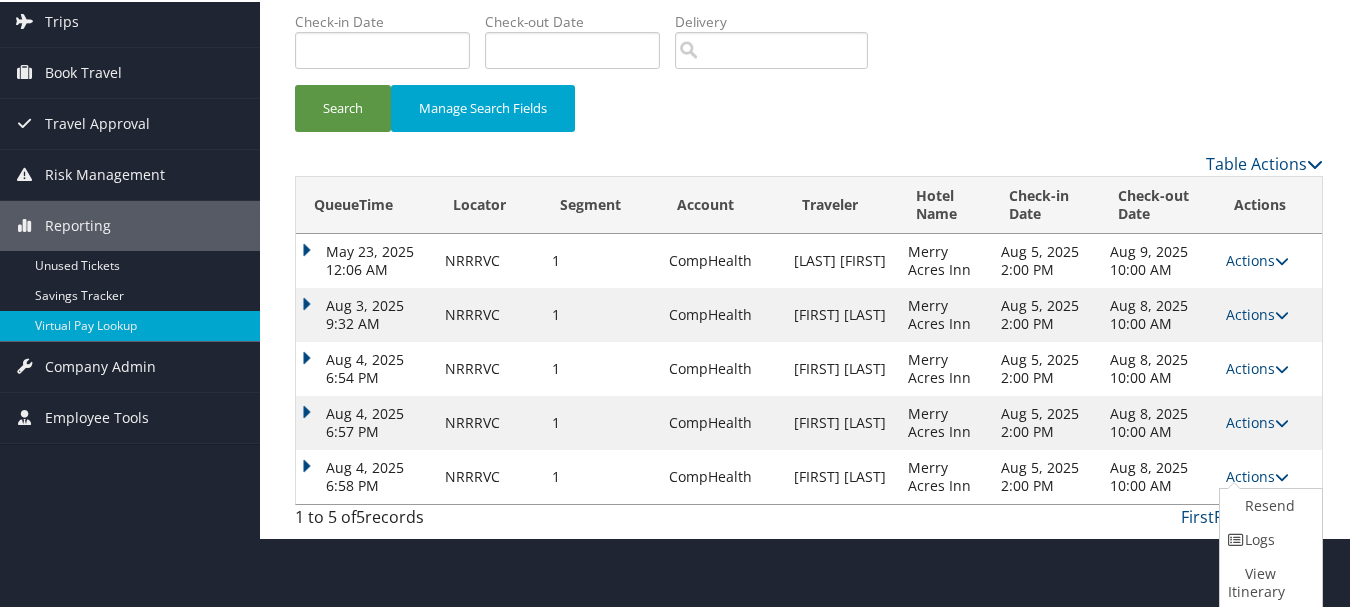 click on "Aug 5, 2025 2:00 PM" at bounding box center [1045, 475] 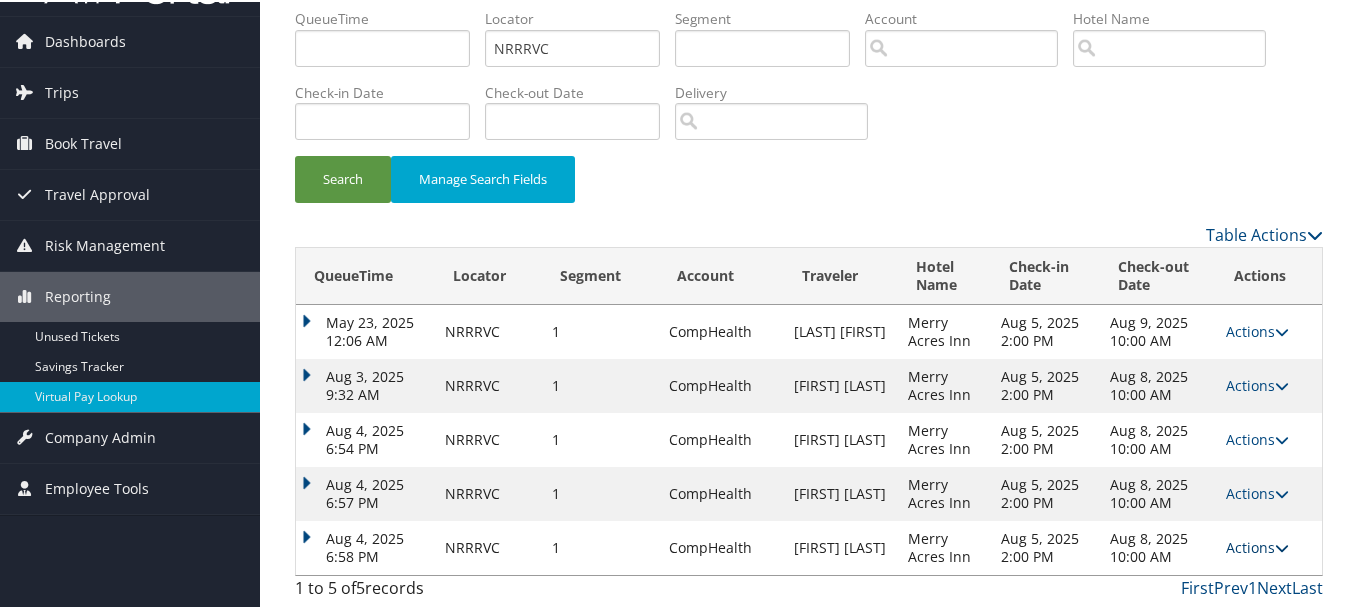 click on "Actions" at bounding box center (1257, 545) 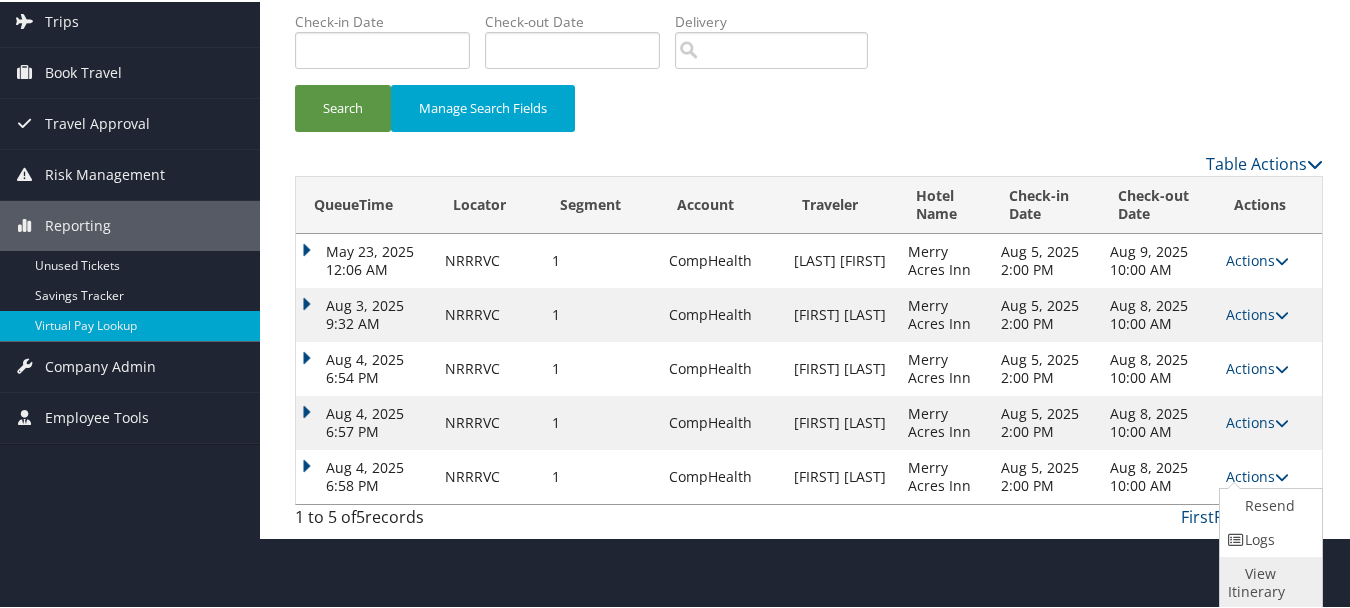 click on "View Itinerary" at bounding box center [1268, 581] 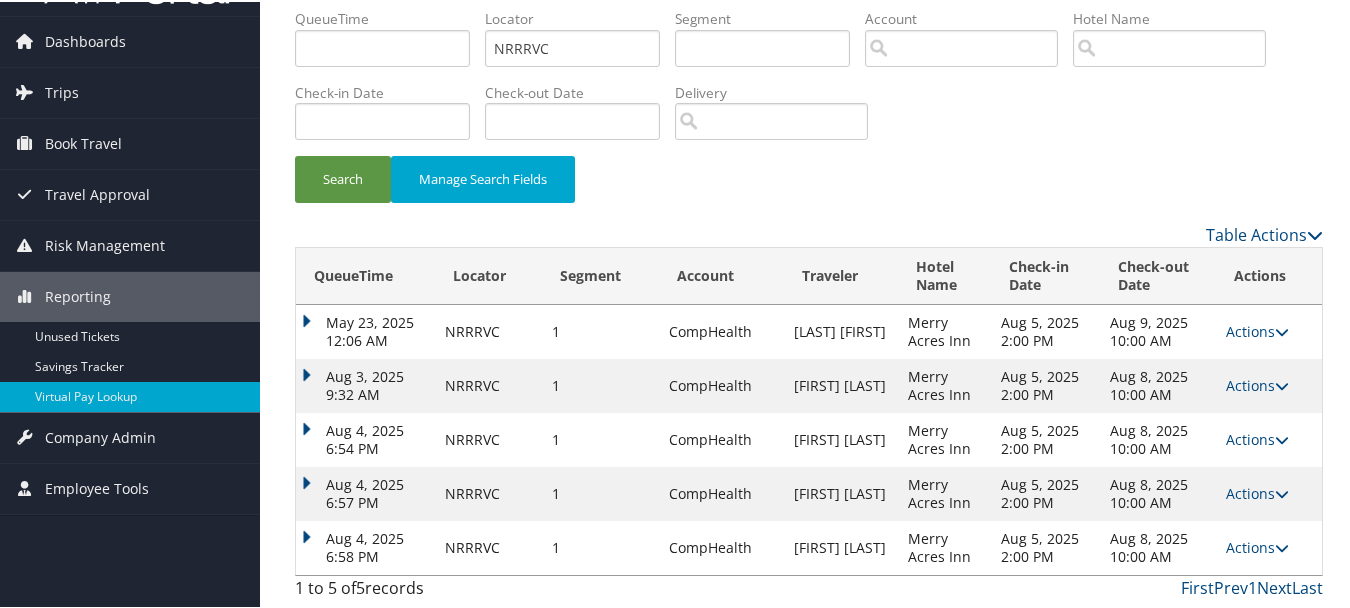 scroll, scrollTop: 56, scrollLeft: 0, axis: vertical 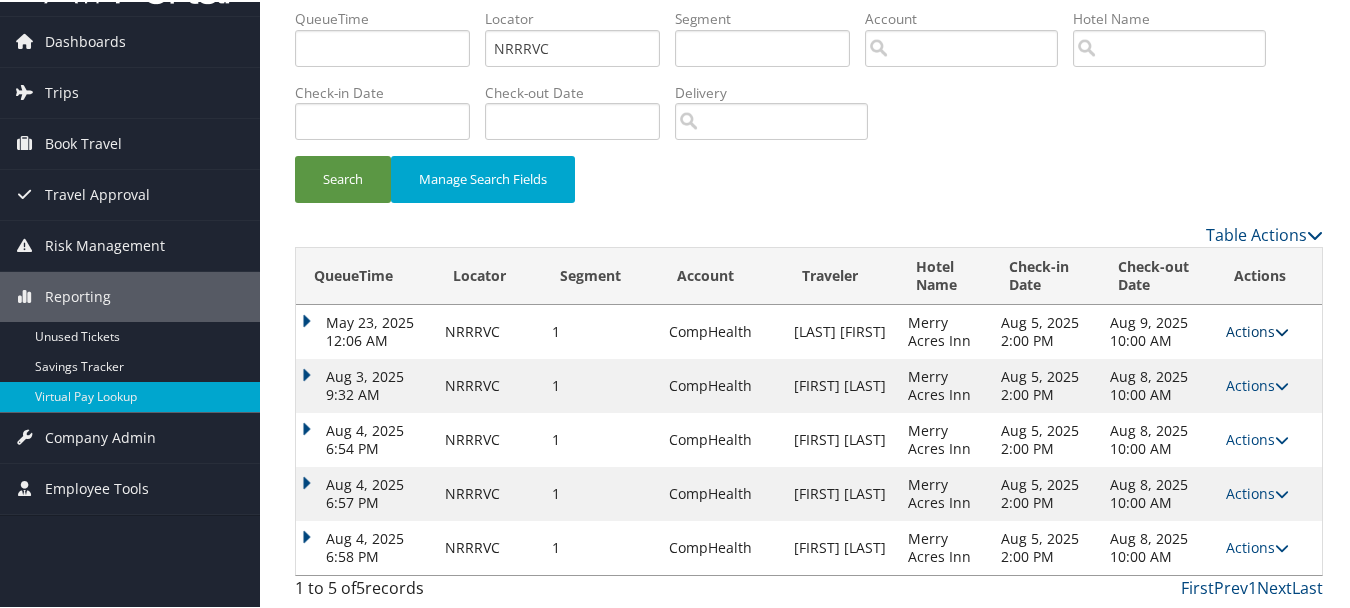 click at bounding box center (1282, 330) 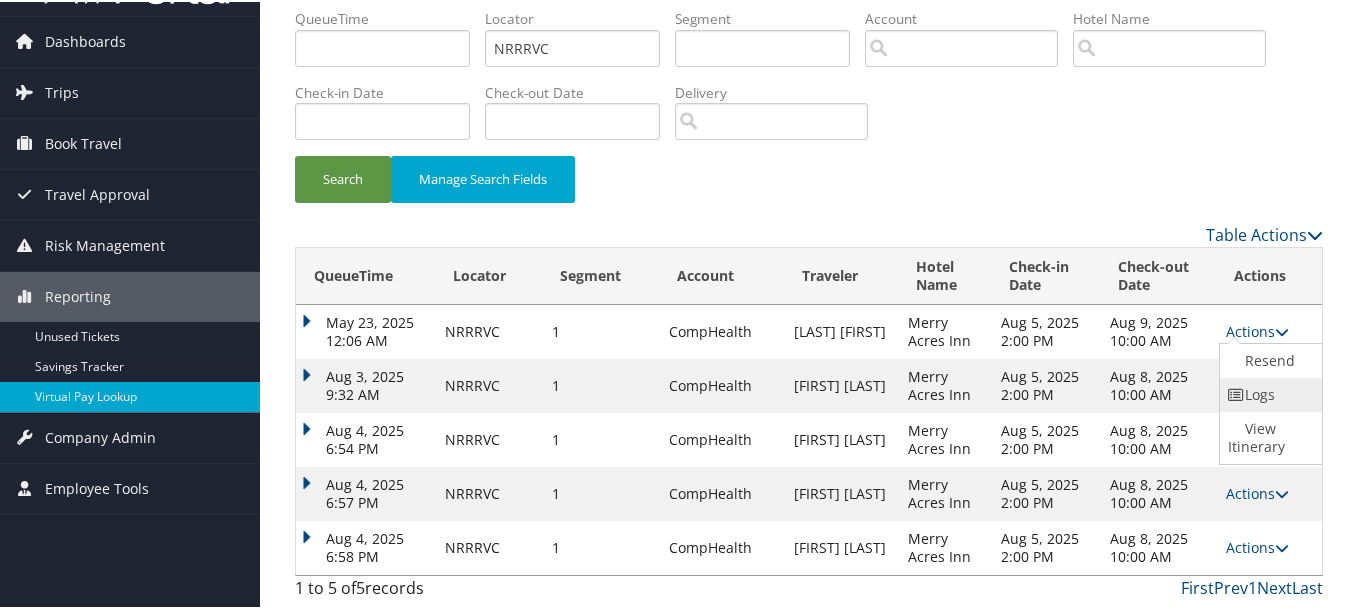 click on "Logs" at bounding box center [1268, 393] 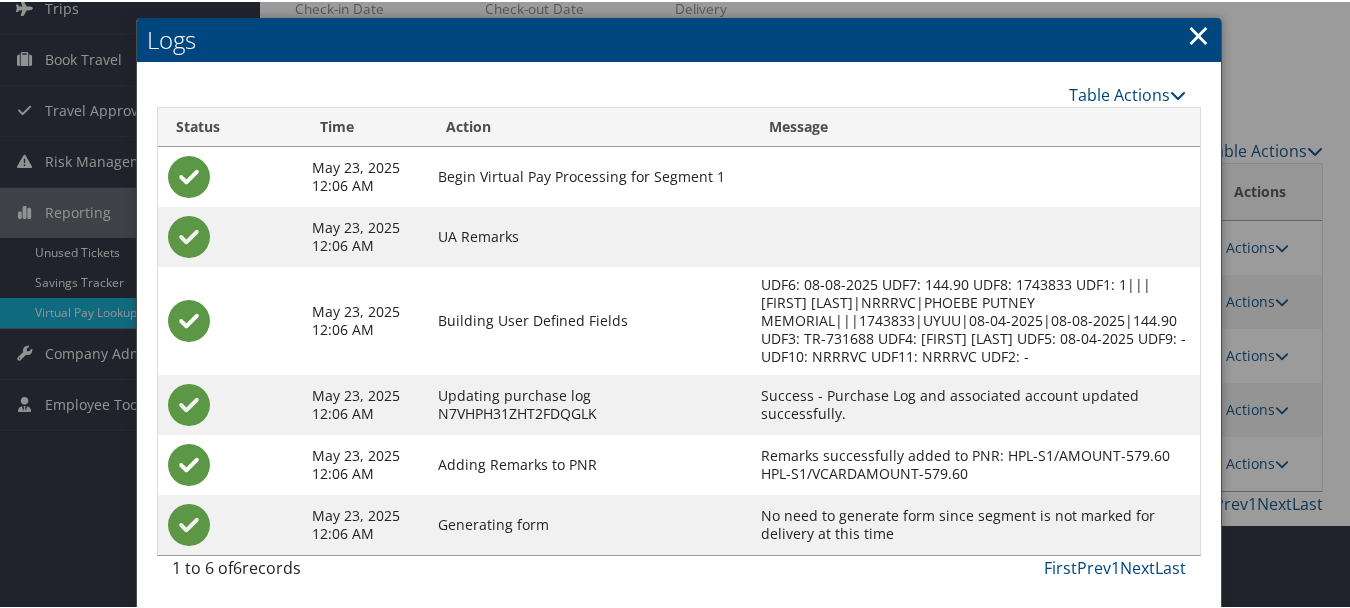 scroll, scrollTop: 141, scrollLeft: 0, axis: vertical 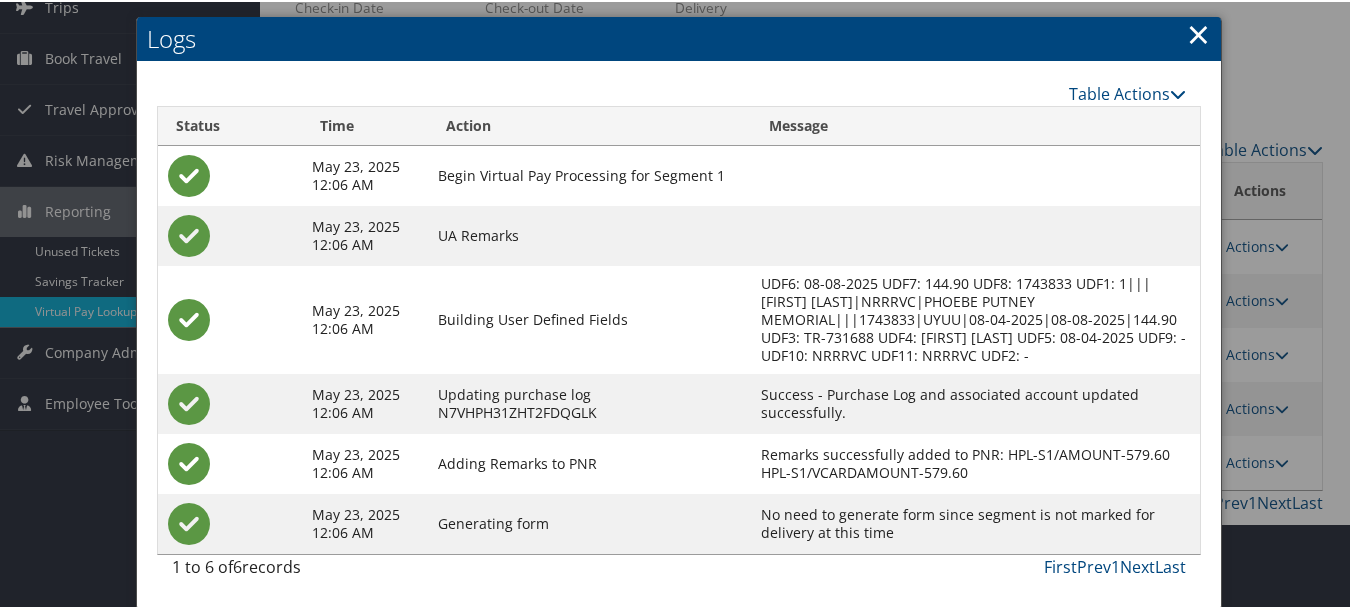 click on "×" at bounding box center (1198, 32) 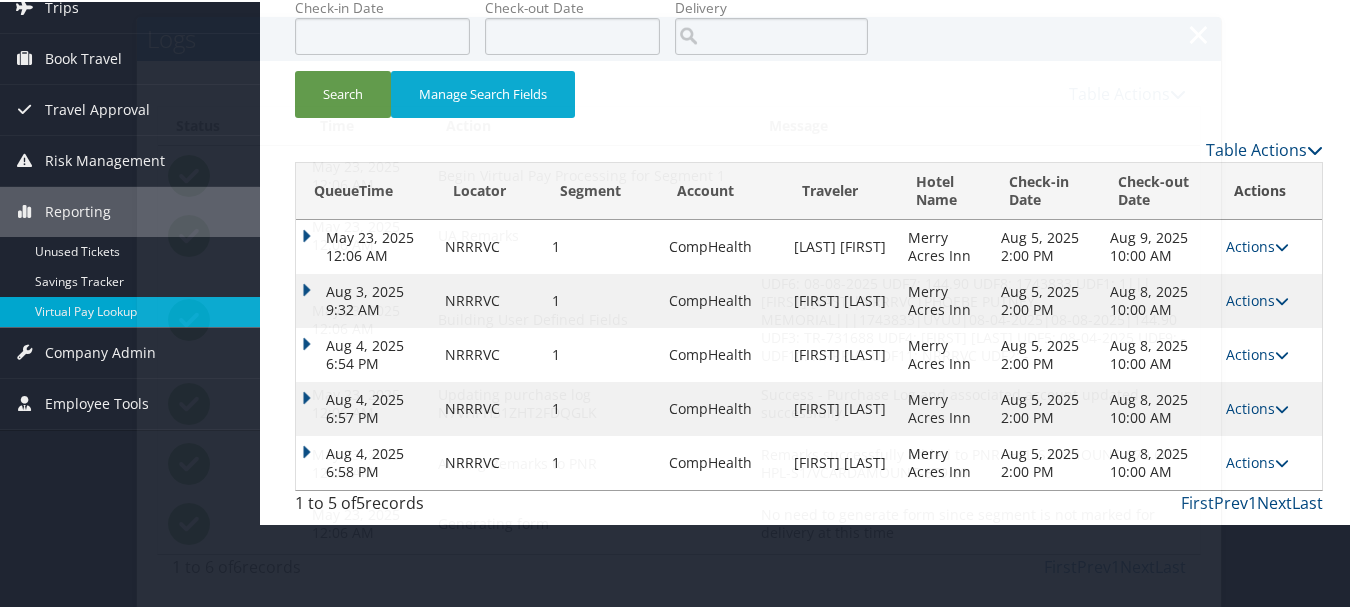 scroll, scrollTop: 56, scrollLeft: 0, axis: vertical 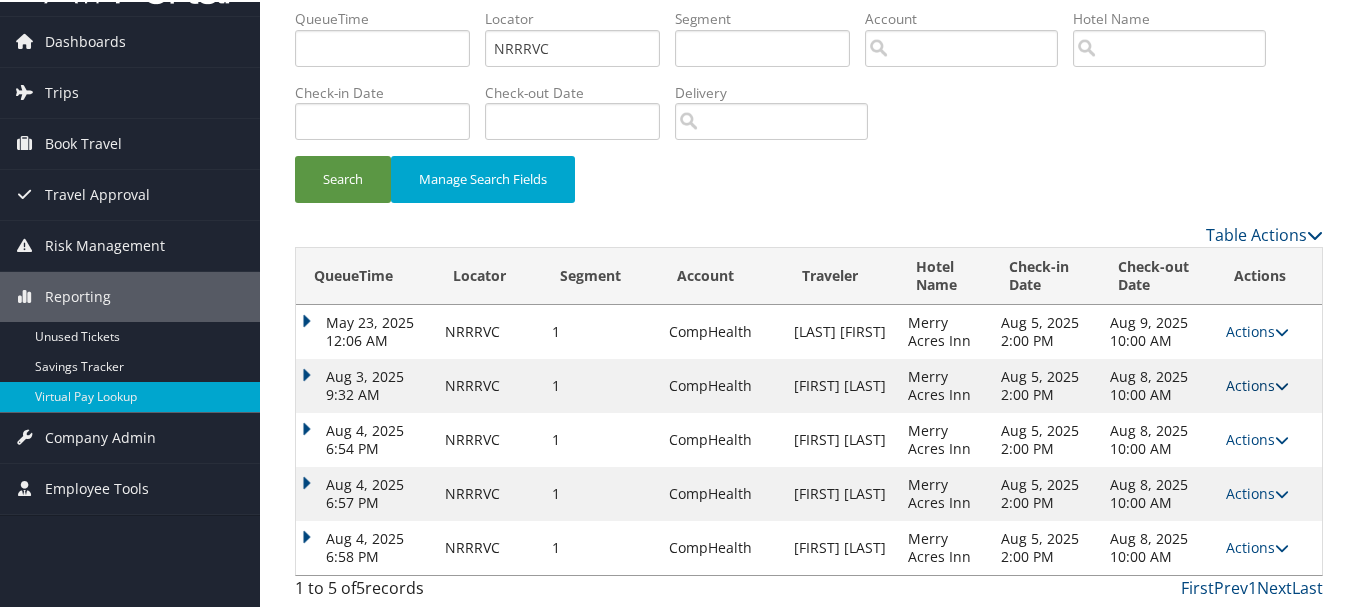 click on "Actions" at bounding box center (1257, 383) 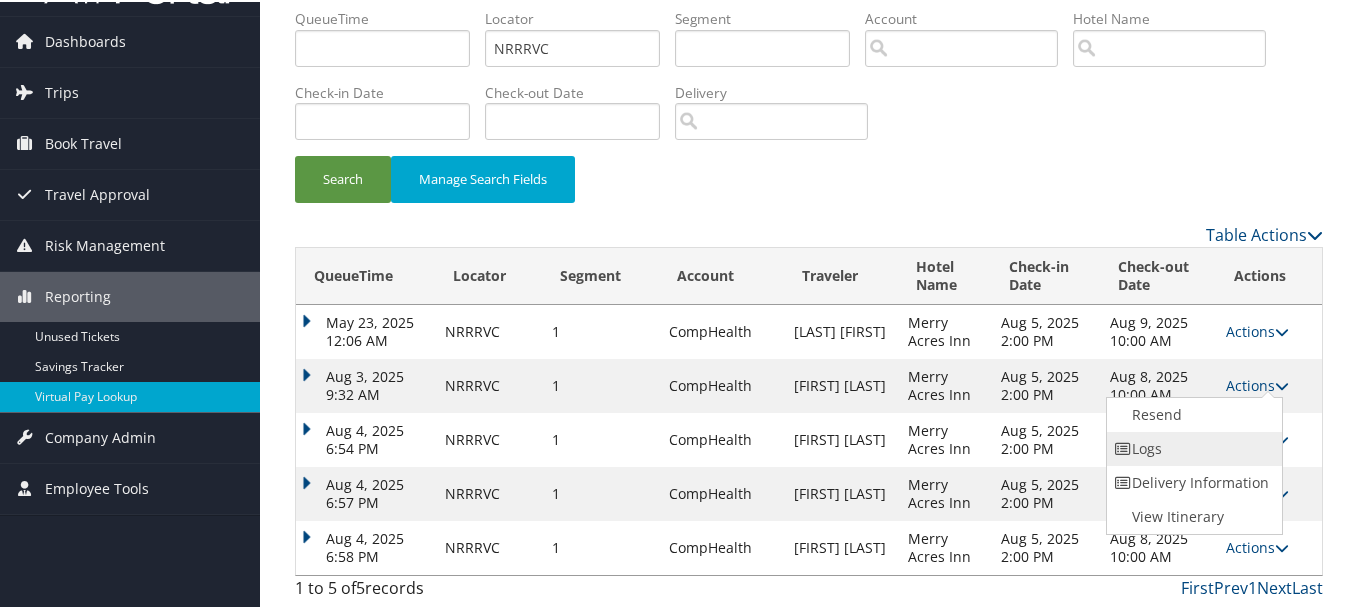 click on "Logs" at bounding box center (1192, 447) 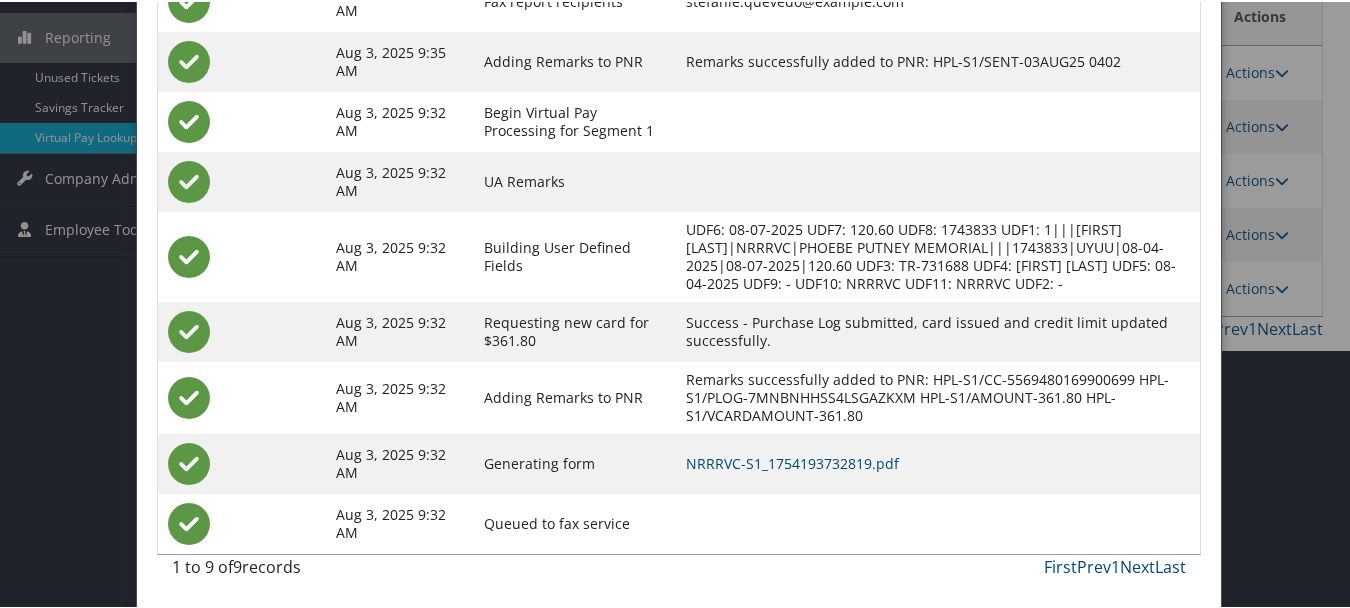 scroll, scrollTop: 15, scrollLeft: 0, axis: vertical 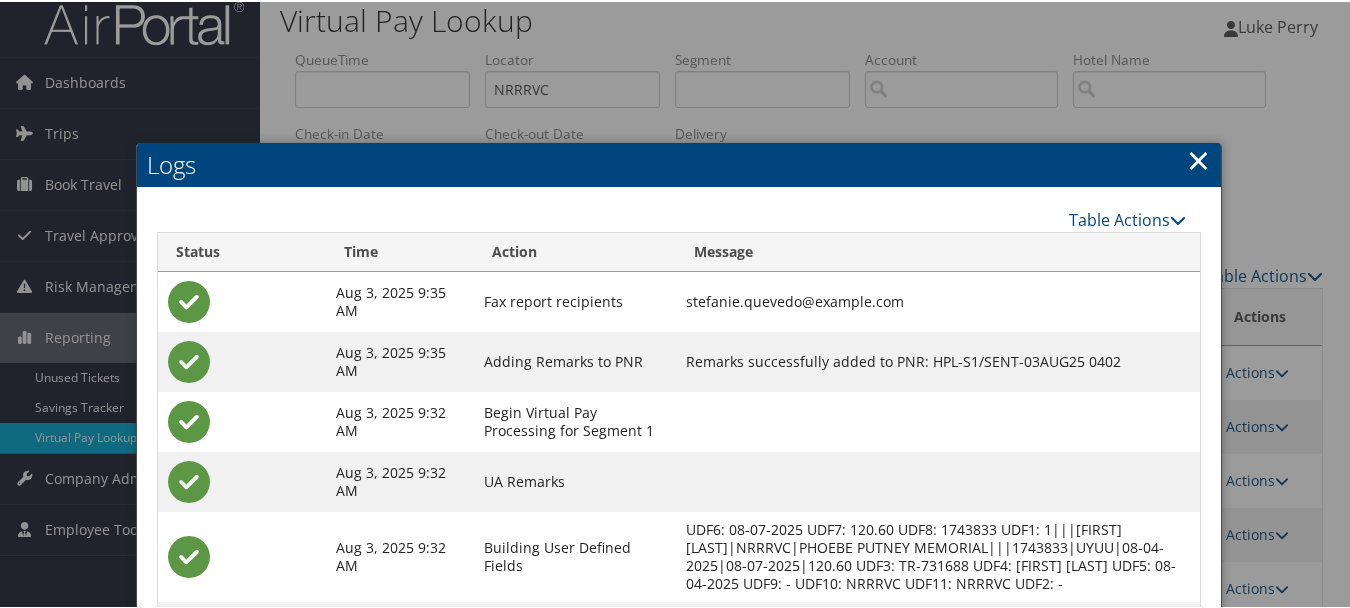 click on "×" at bounding box center [1198, 158] 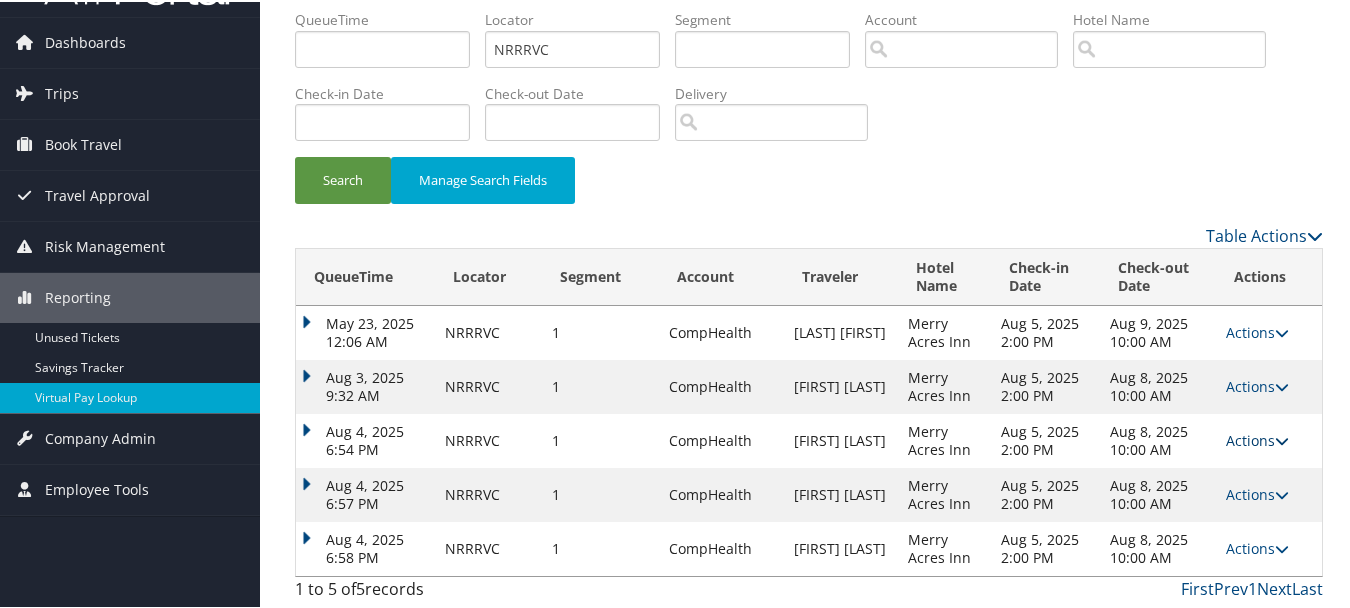 scroll, scrollTop: 56, scrollLeft: 0, axis: vertical 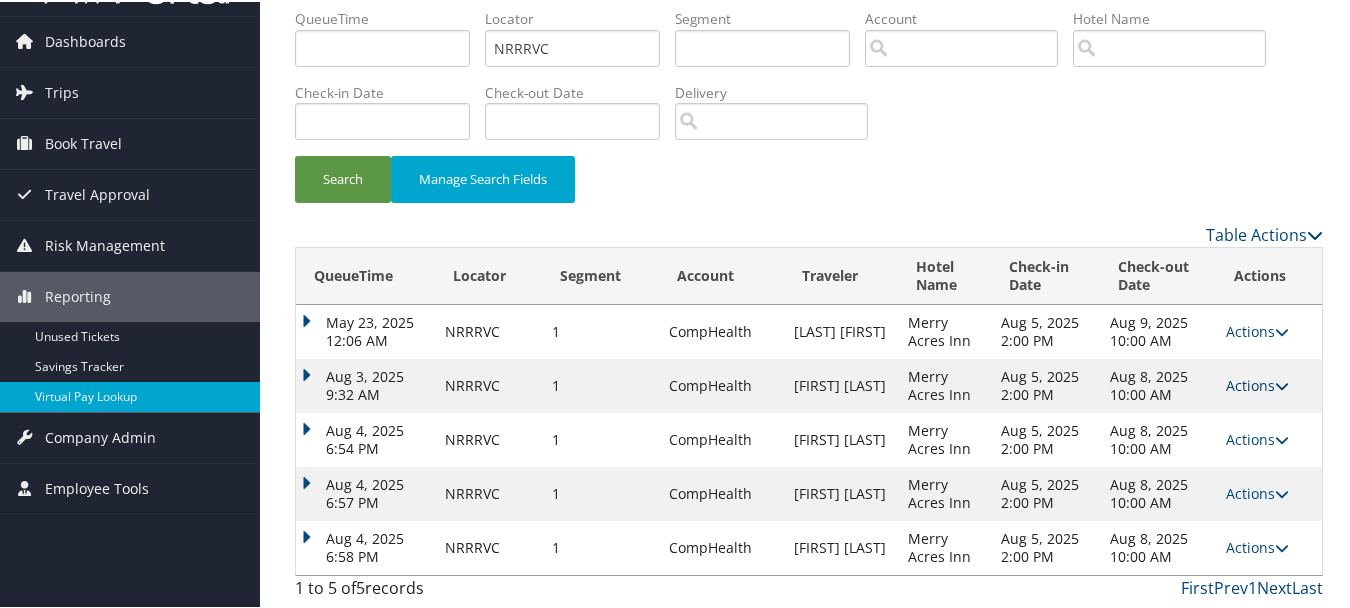 click at bounding box center (1282, 384) 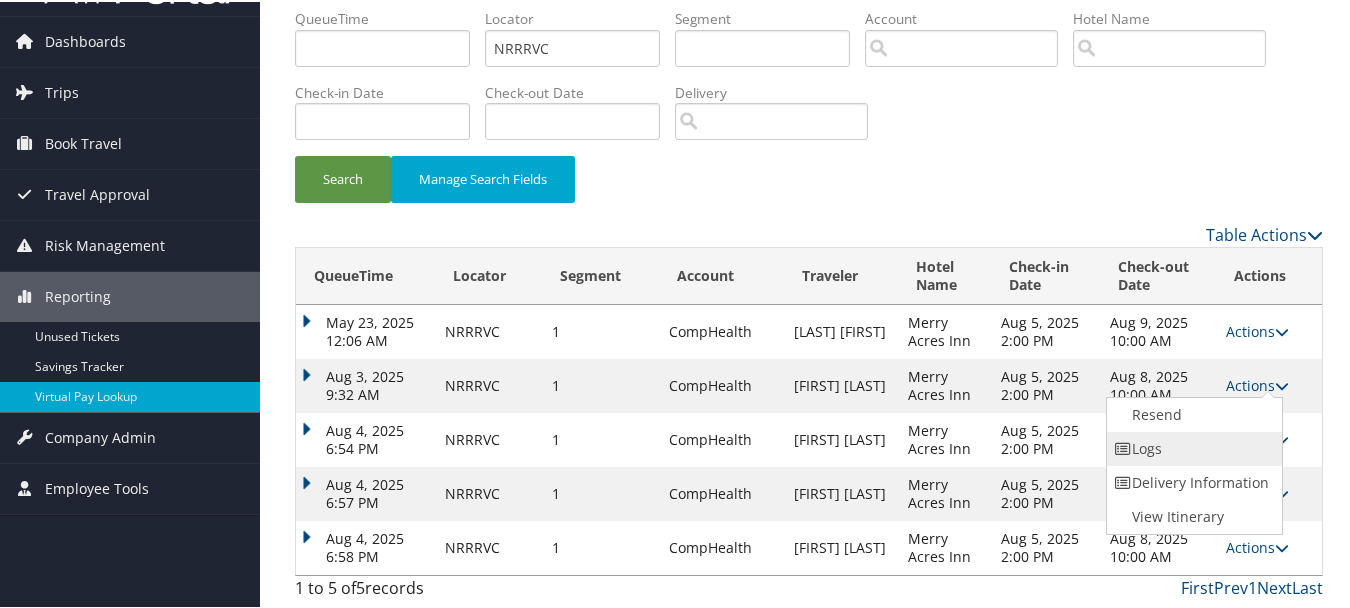click on "Logs" at bounding box center (1192, 447) 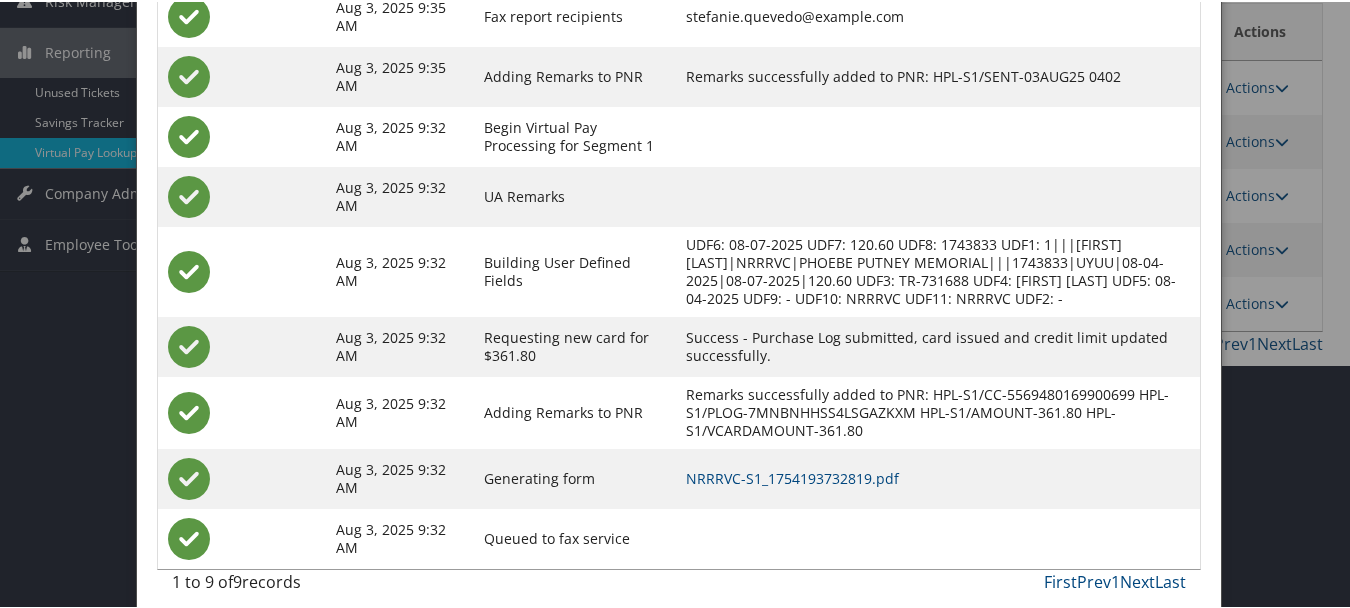 scroll, scrollTop: 315, scrollLeft: 0, axis: vertical 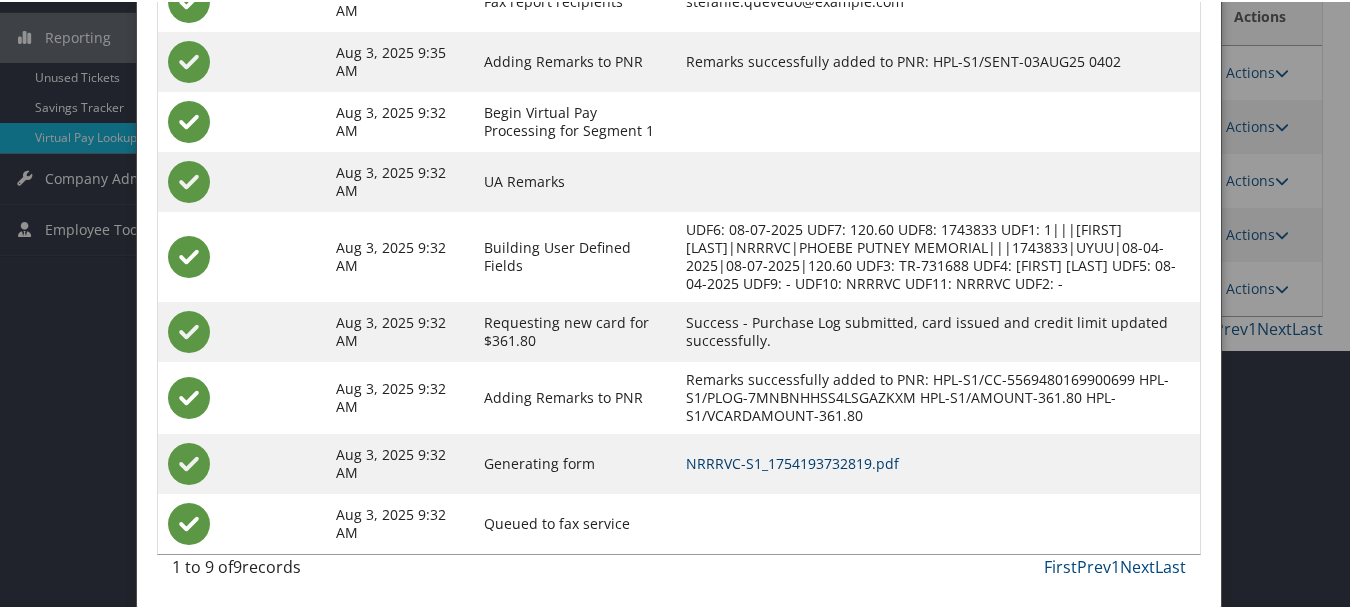 click on "NRRRVC-S1_1754193732819.pdf" at bounding box center [792, 461] 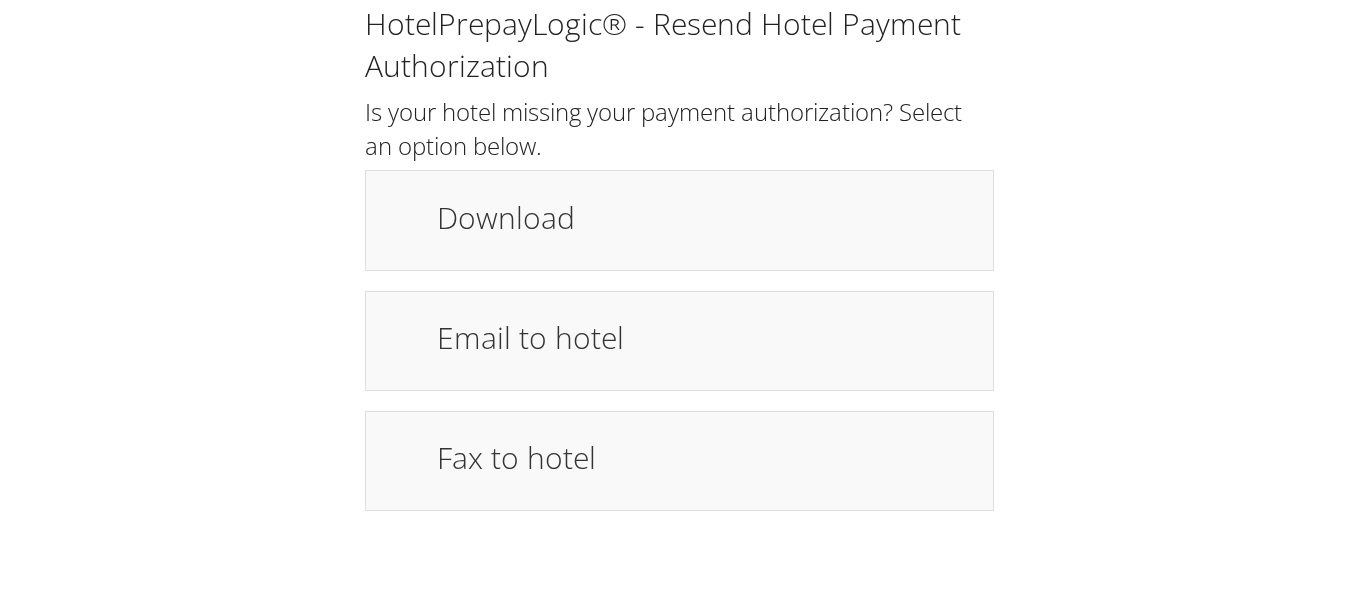 scroll, scrollTop: 0, scrollLeft: 0, axis: both 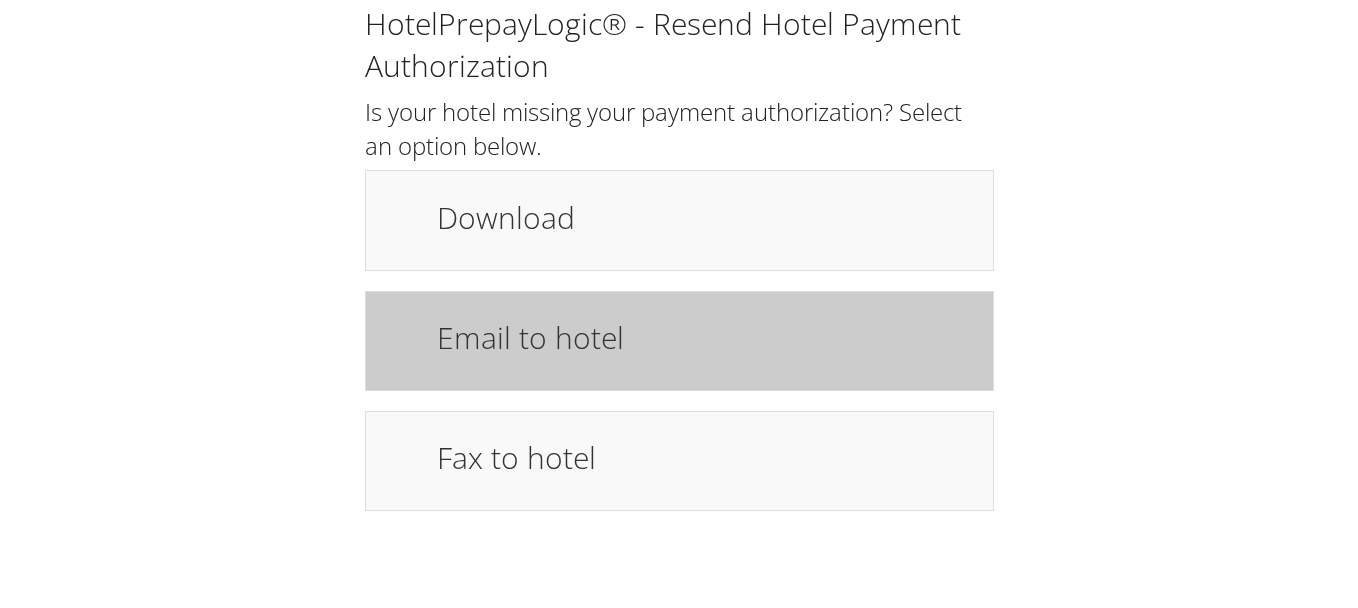 click on "Email to hotel" at bounding box center [705, 341] 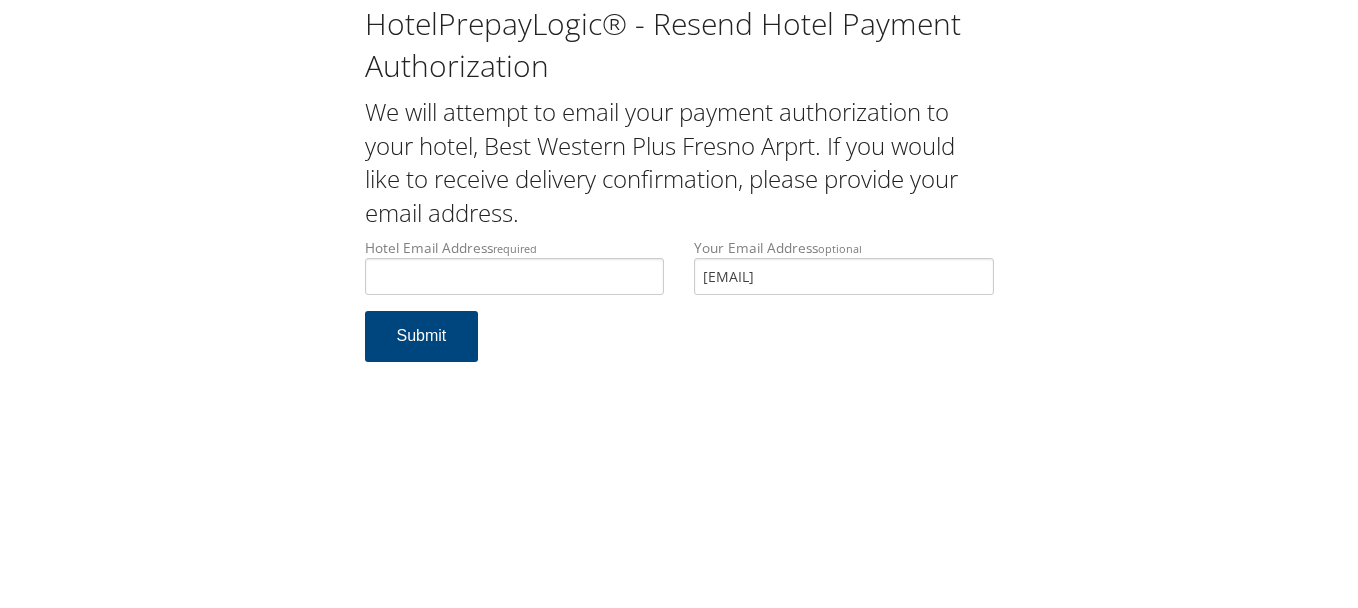 scroll, scrollTop: 0, scrollLeft: 0, axis: both 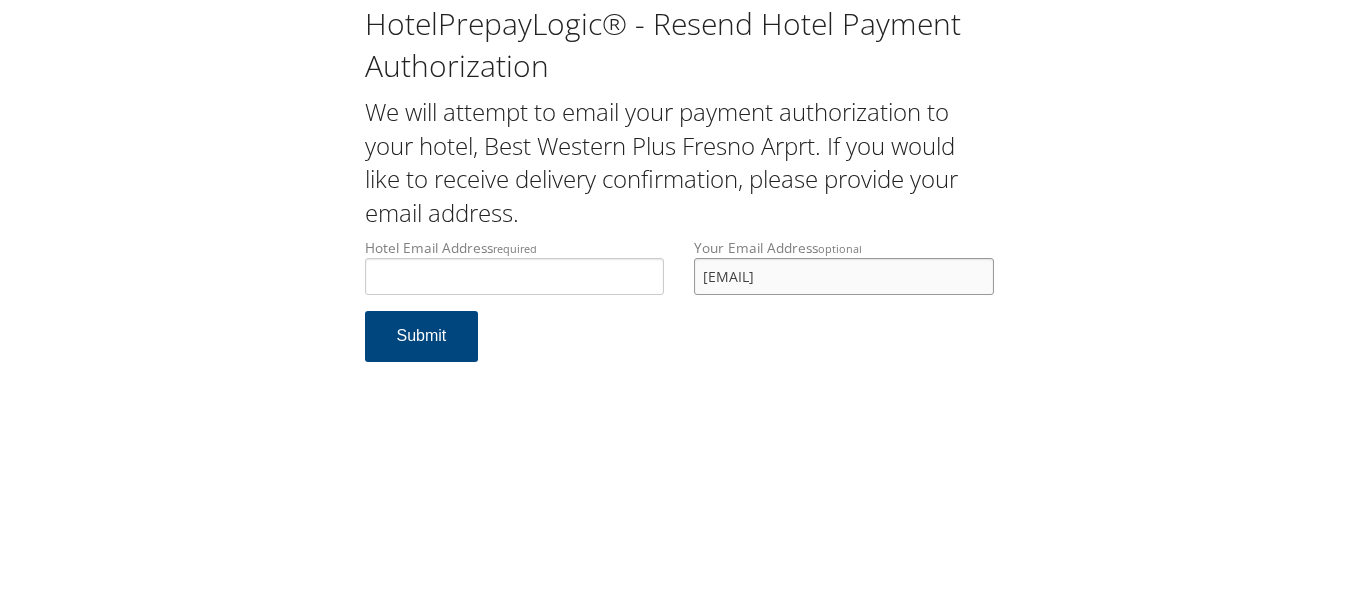 drag, startPoint x: 904, startPoint y: 287, endPoint x: 693, endPoint y: 287, distance: 211 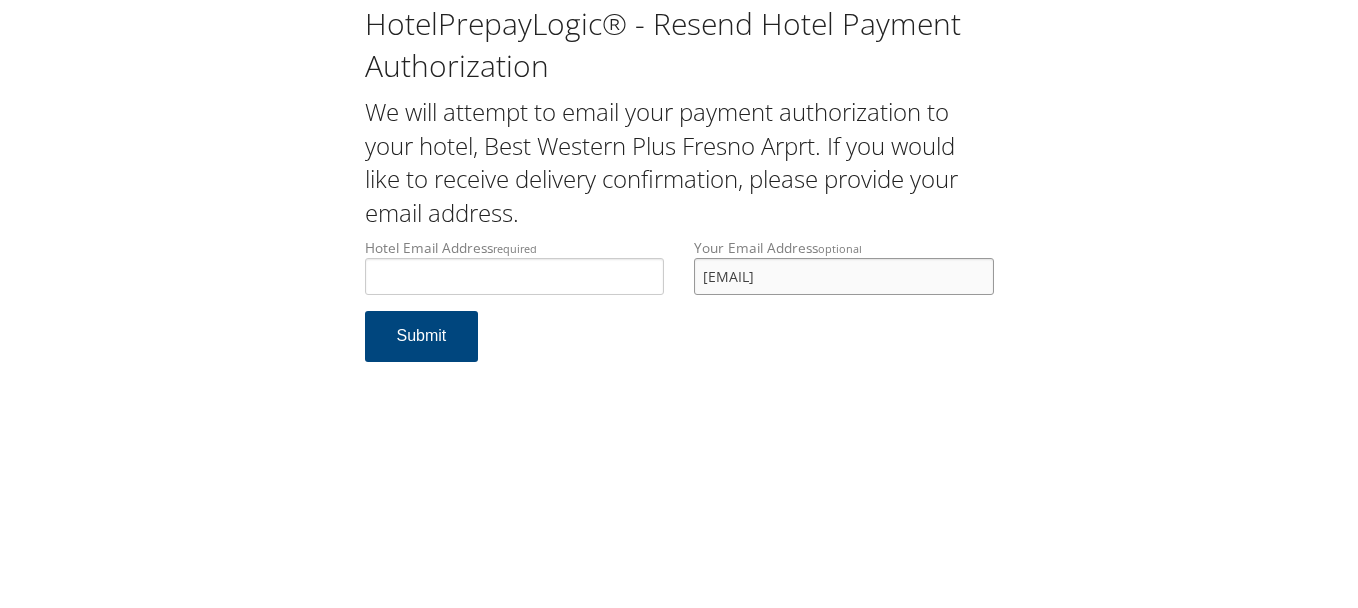 click on "Your Email Address  optional
DWPKVIEW@YAHOO.COM" at bounding box center (844, 274) 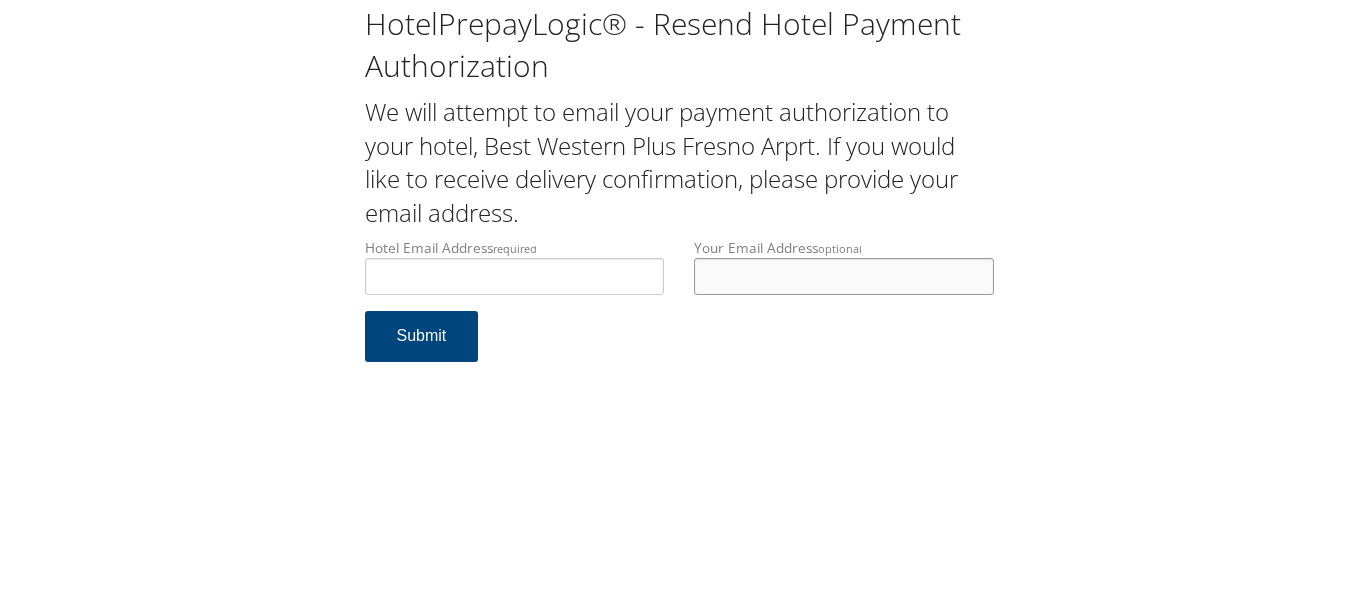 type 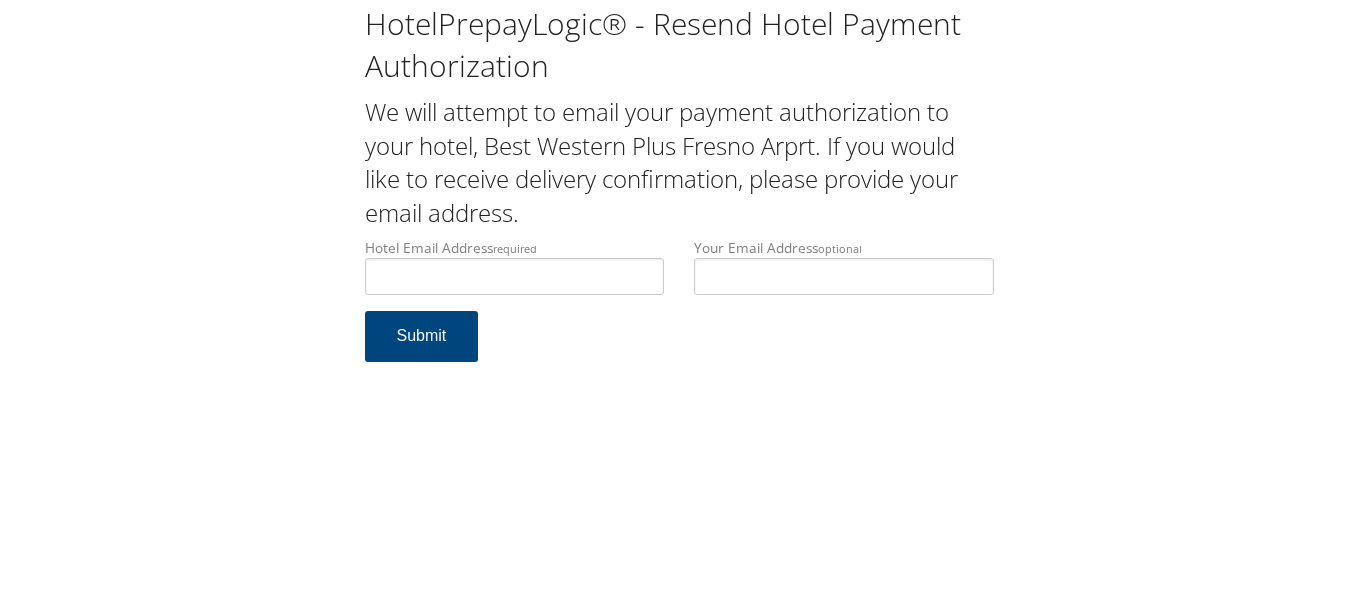 click on "Hotel Email Address  required" at bounding box center [515, 266] 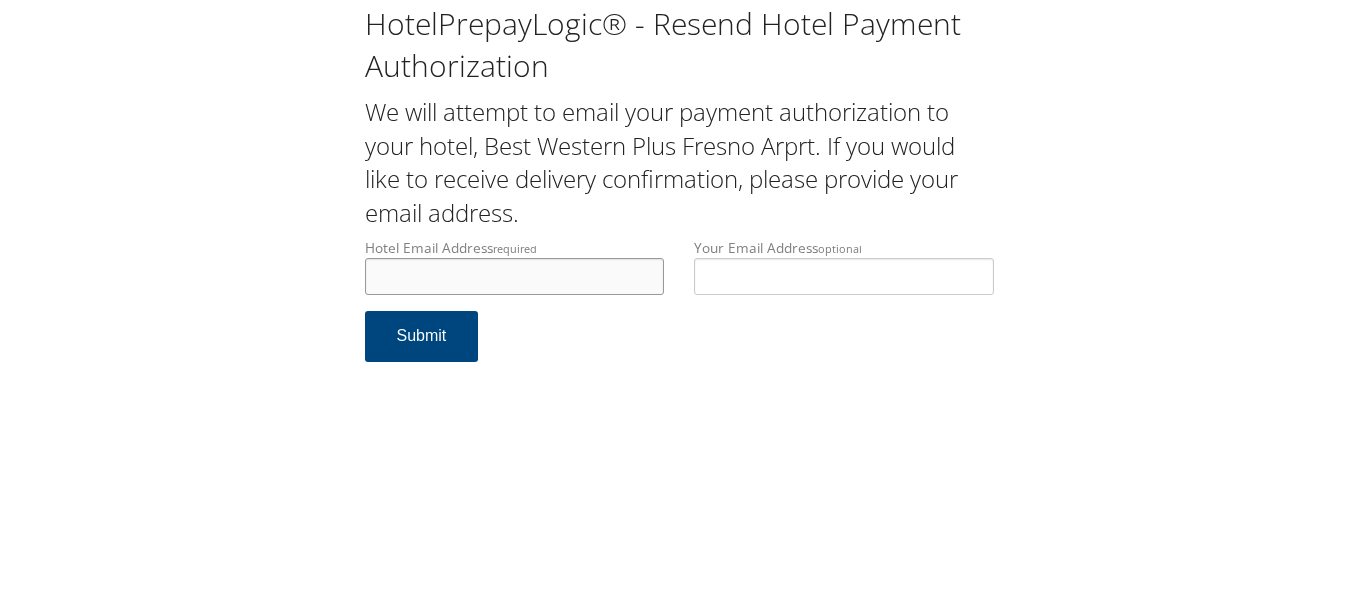click on "Hotel Email Address  required" at bounding box center (515, 276) 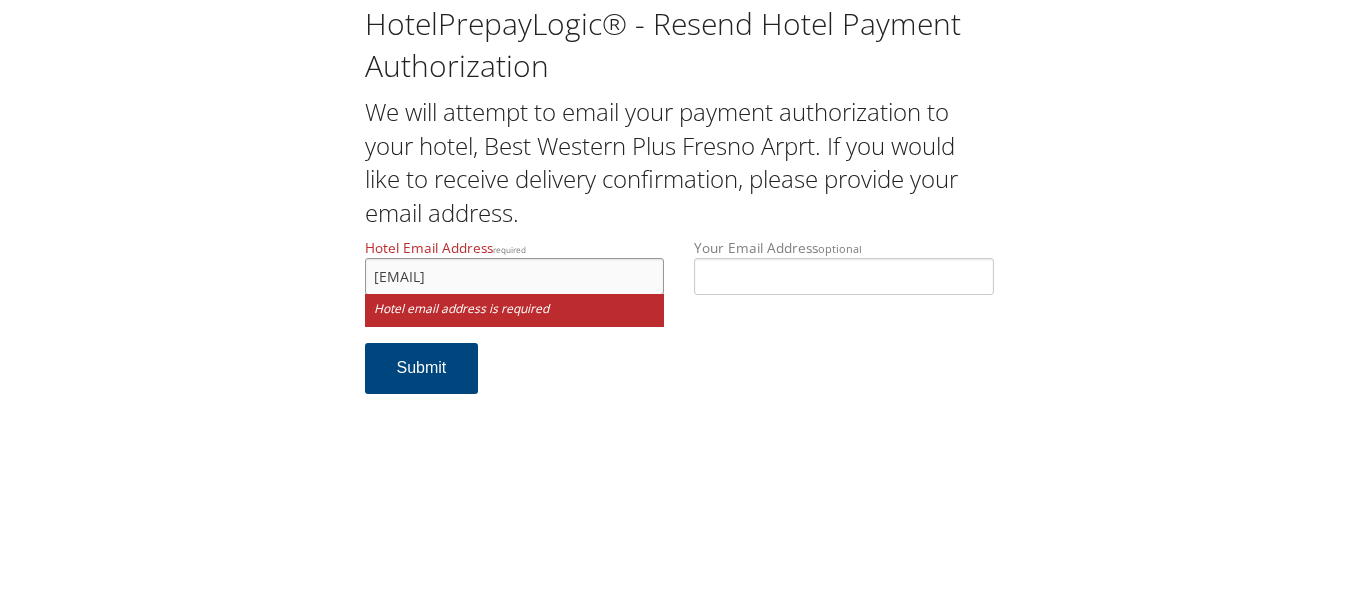 type on "bwfah-reservations@swhm.com" 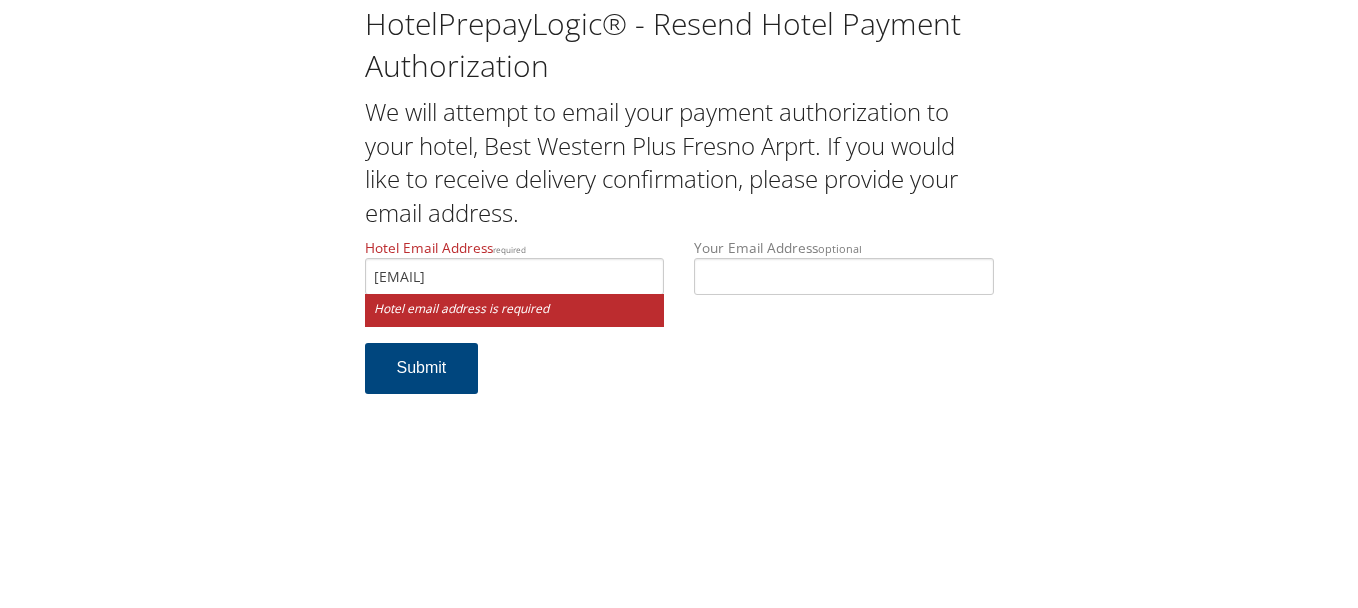 click on "Hotel Email Address  required
bwfah-reservations@swhm.com
Hotel email address is required
Your Email Address  optional
Submit" at bounding box center (679, 326) 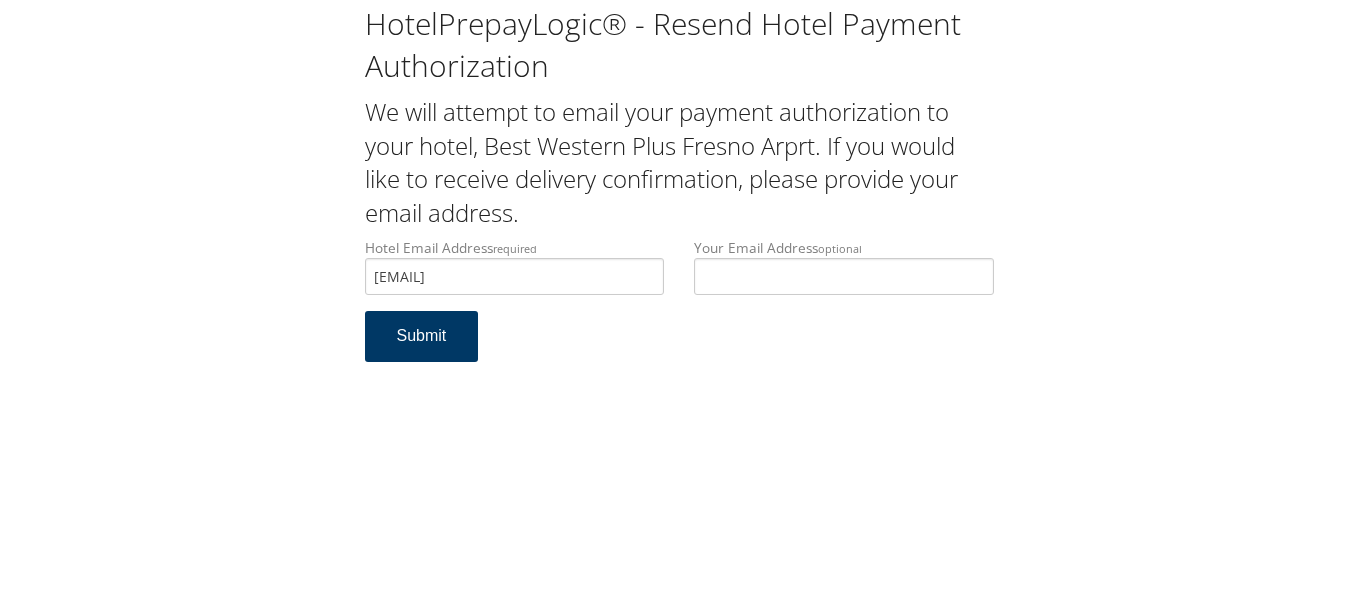 click on "Submit" at bounding box center (422, 336) 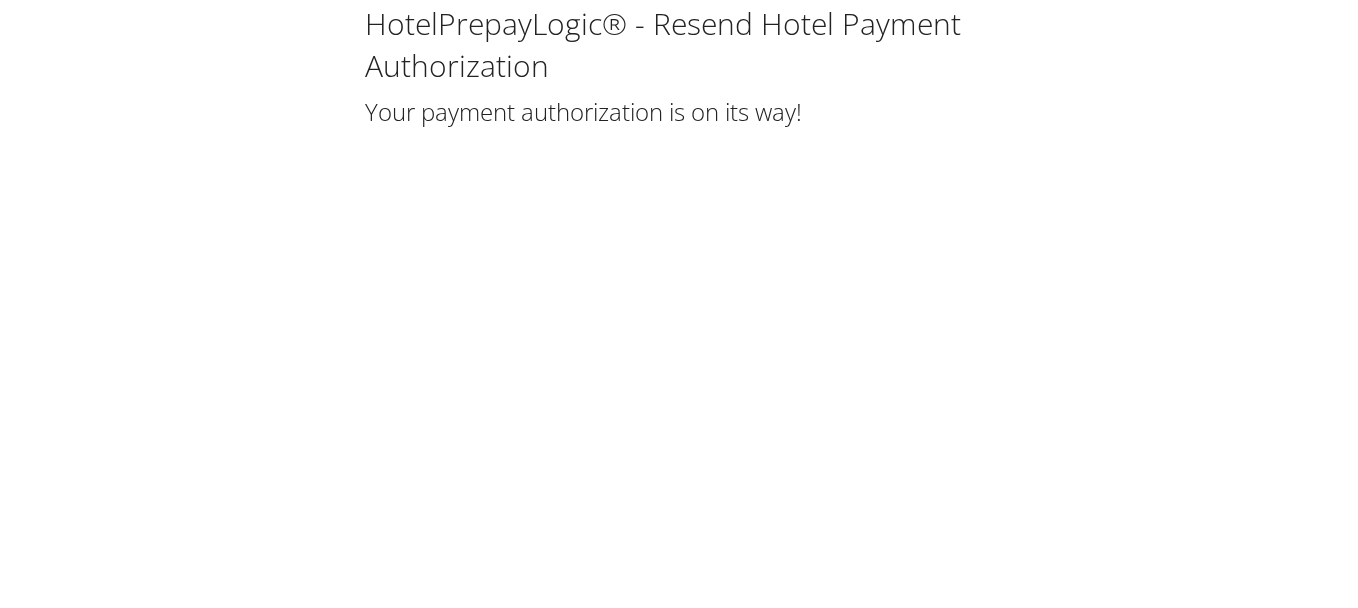 scroll, scrollTop: 0, scrollLeft: 0, axis: both 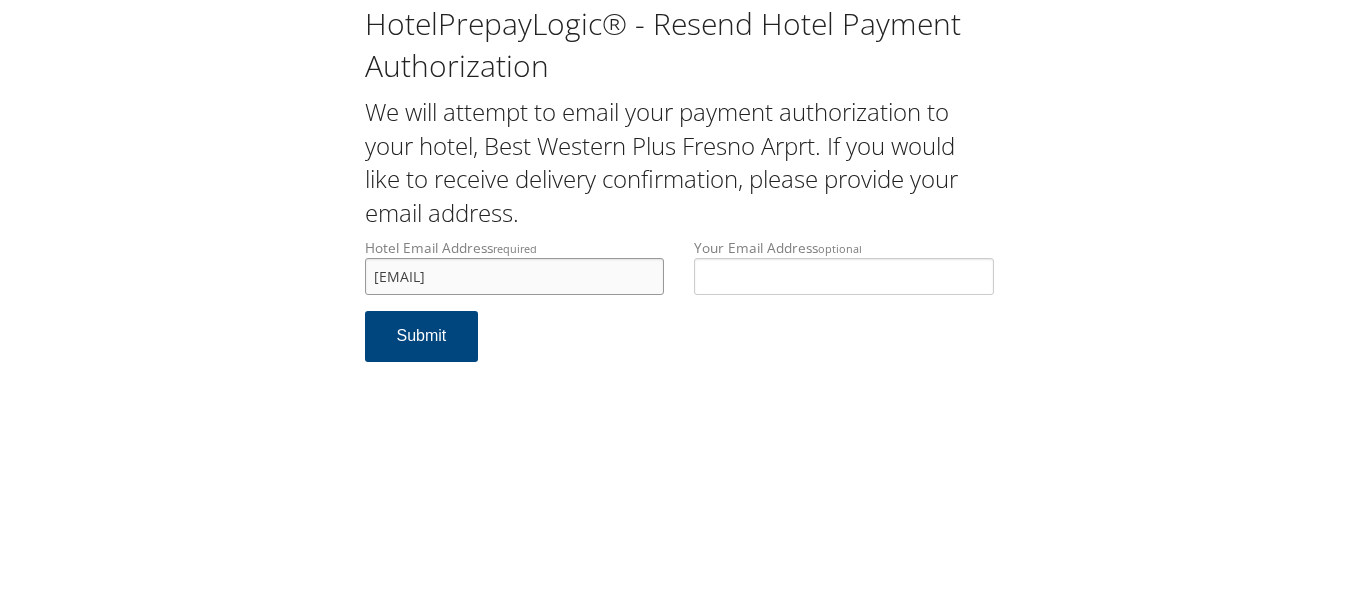 drag, startPoint x: 625, startPoint y: 264, endPoint x: 287, endPoint y: 266, distance: 338.00592 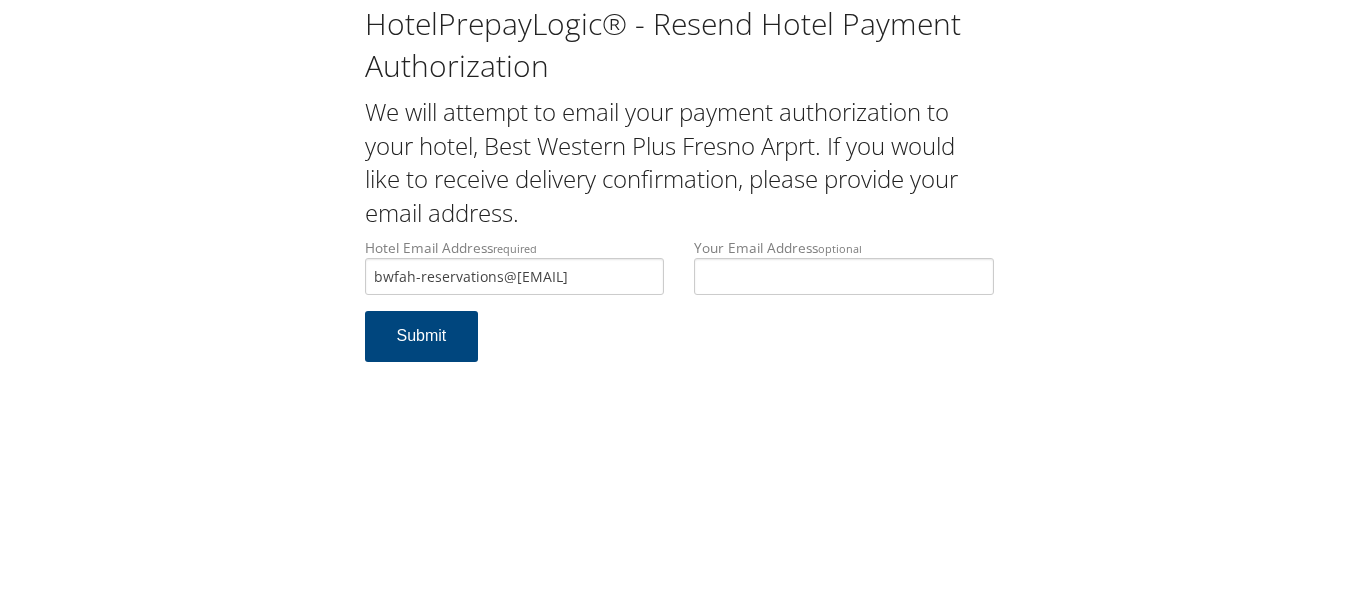 scroll, scrollTop: 0, scrollLeft: 0, axis: both 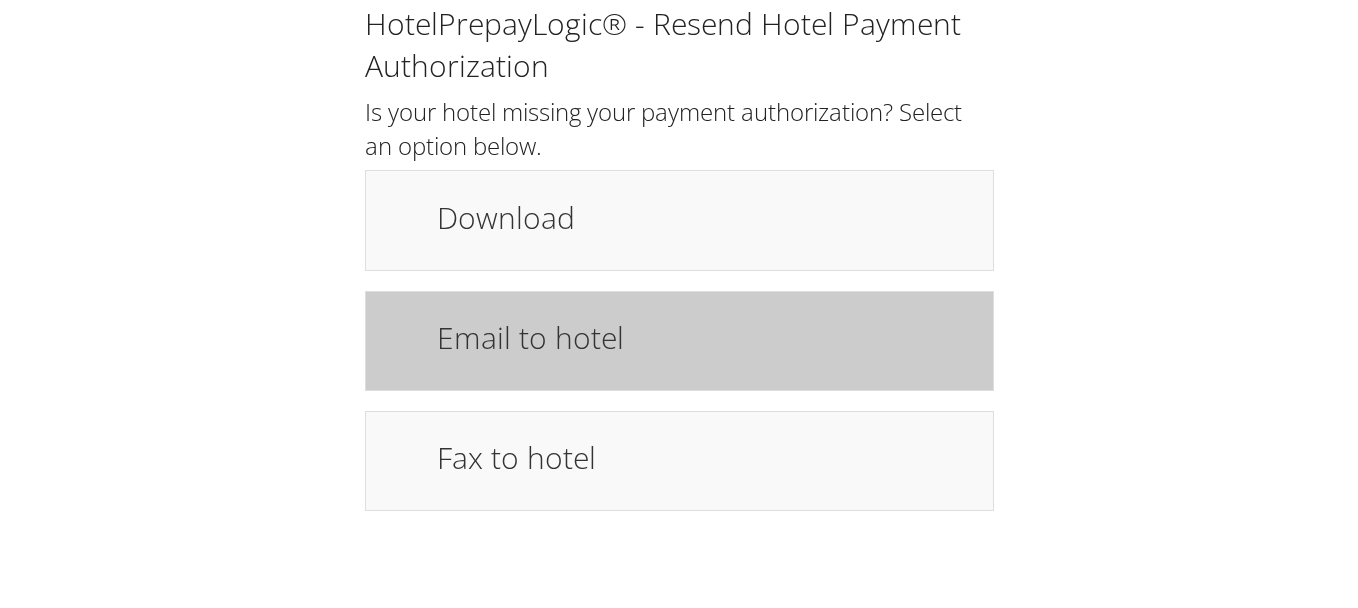 click on "Email to hotel" at bounding box center [705, 337] 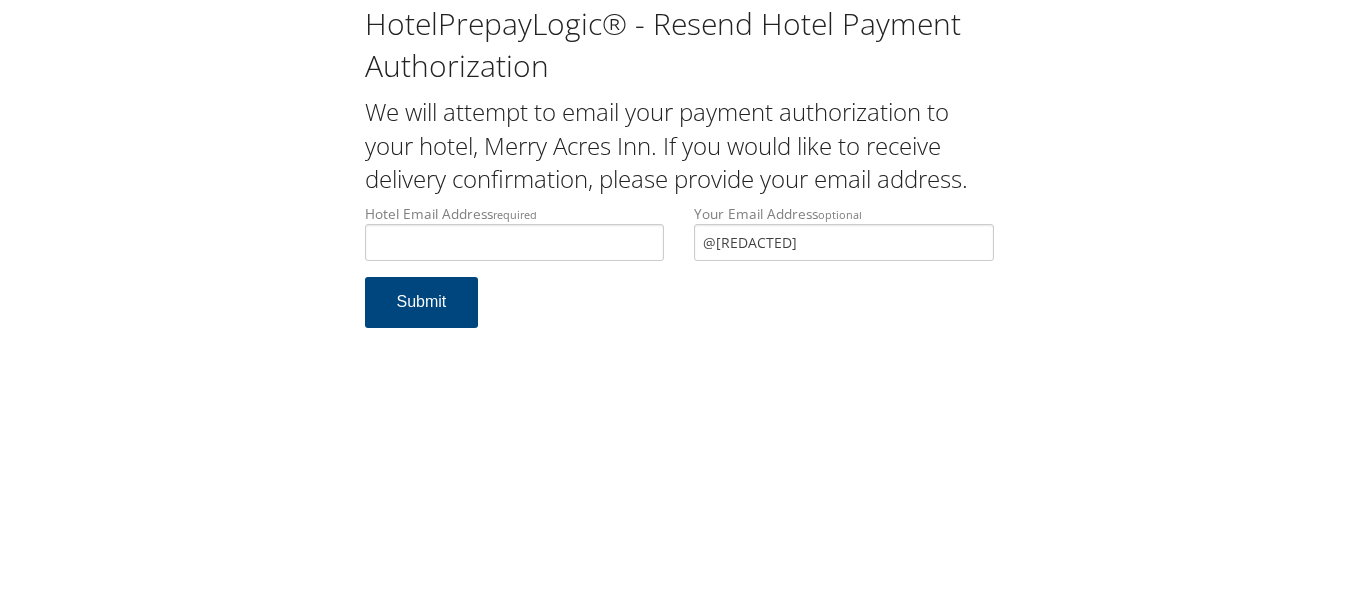 scroll, scrollTop: 0, scrollLeft: 0, axis: both 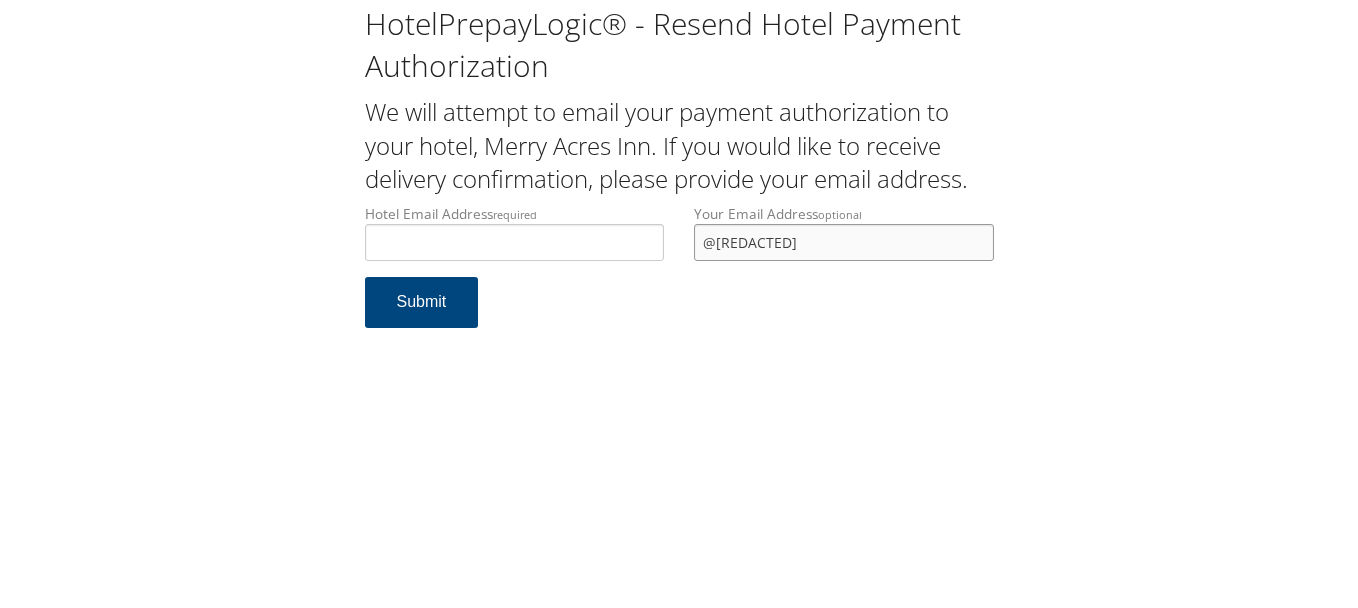 drag, startPoint x: 0, startPoint y: 0, endPoint x: 639, endPoint y: 275, distance: 695.6623 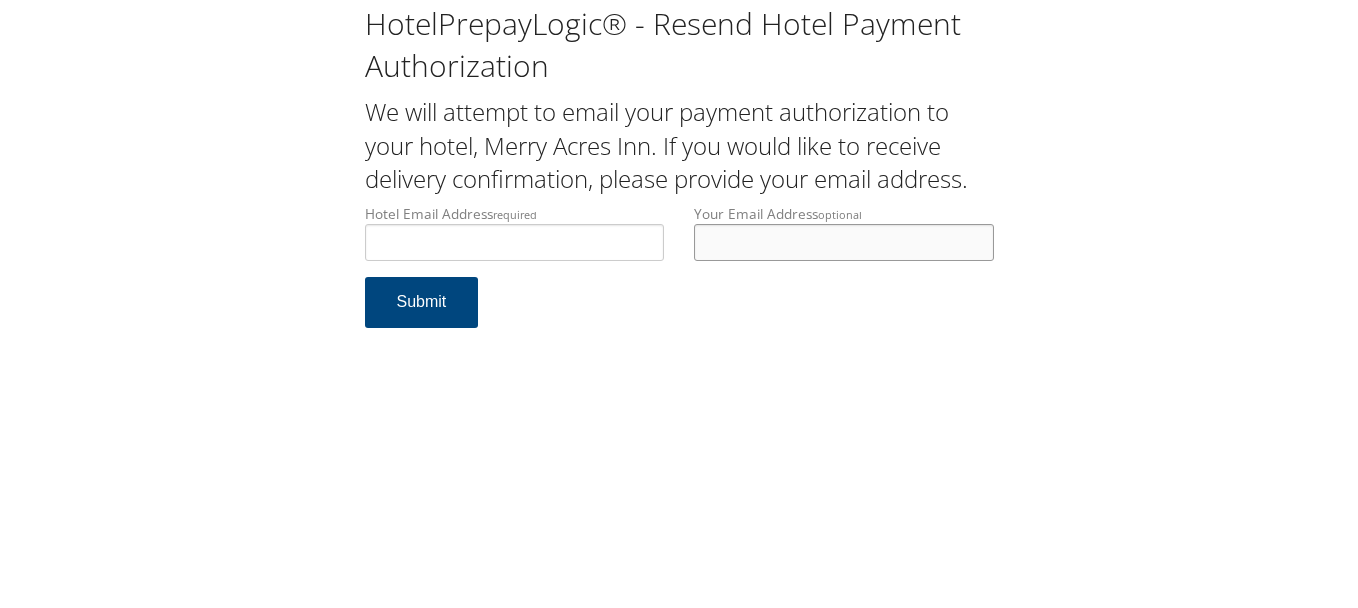 type 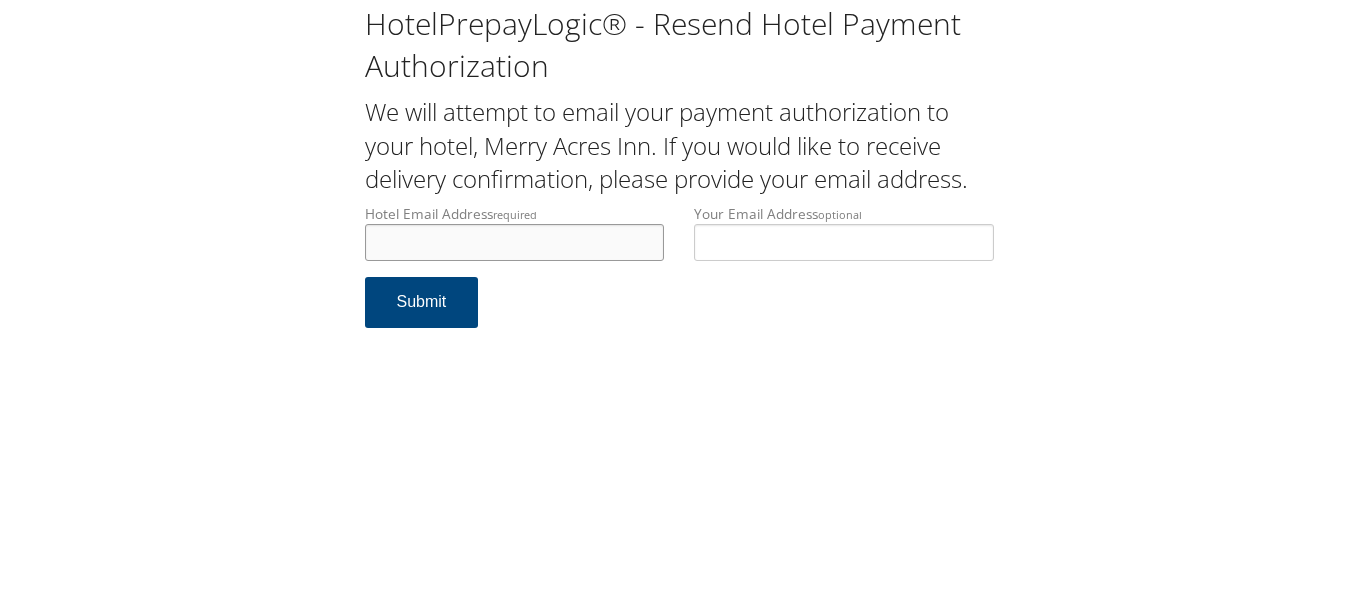 click on "Hotel Email Address  required" at bounding box center [515, 242] 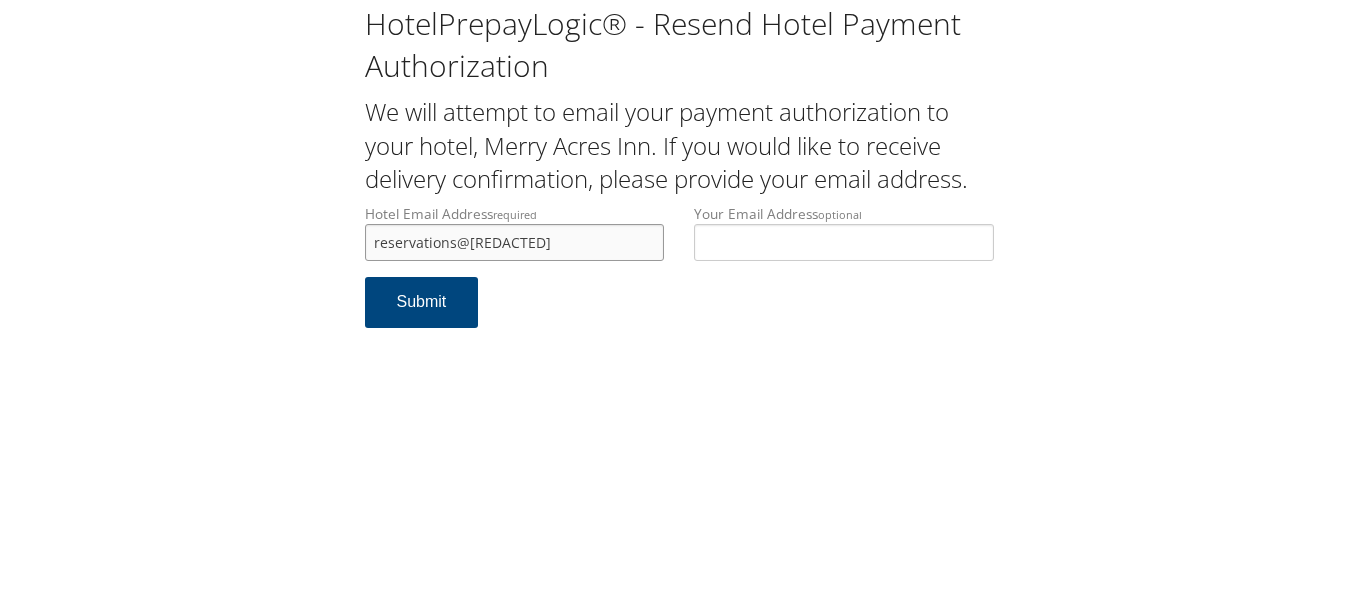 click on "reservations@staybridgegreatfalls.com" at bounding box center (515, 242) 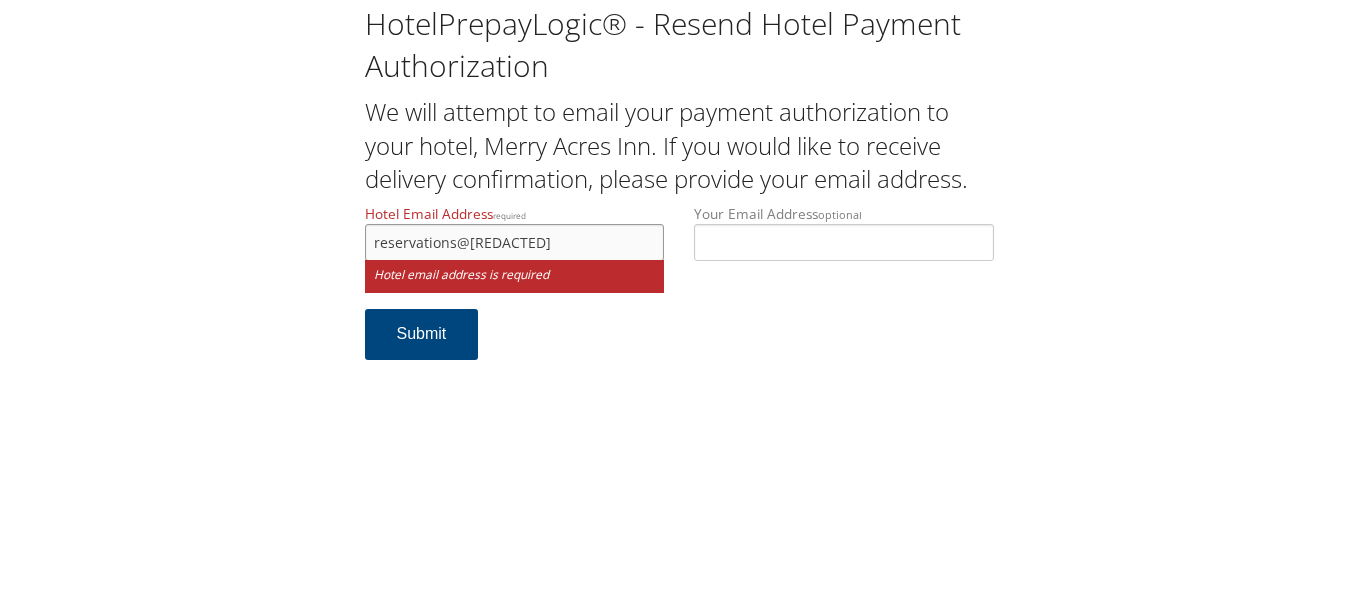 type on "[EMAIL]" 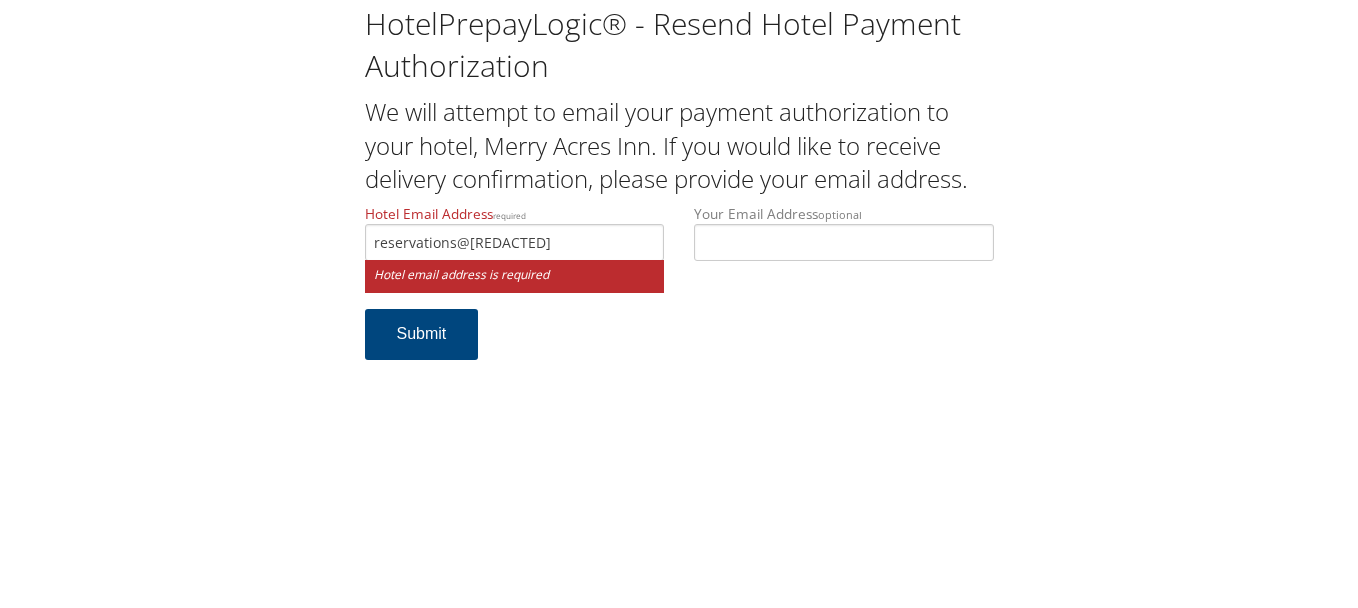 click on "Hotel Email Address  required
reservations@merryacres.com
Hotel email address is required
Your Email Address  optional
Submit" at bounding box center [679, 292] 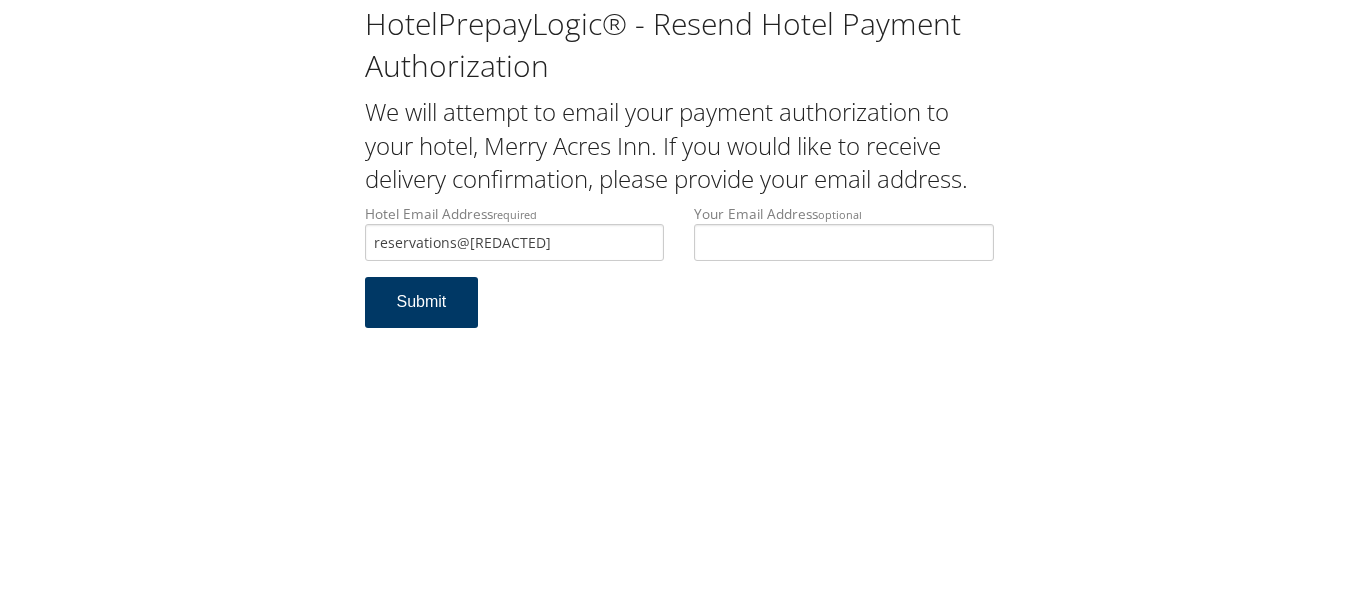 click on "Submit" at bounding box center [422, 302] 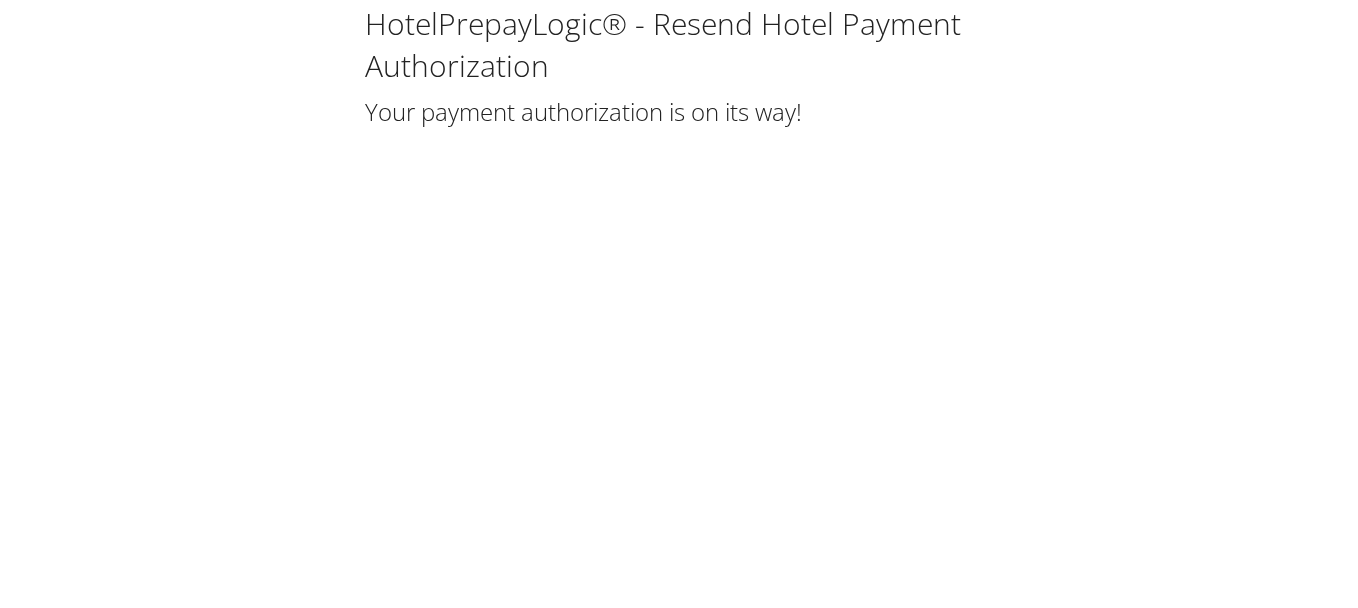 scroll, scrollTop: 0, scrollLeft: 0, axis: both 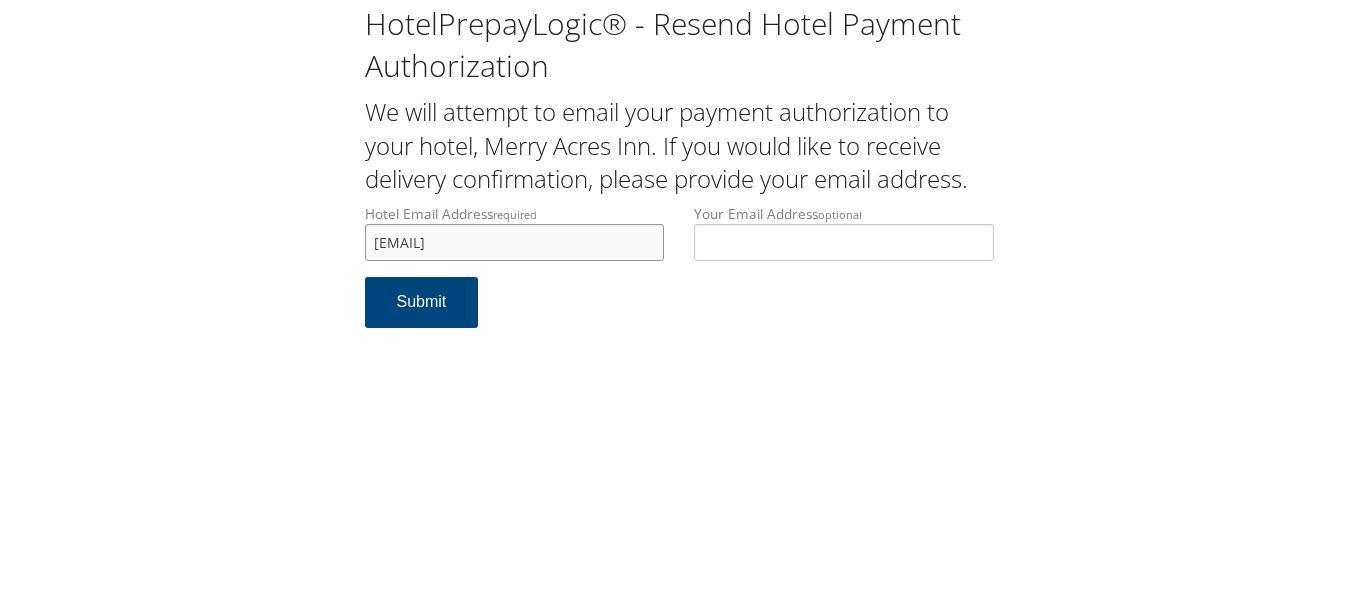 drag, startPoint x: 613, startPoint y: 258, endPoint x: 307, endPoint y: 205, distance: 310.55594 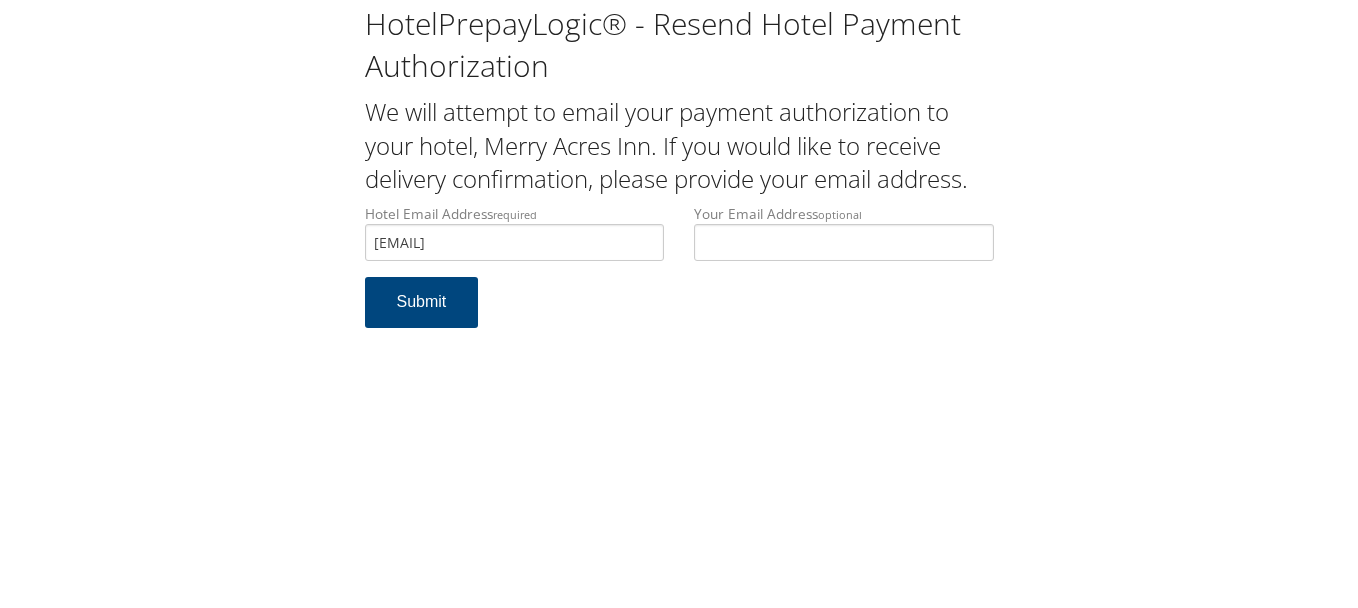 click on "HotelPrepayLogic® - Resend Hotel Payment Authorization
We will attempt to email your payment authorization to your hotel, Merry Acres Inn.
If you would like to receive delivery confirmation, please provide your email address.
Hotel Email Address  required
reservations@merryacres.com
Hotel email address is required
Your Email Address  optional
Submit" at bounding box center [679, 304] 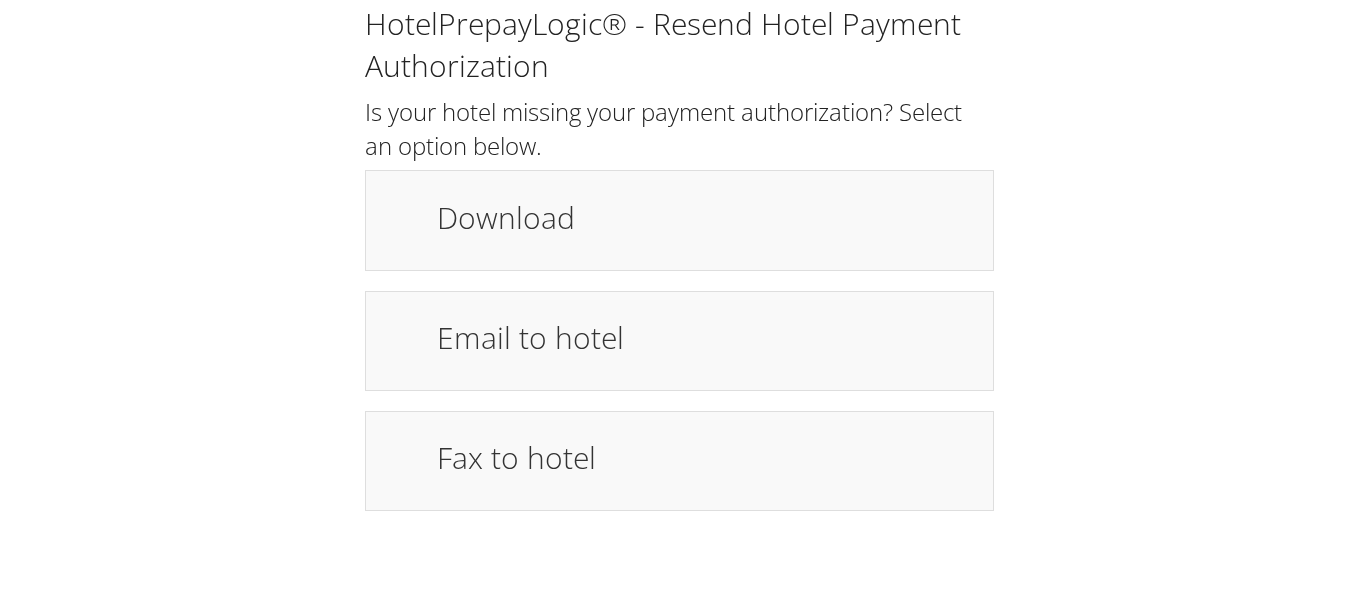 scroll, scrollTop: 0, scrollLeft: 0, axis: both 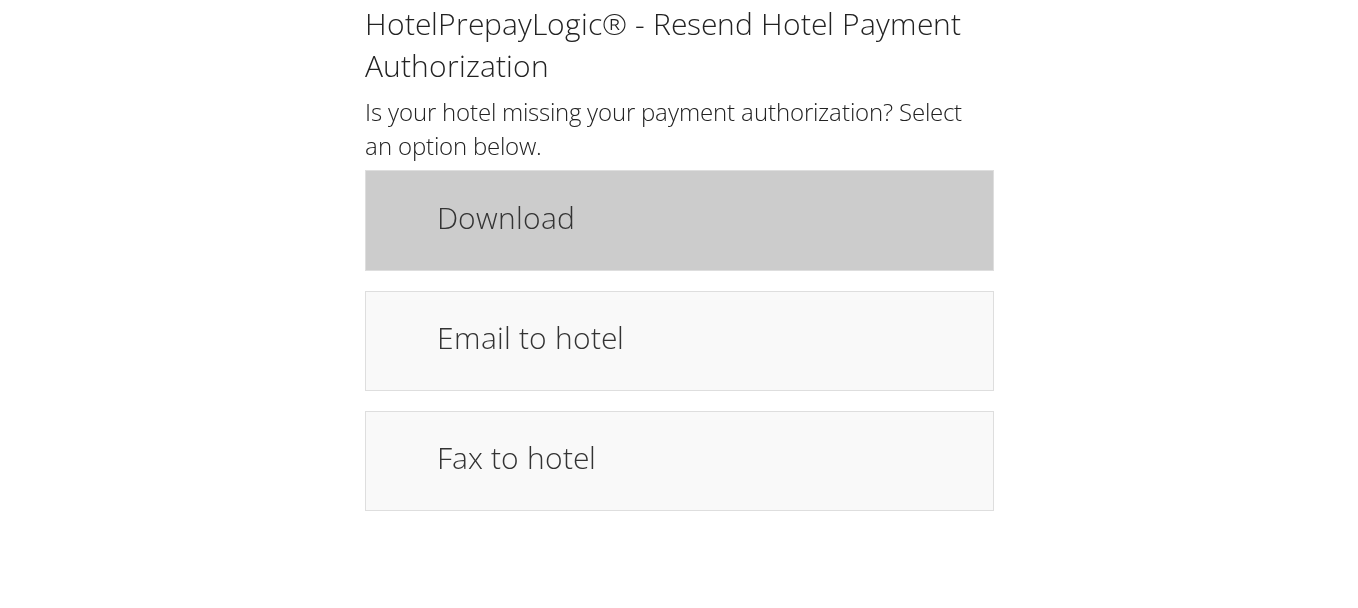 drag, startPoint x: 0, startPoint y: 0, endPoint x: 617, endPoint y: 253, distance: 666.8568 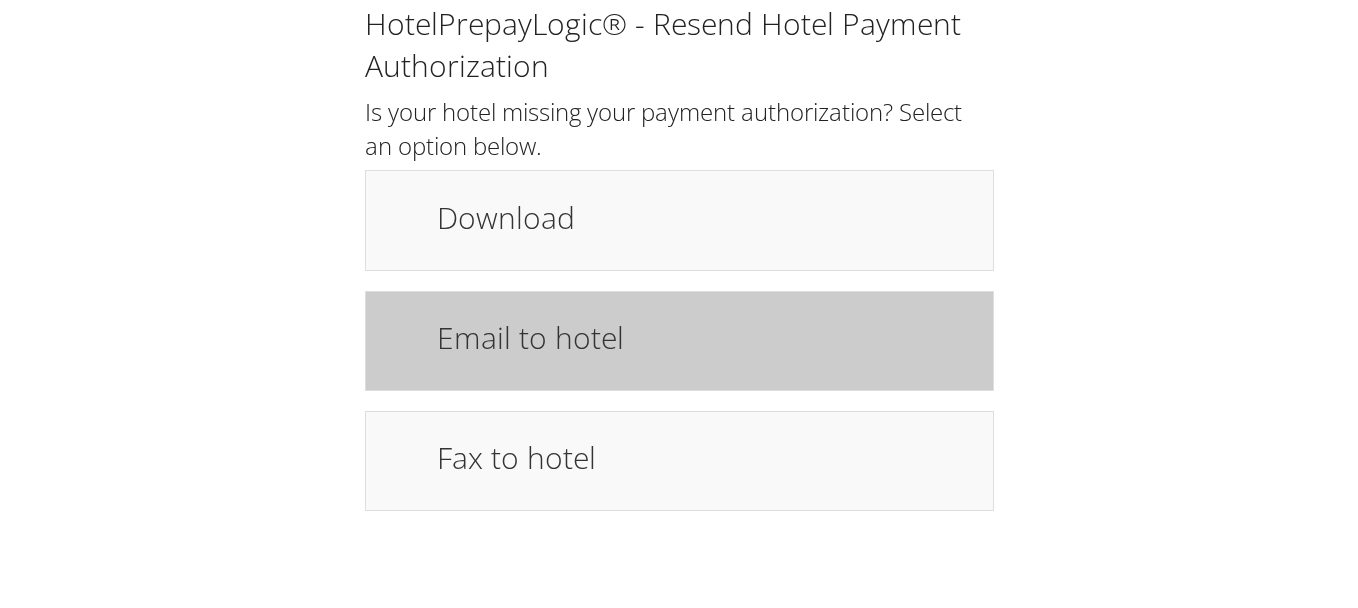 click on "Email to hotel" at bounding box center (679, 341) 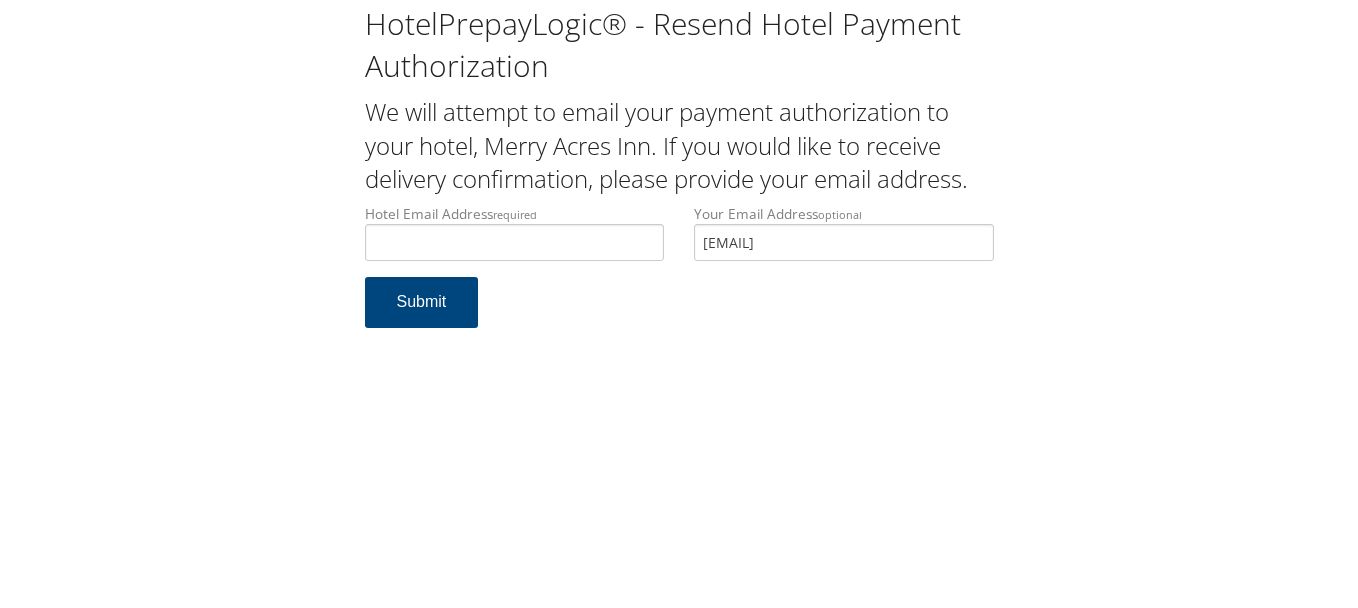 scroll, scrollTop: 0, scrollLeft: 0, axis: both 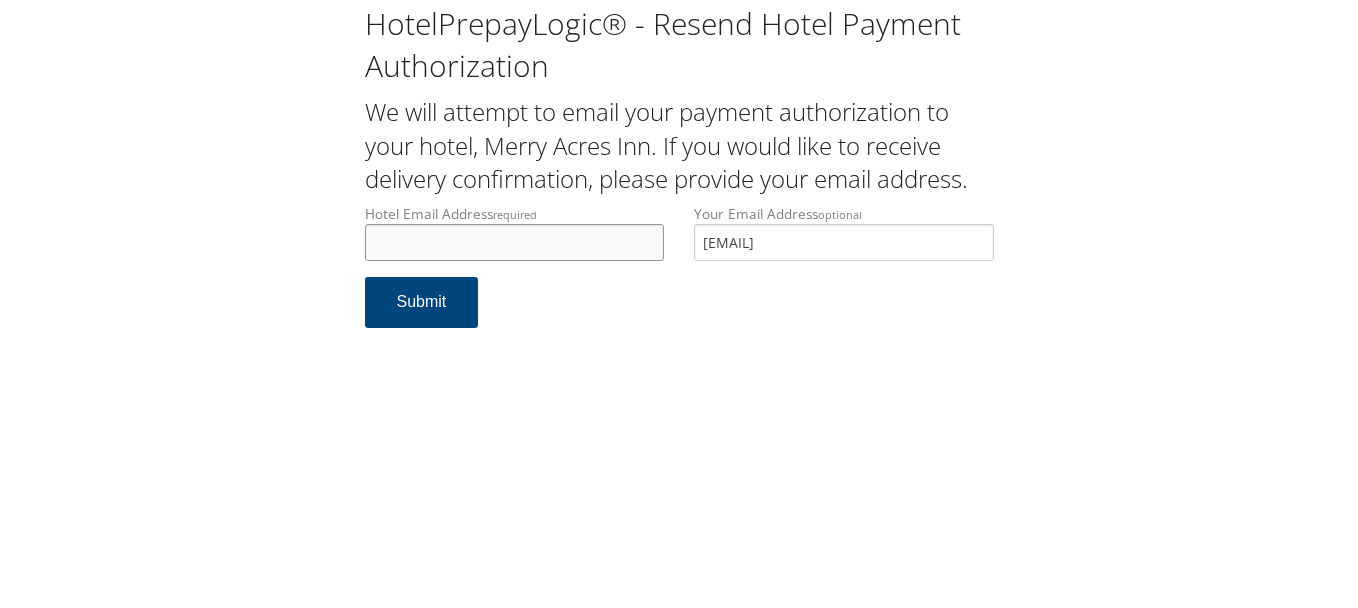 click on "Hotel Email Address  required" at bounding box center (515, 242) 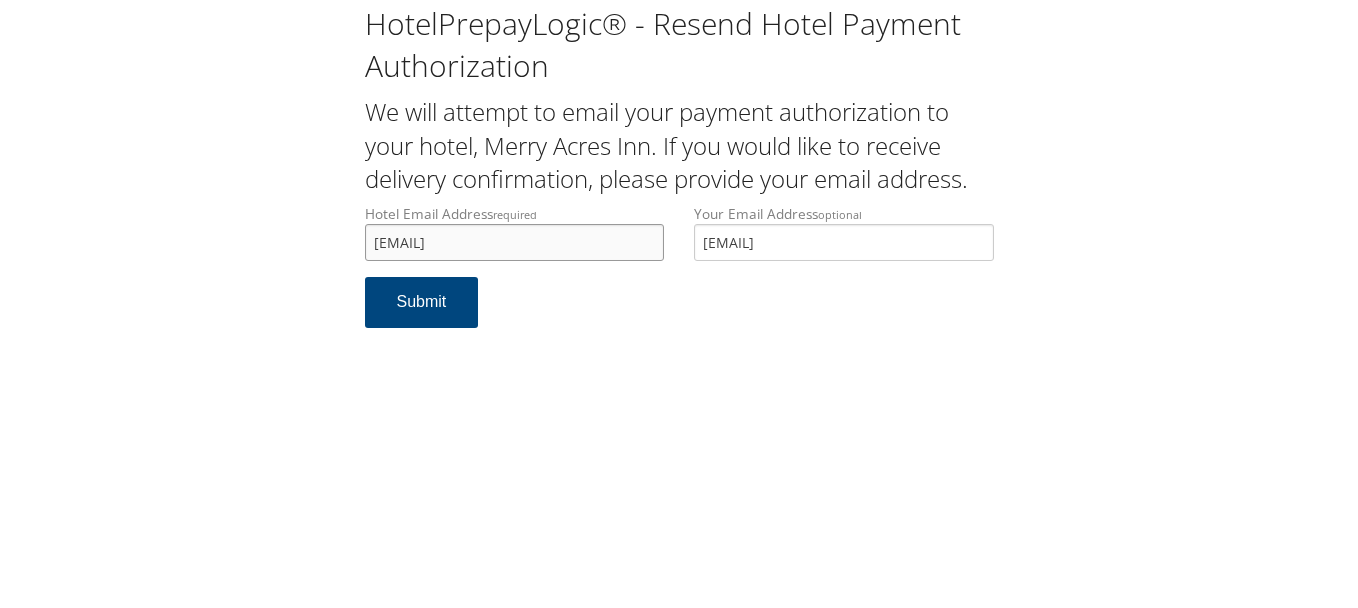 type on "[EMAIL]" 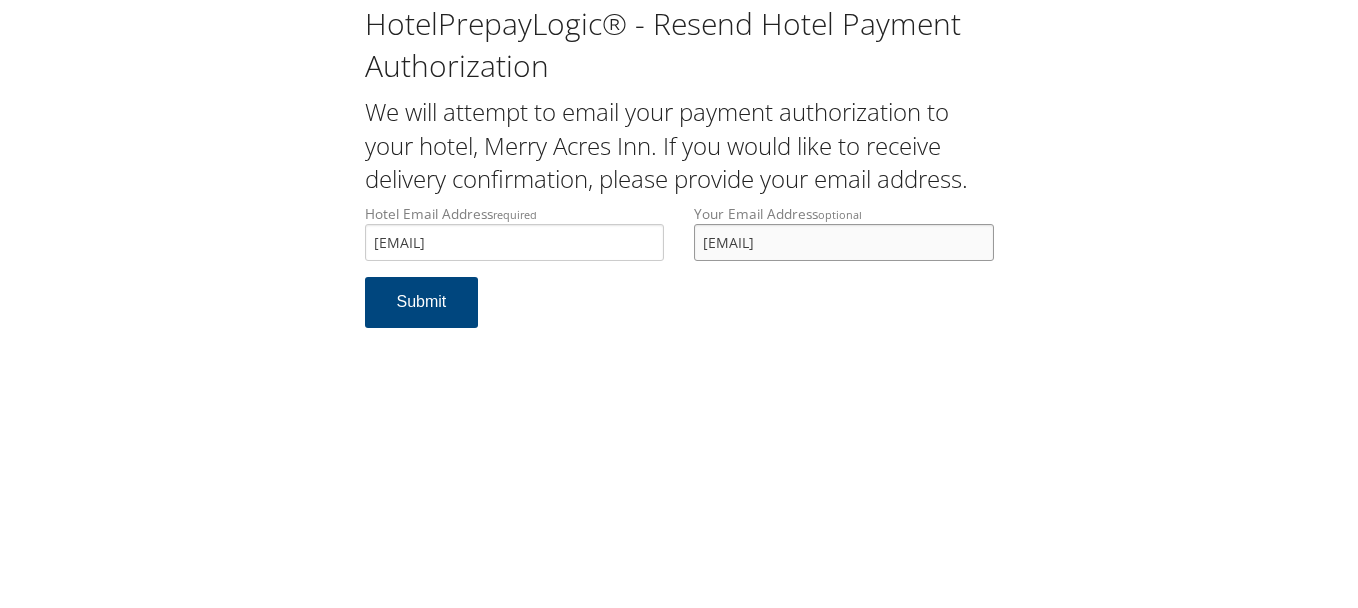 drag, startPoint x: 915, startPoint y: 250, endPoint x: 657, endPoint y: 265, distance: 258.43567 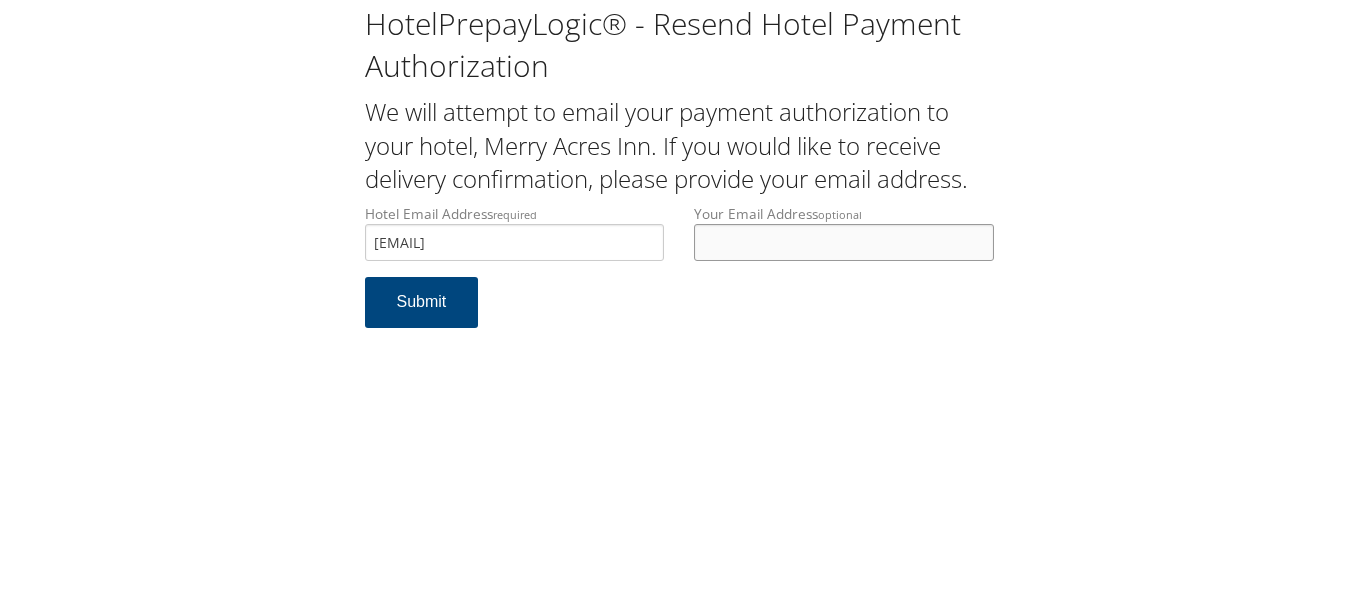 type 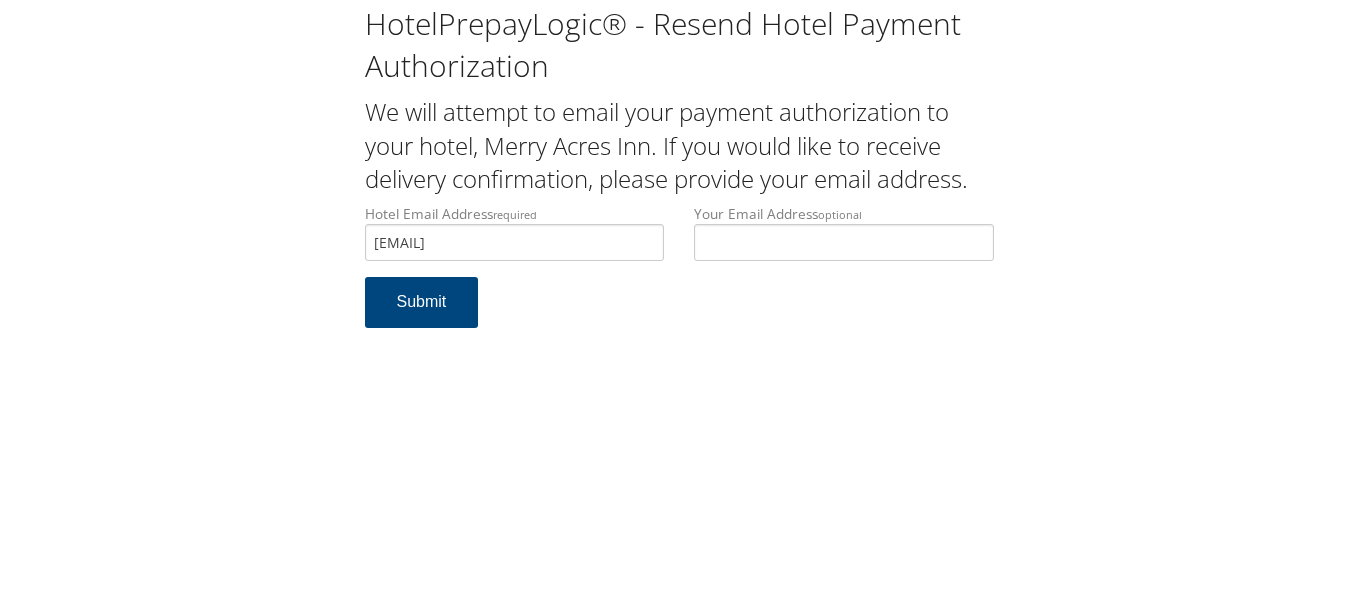 click on "Hotel Email Address  required
[EMAIL]
Hotel email address is required
Your Email Address  optional
Submit" at bounding box center [679, 276] 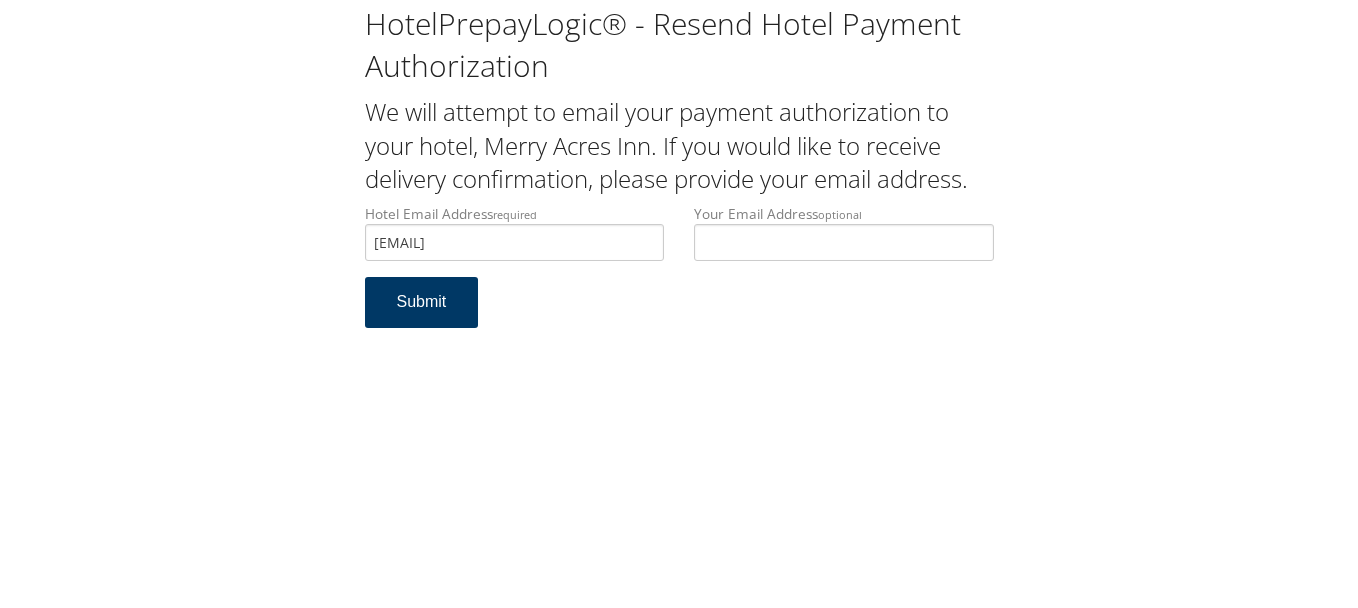 click on "Submit" at bounding box center [422, 302] 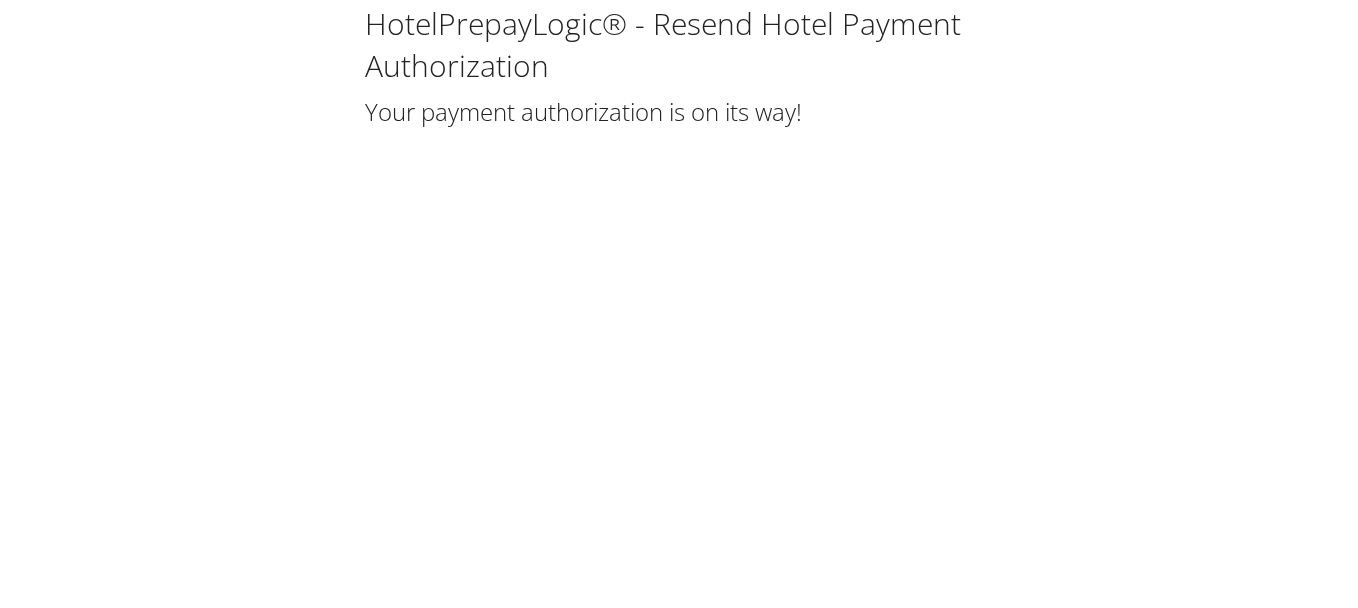scroll, scrollTop: 0, scrollLeft: 0, axis: both 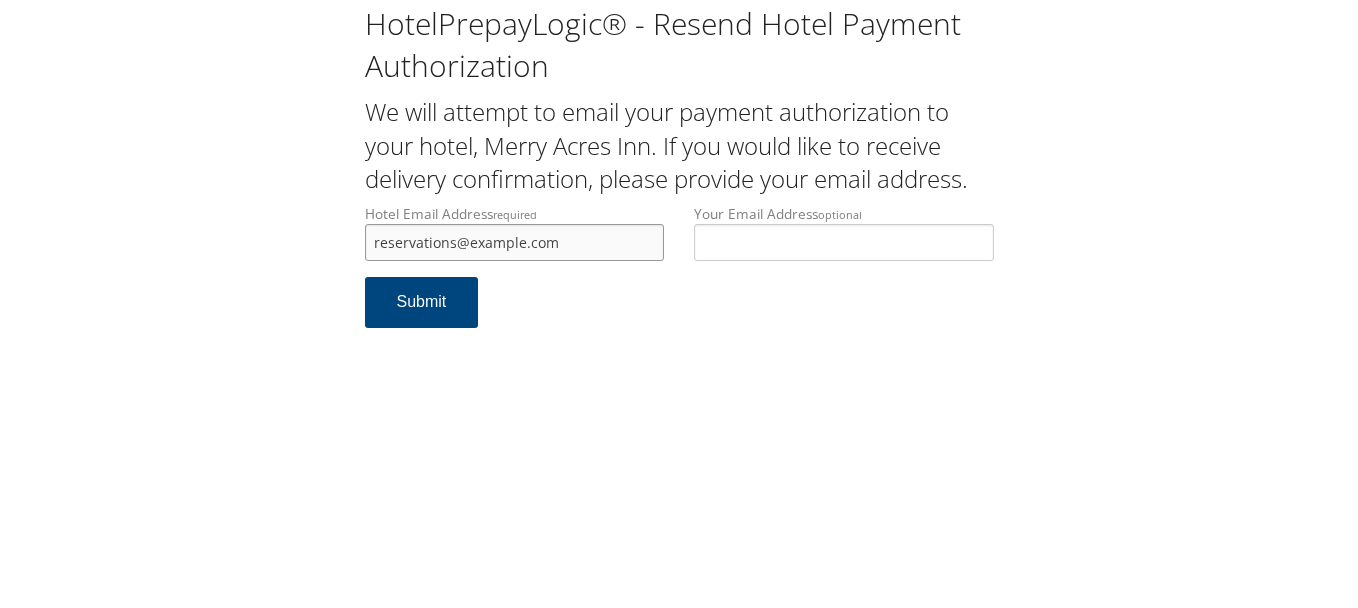 drag, startPoint x: 619, startPoint y: 239, endPoint x: 319, endPoint y: 246, distance: 300.08167 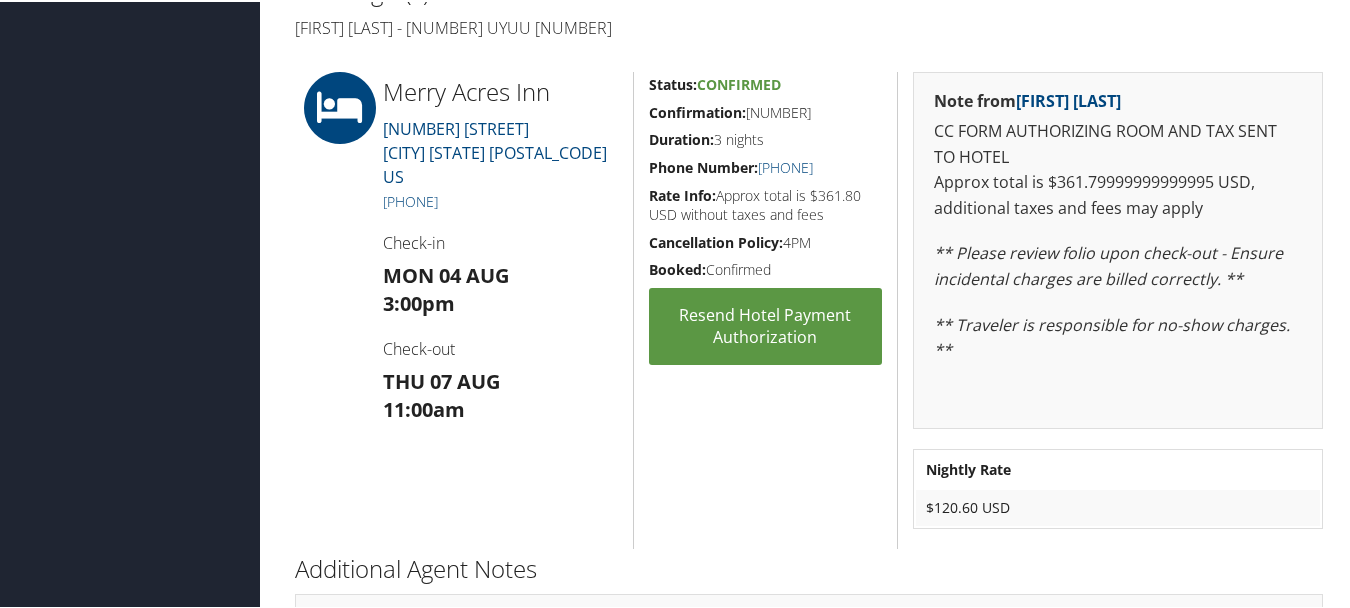 scroll, scrollTop: 500, scrollLeft: 0, axis: vertical 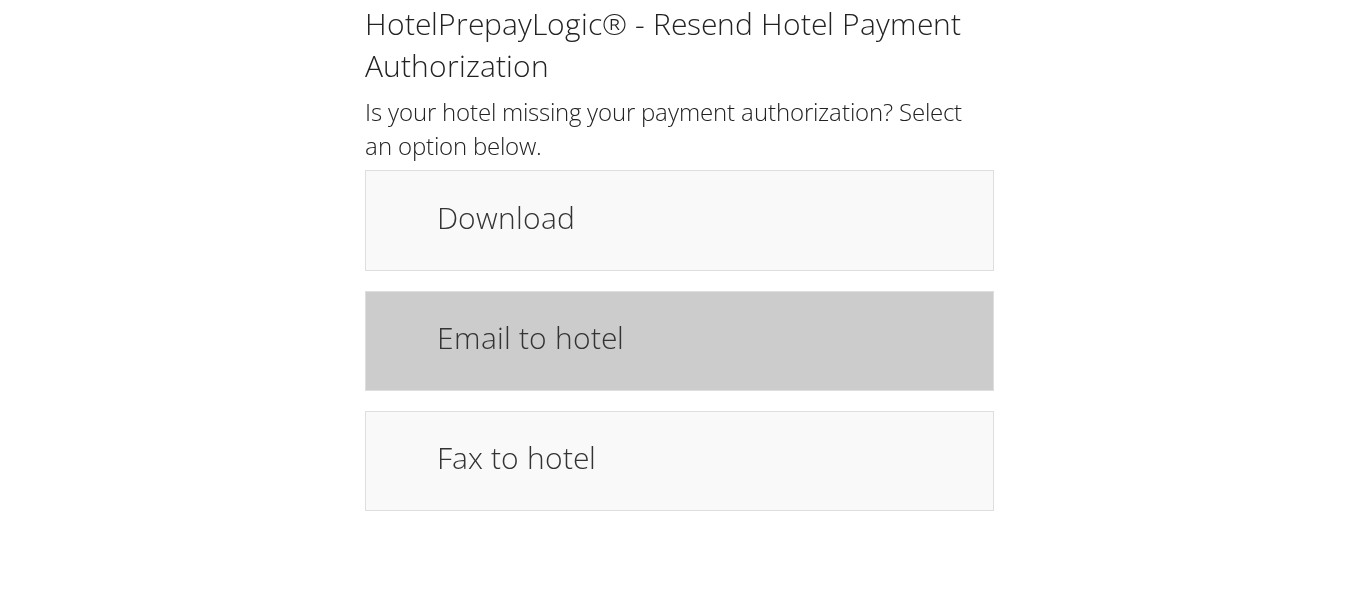 click on "Email to hotel" at bounding box center (705, 337) 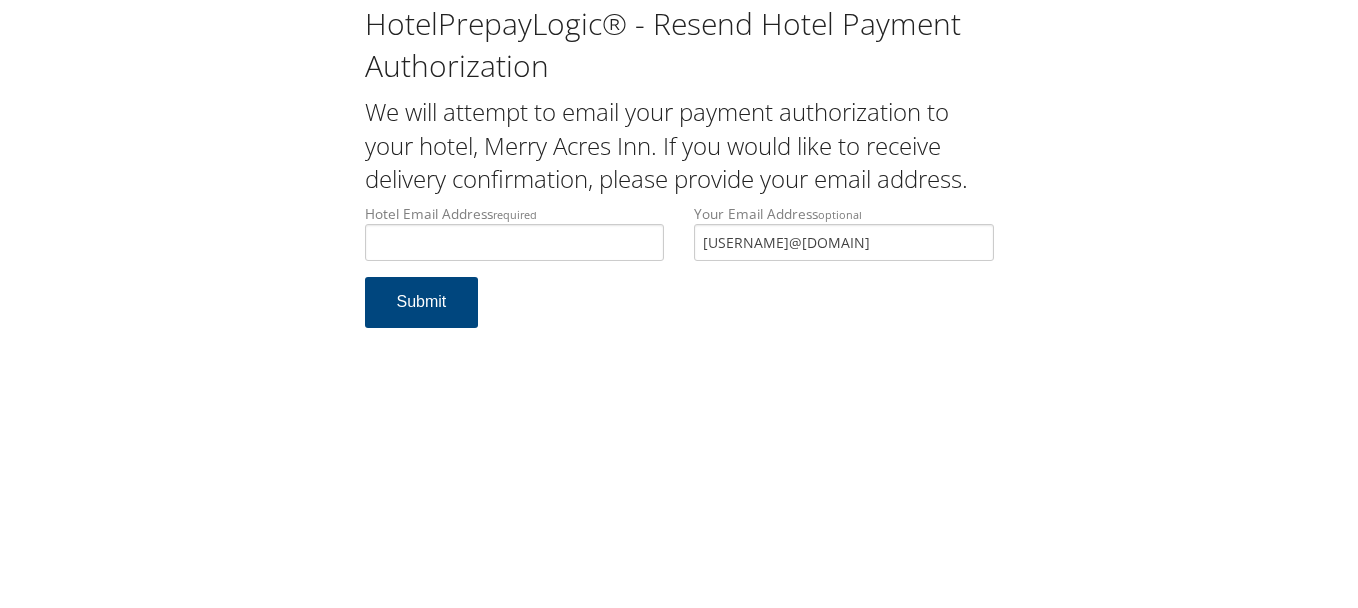 scroll, scrollTop: 0, scrollLeft: 0, axis: both 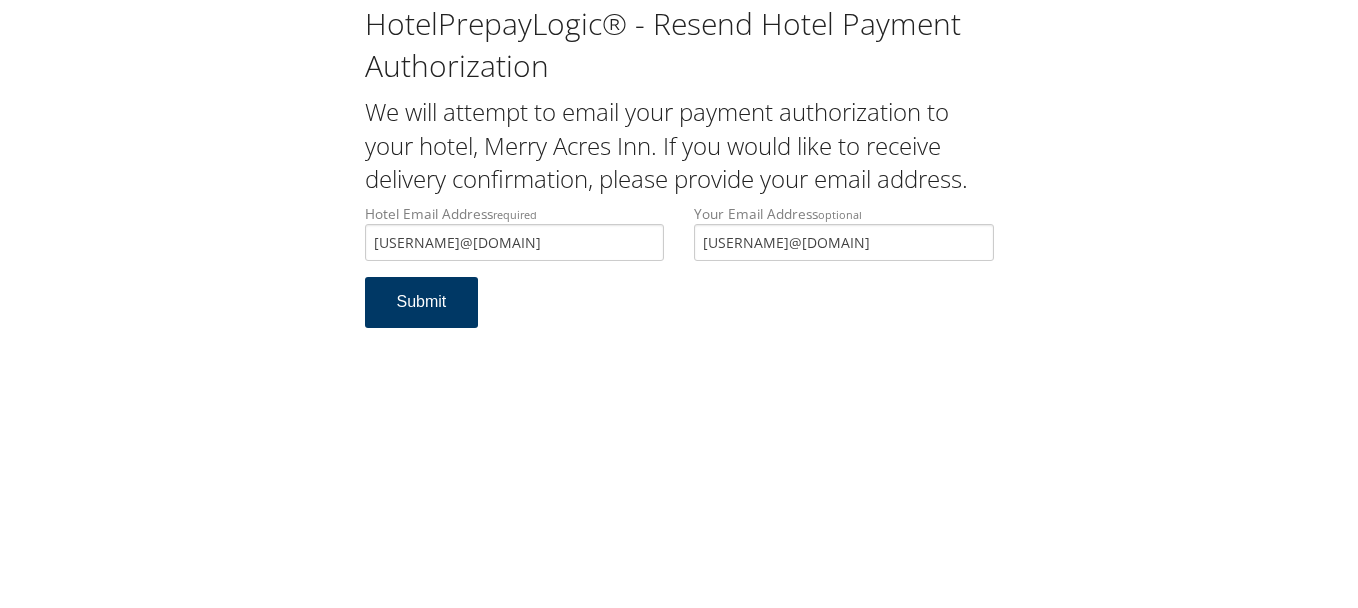 click on "Submit" at bounding box center (422, 302) 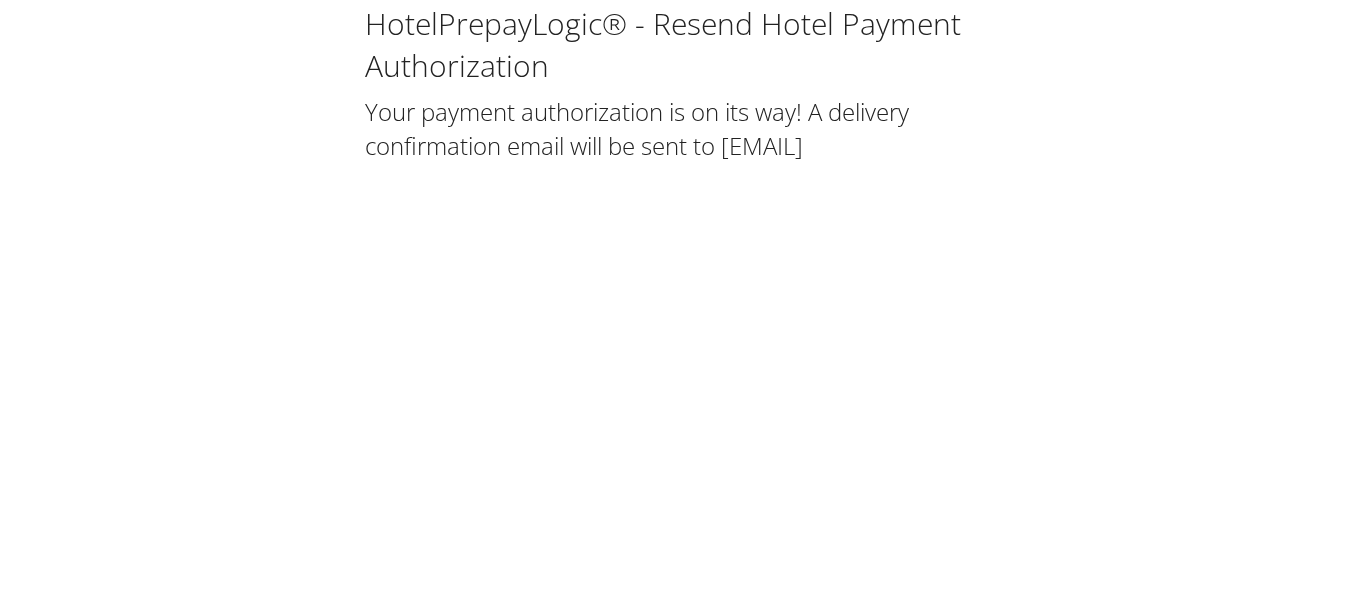 scroll, scrollTop: 0, scrollLeft: 0, axis: both 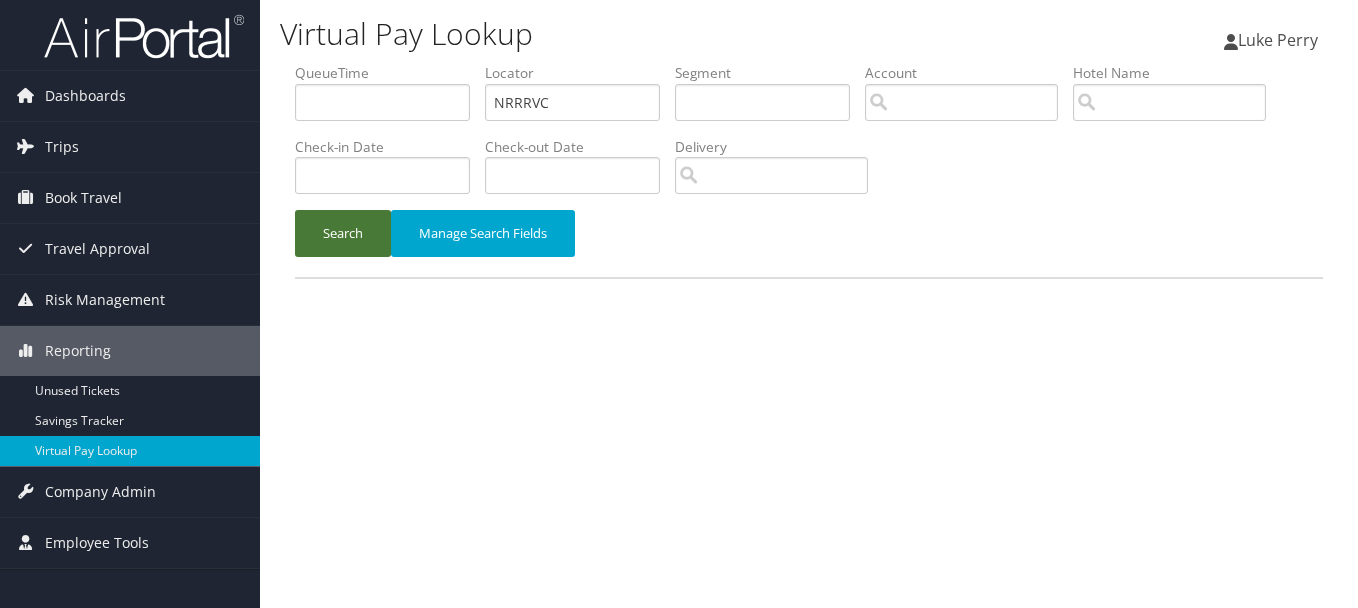 click on "Search" at bounding box center [343, 233] 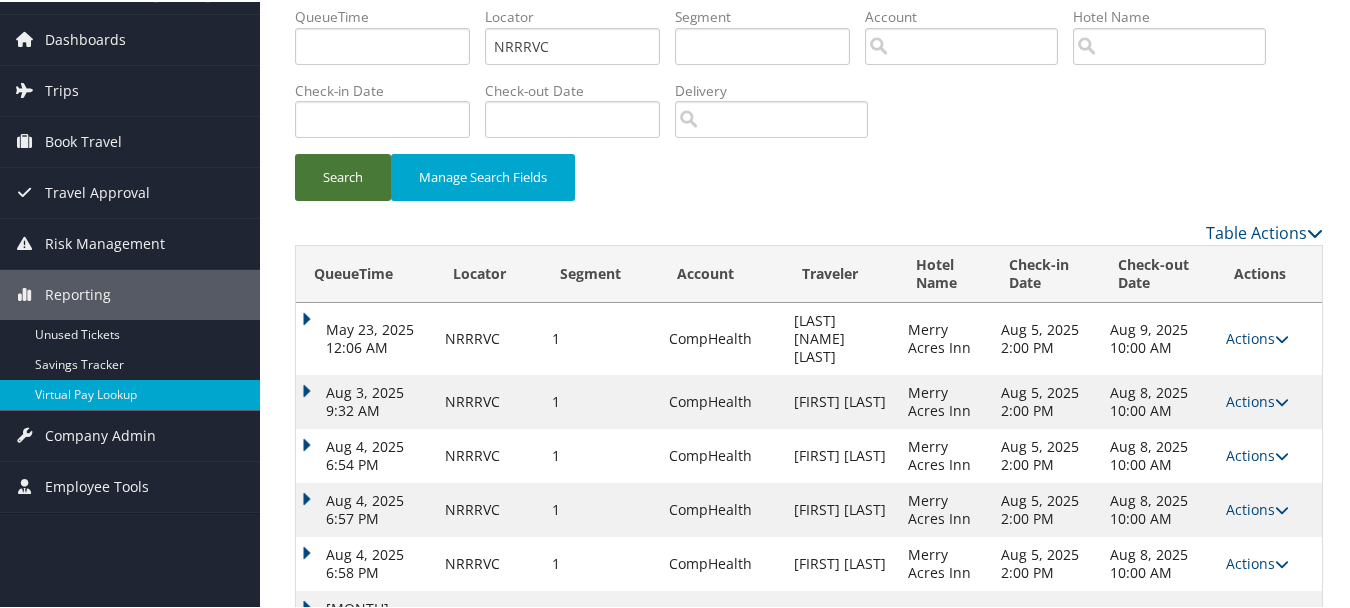 scroll, scrollTop: 110, scrollLeft: 0, axis: vertical 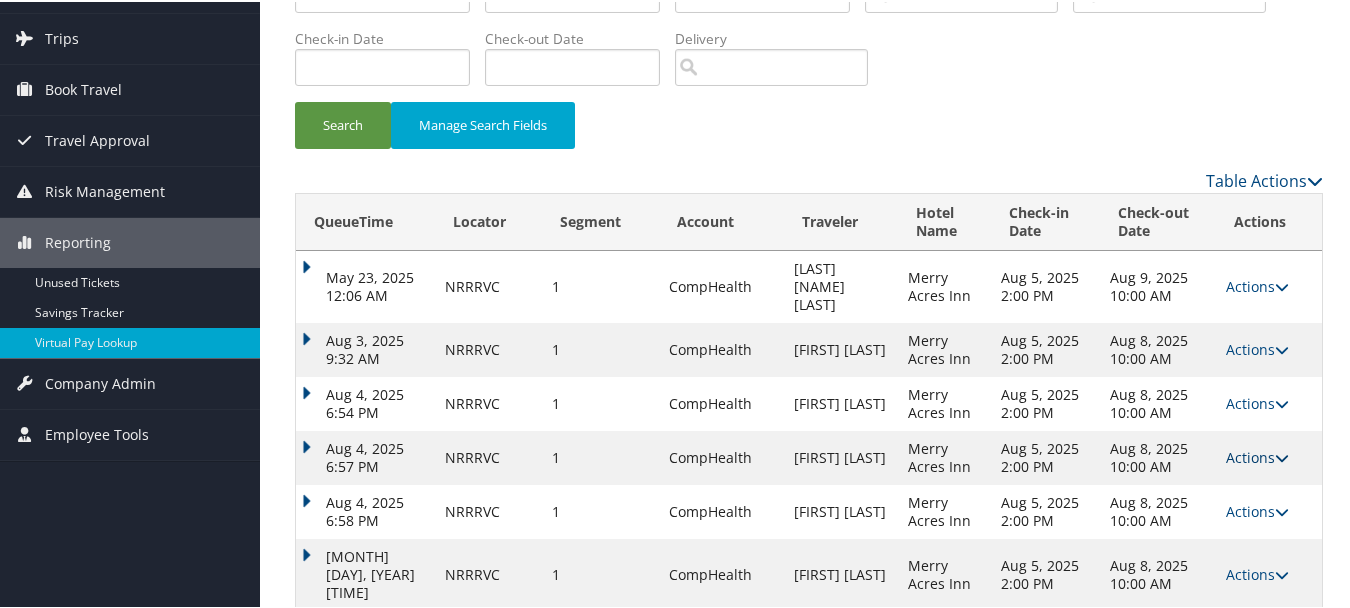 click at bounding box center (1282, 456) 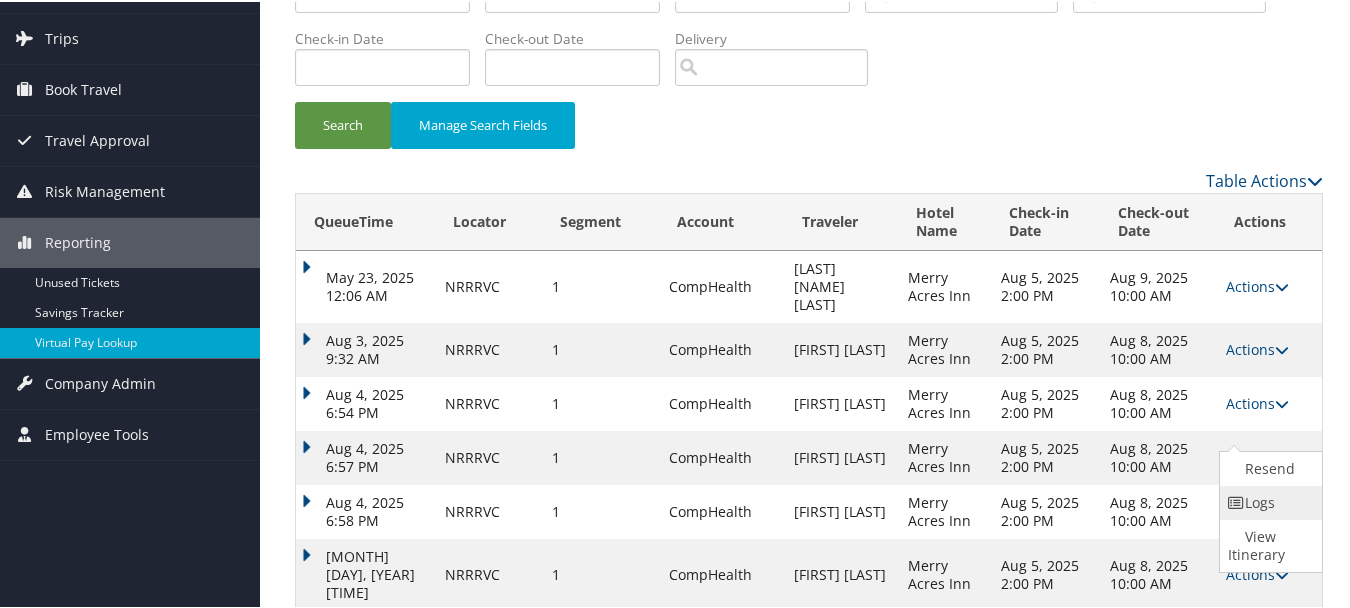 click on "Logs" at bounding box center (1268, 501) 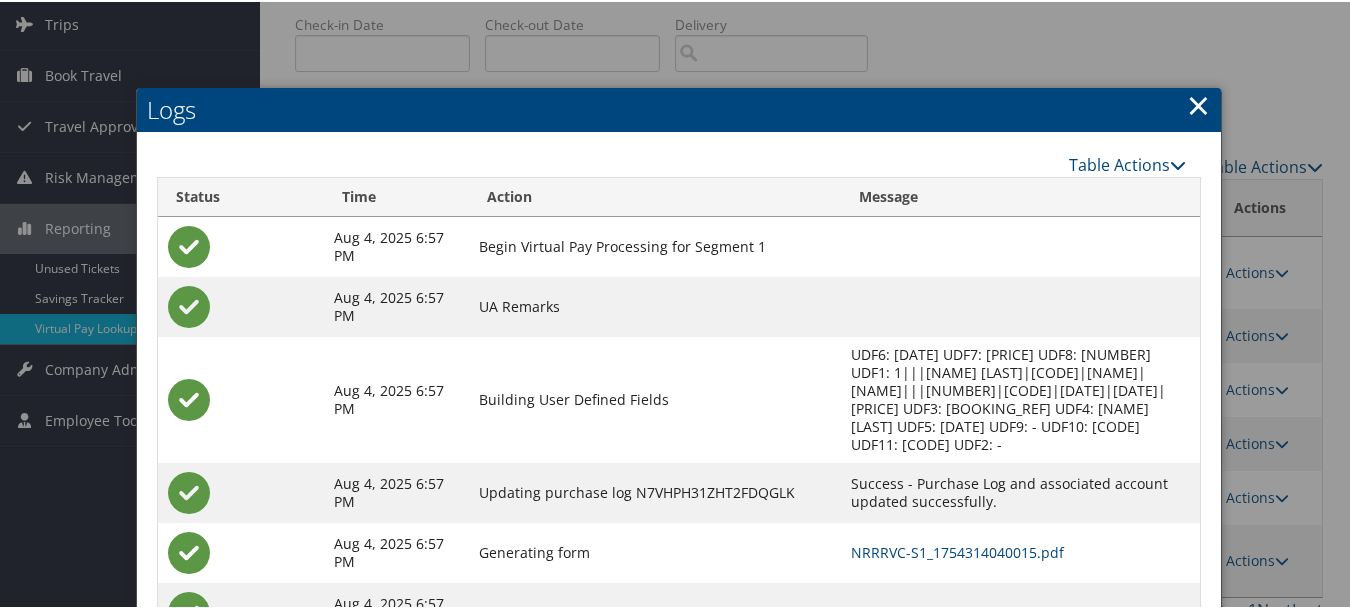 scroll, scrollTop: 255, scrollLeft: 0, axis: vertical 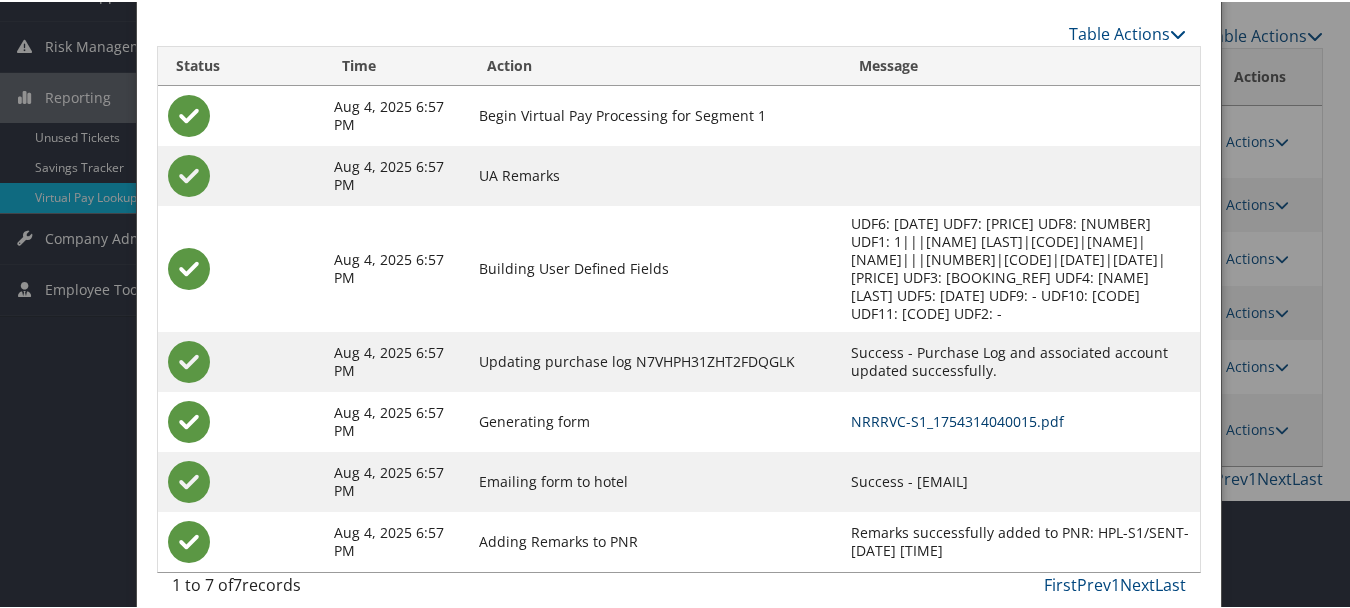 click on "NRRRVC-S1_1754314040015.pdf" at bounding box center [957, 419] 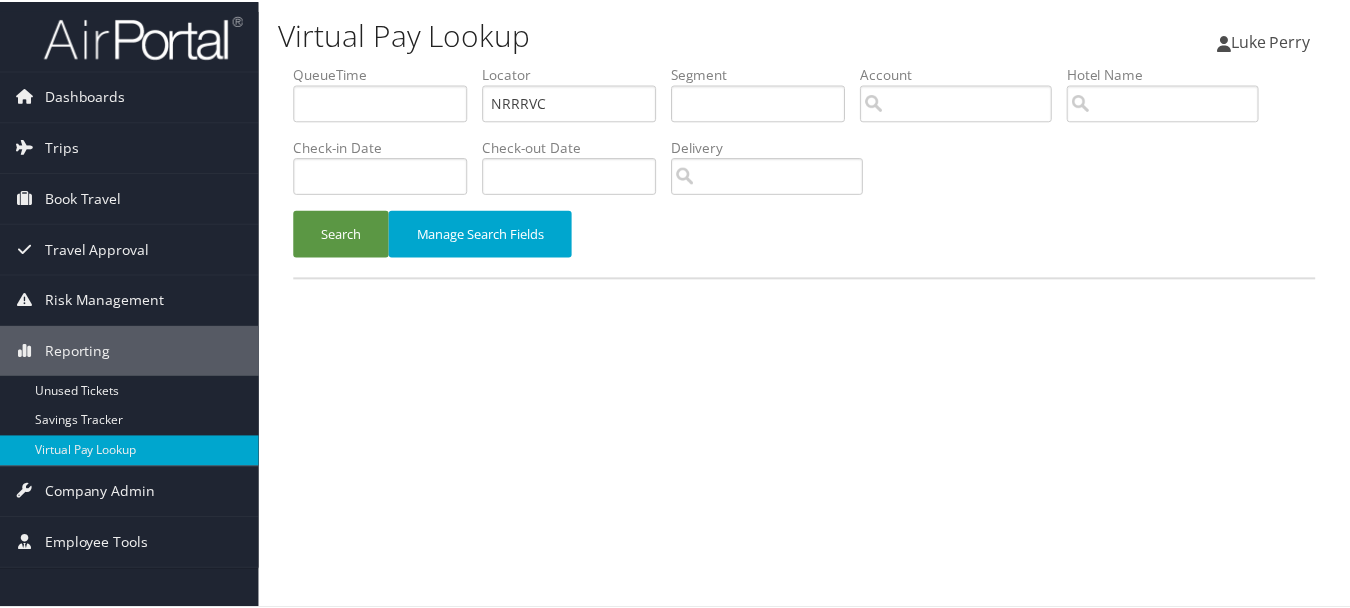 scroll, scrollTop: 0, scrollLeft: 0, axis: both 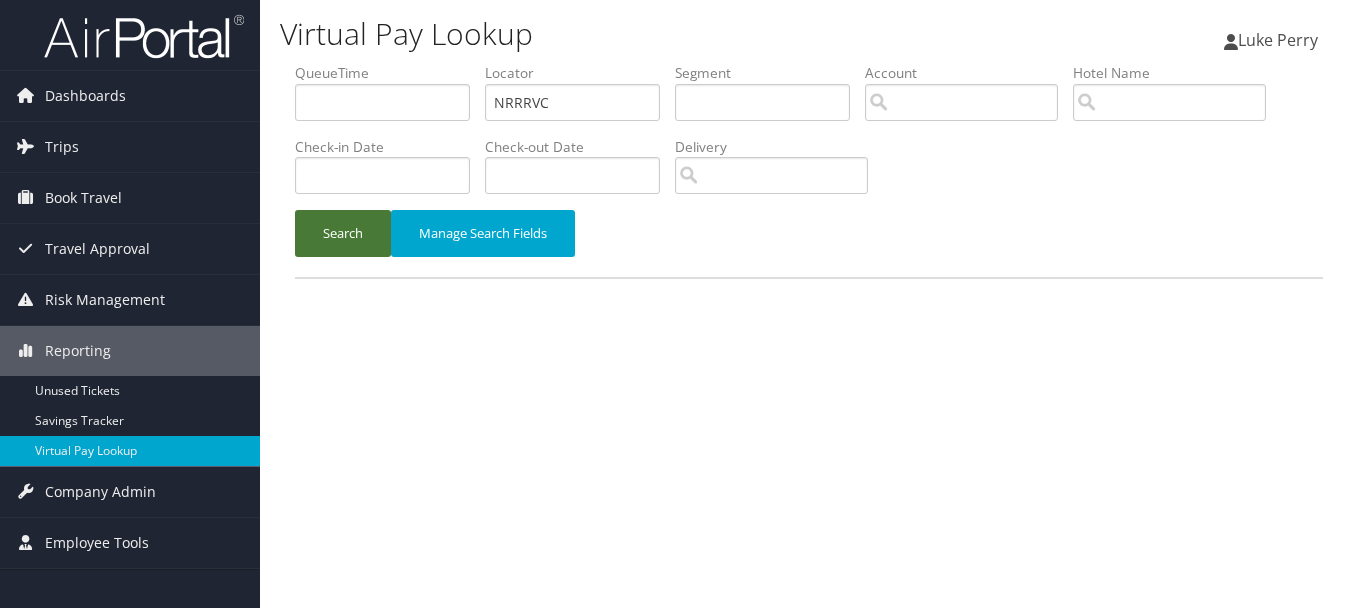 click on "Search" at bounding box center [343, 233] 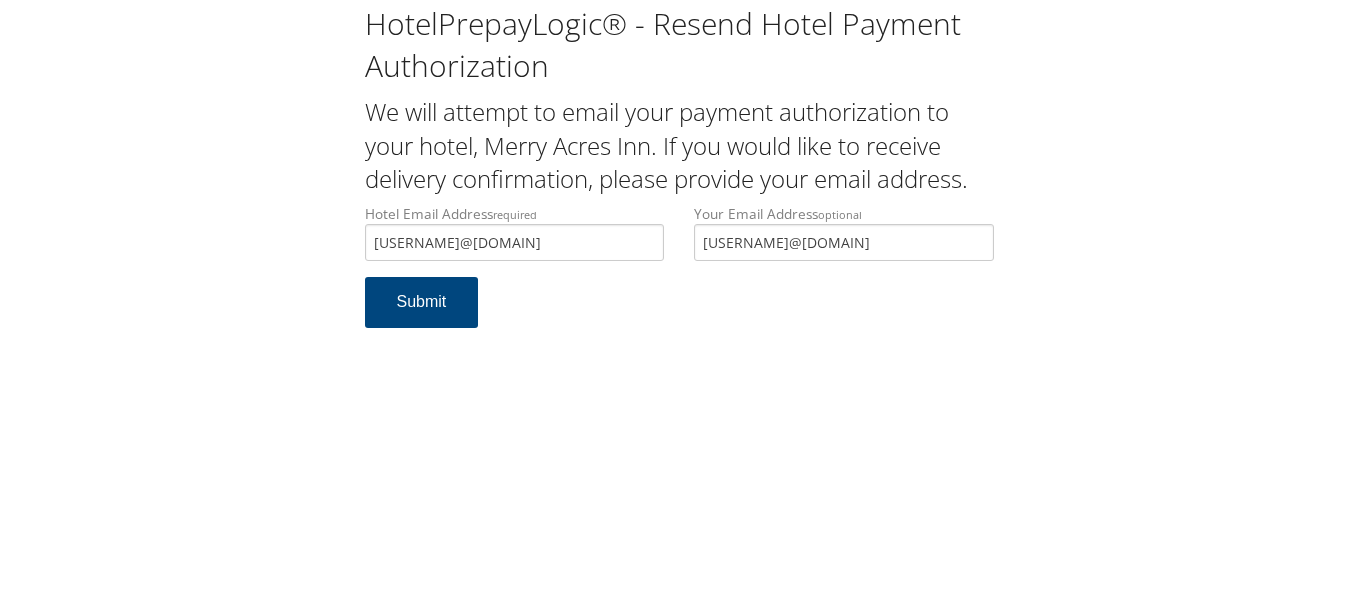 scroll, scrollTop: 0, scrollLeft: 0, axis: both 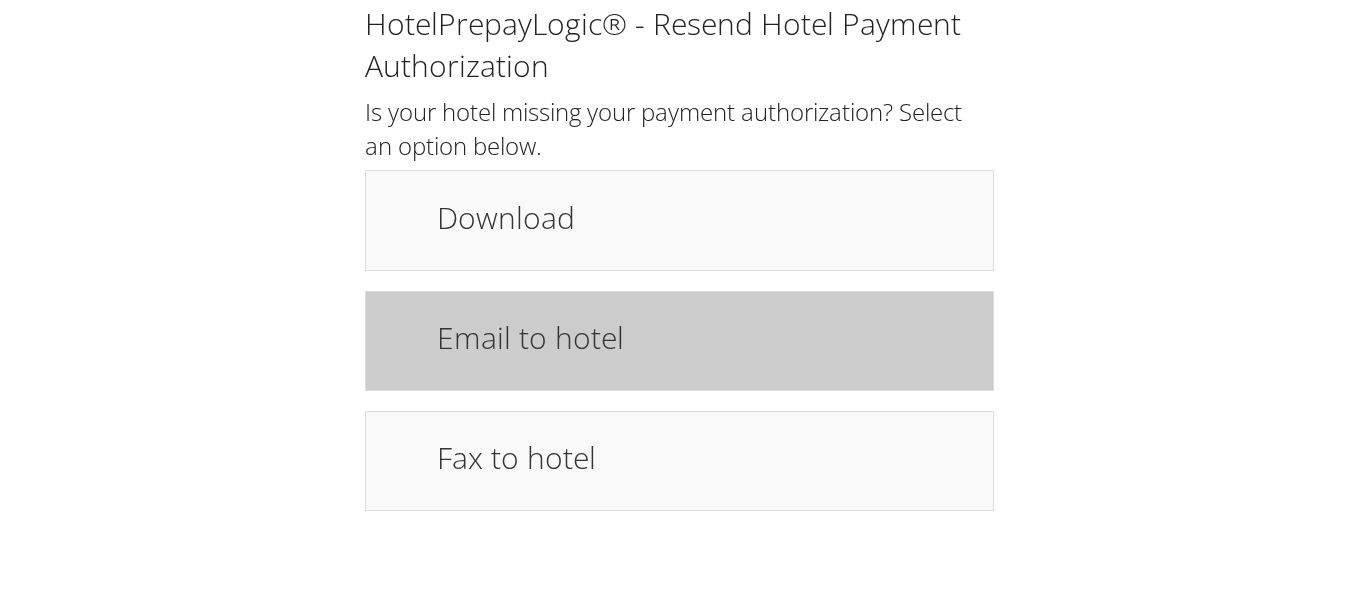 click on "Email to hotel" at bounding box center [705, 337] 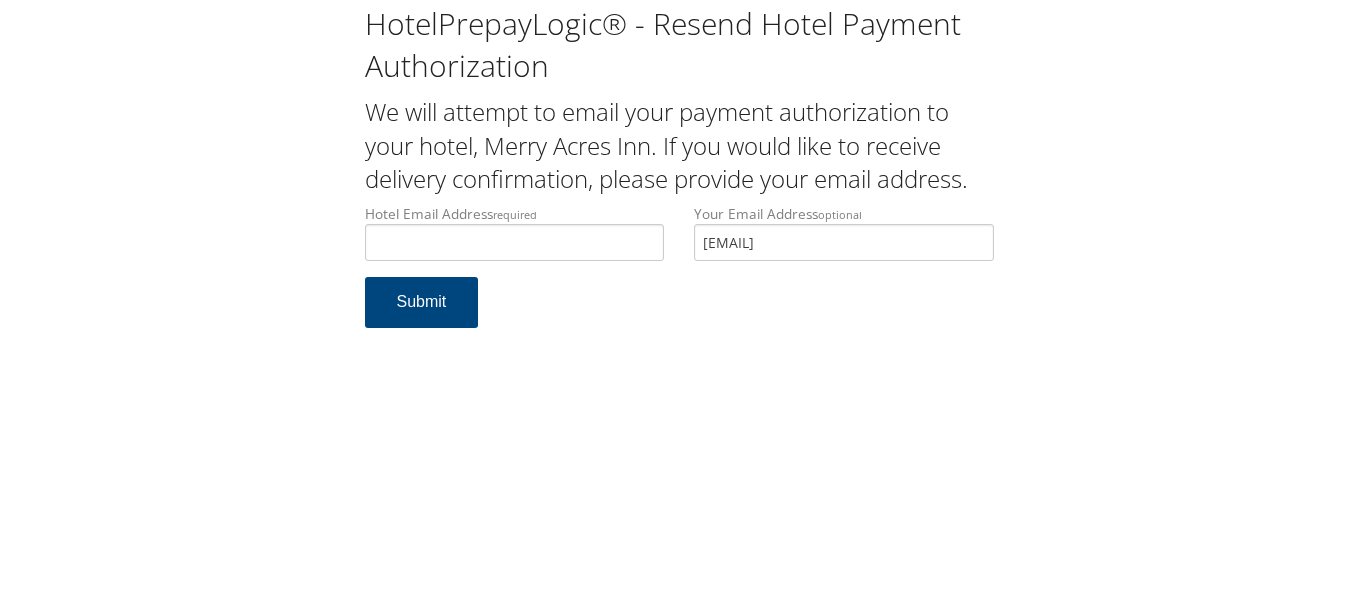 scroll, scrollTop: 0, scrollLeft: 0, axis: both 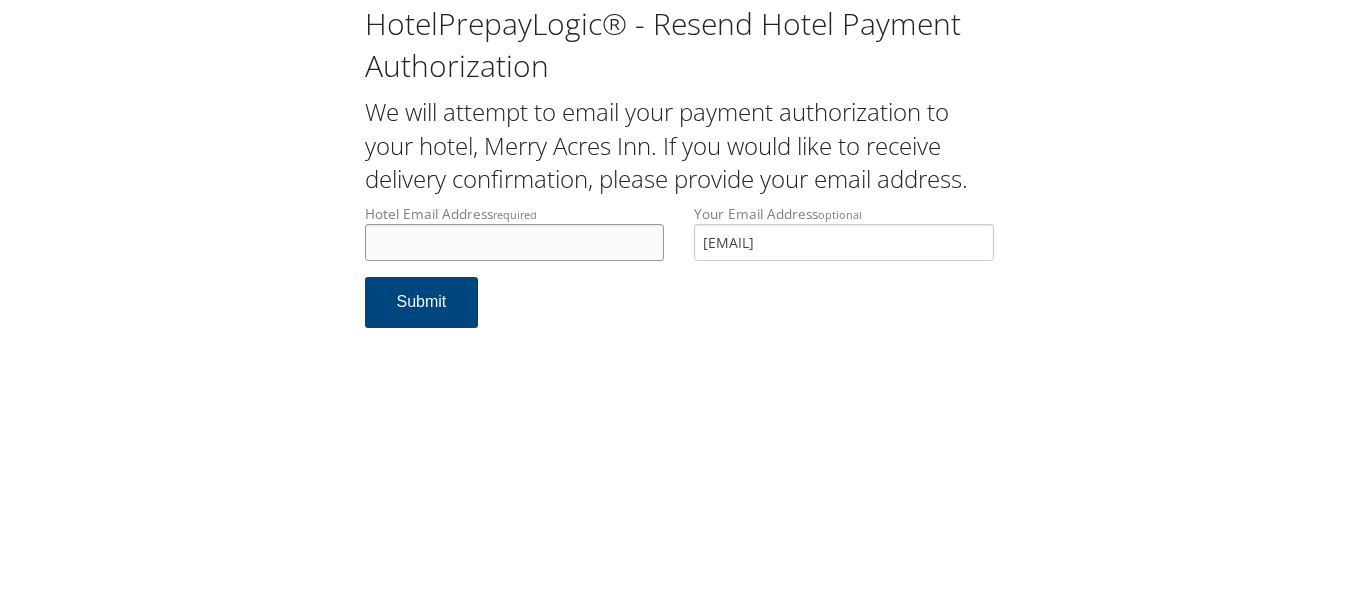 click on "Hotel Email Address  required" at bounding box center [515, 242] 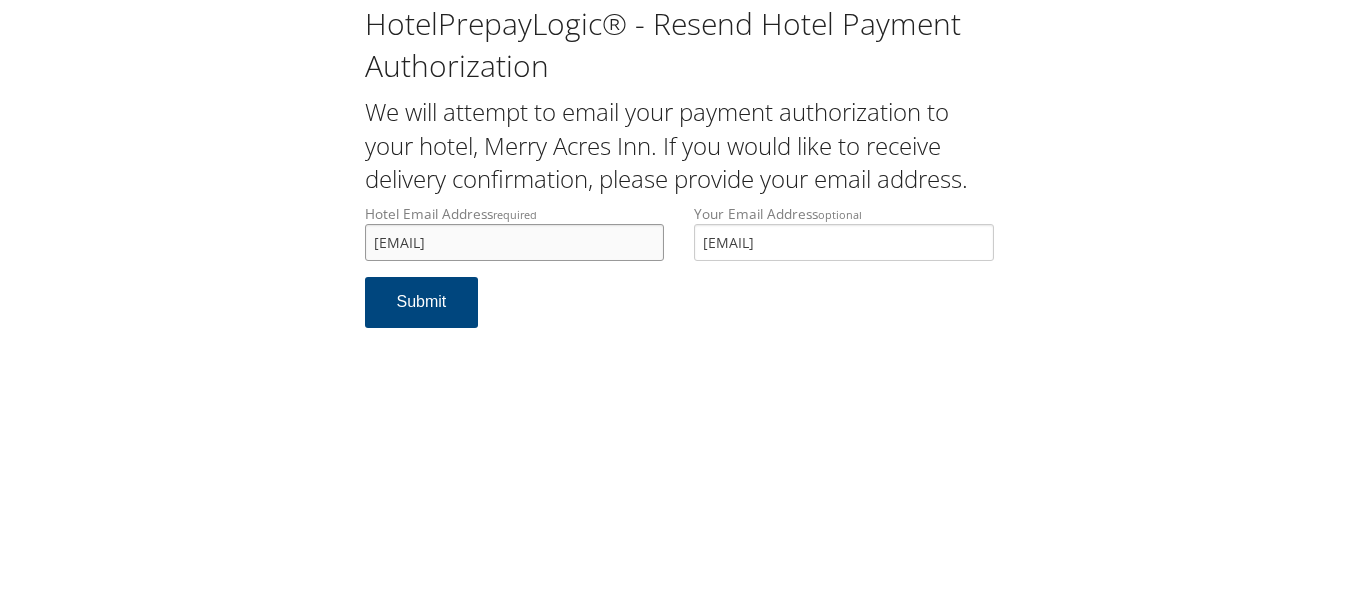 drag, startPoint x: 423, startPoint y: 238, endPoint x: 253, endPoint y: 223, distance: 170.66048 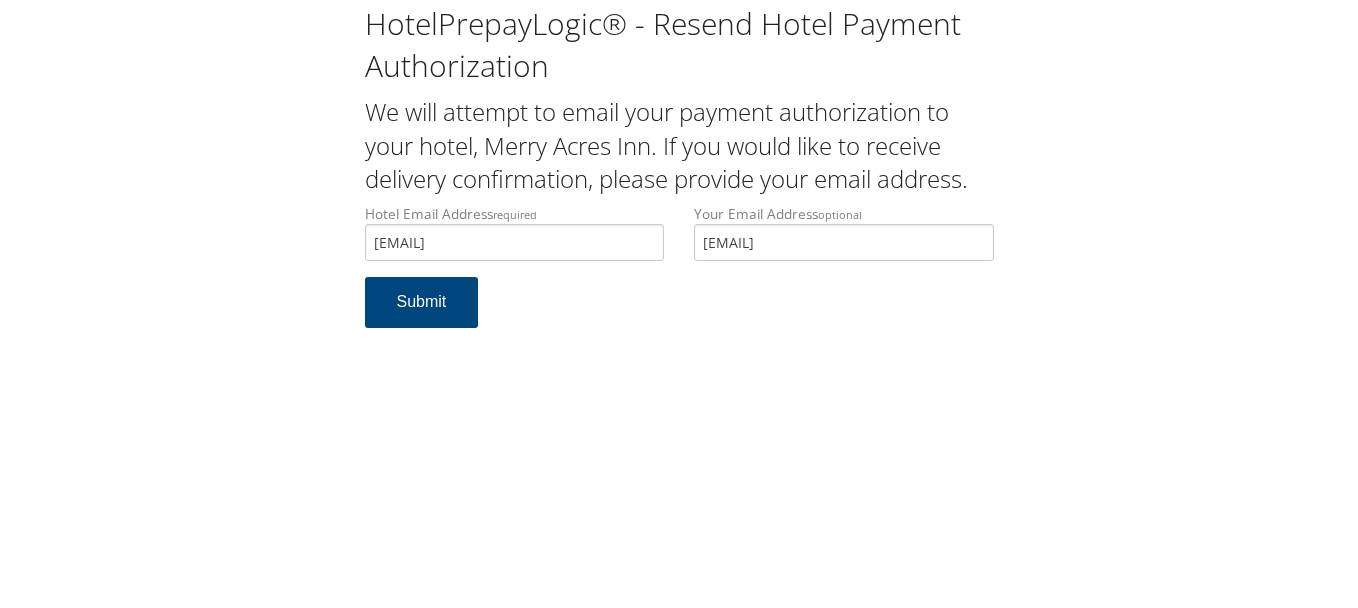 click on "HotelPrepayLogic® - Resend Hotel Payment Authorization
We will attempt to email your payment authorization to your hotel, Merry Acres Inn.
If you would like to receive delivery confirmation, please provide your email address.
Hotel Email Address  required
reservations@merryacres.com
Hotel email address is required
Your Email Address  optional
jitug7952@chghealthcare.com
Submit" at bounding box center (679, 174) 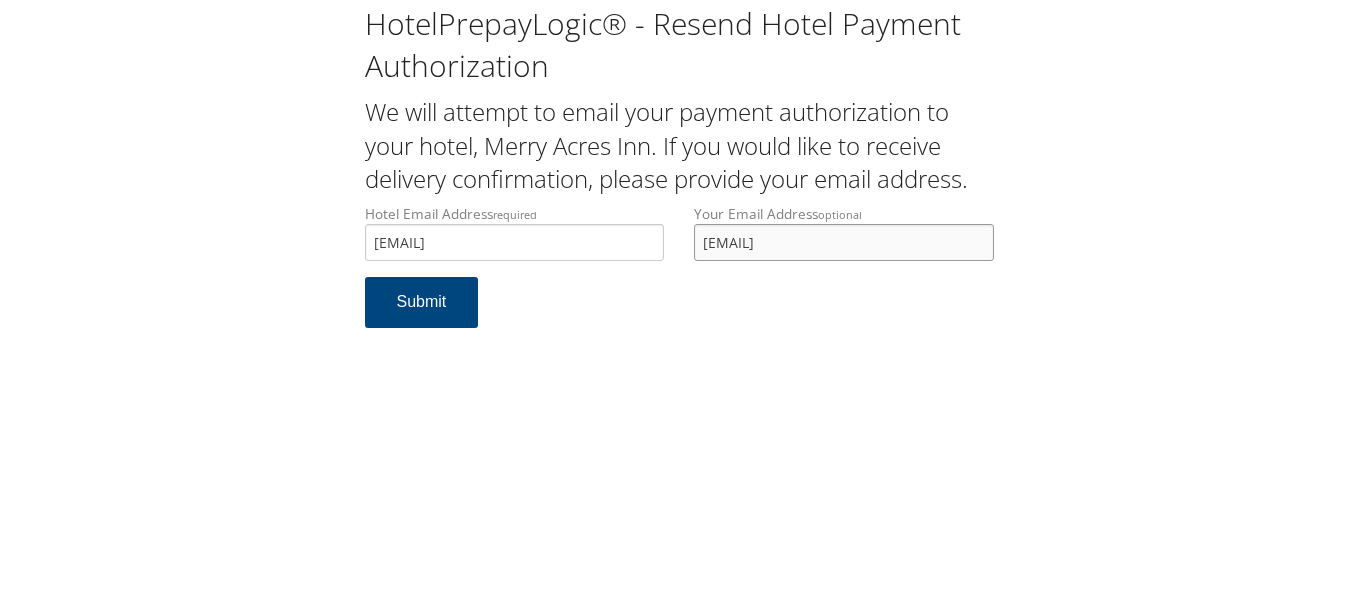drag, startPoint x: 946, startPoint y: 245, endPoint x: 720, endPoint y: 244, distance: 226.00221 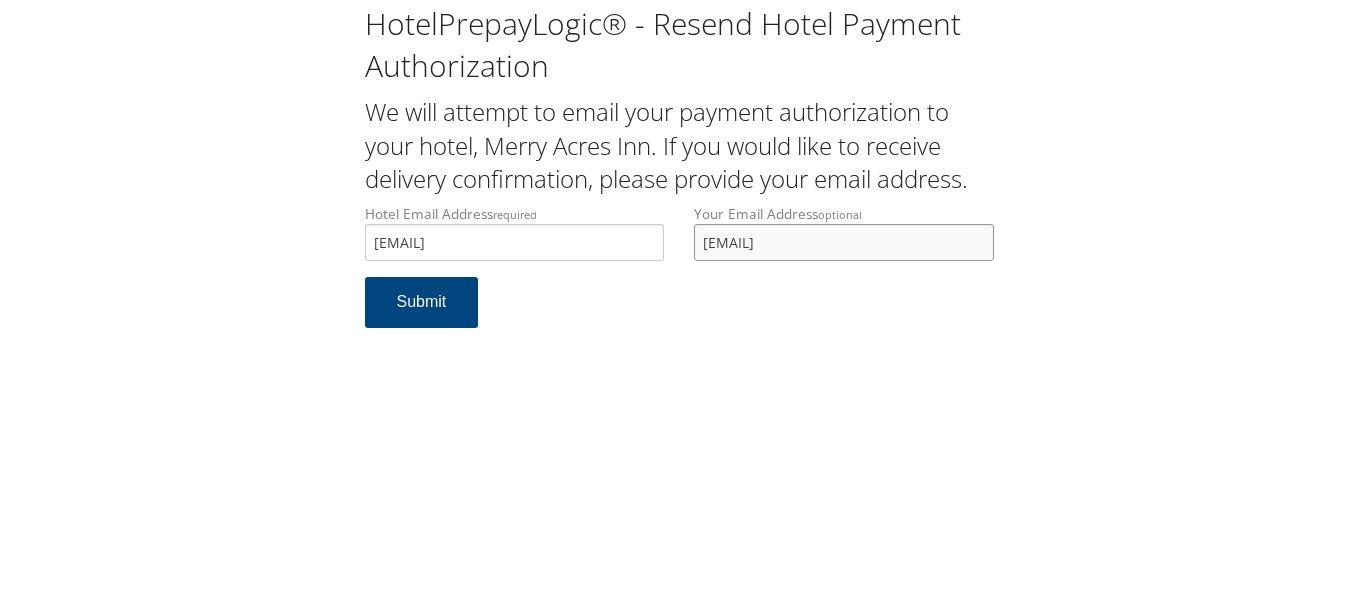 click on "jitug7952@chghealthcare.com" at bounding box center [844, 242] 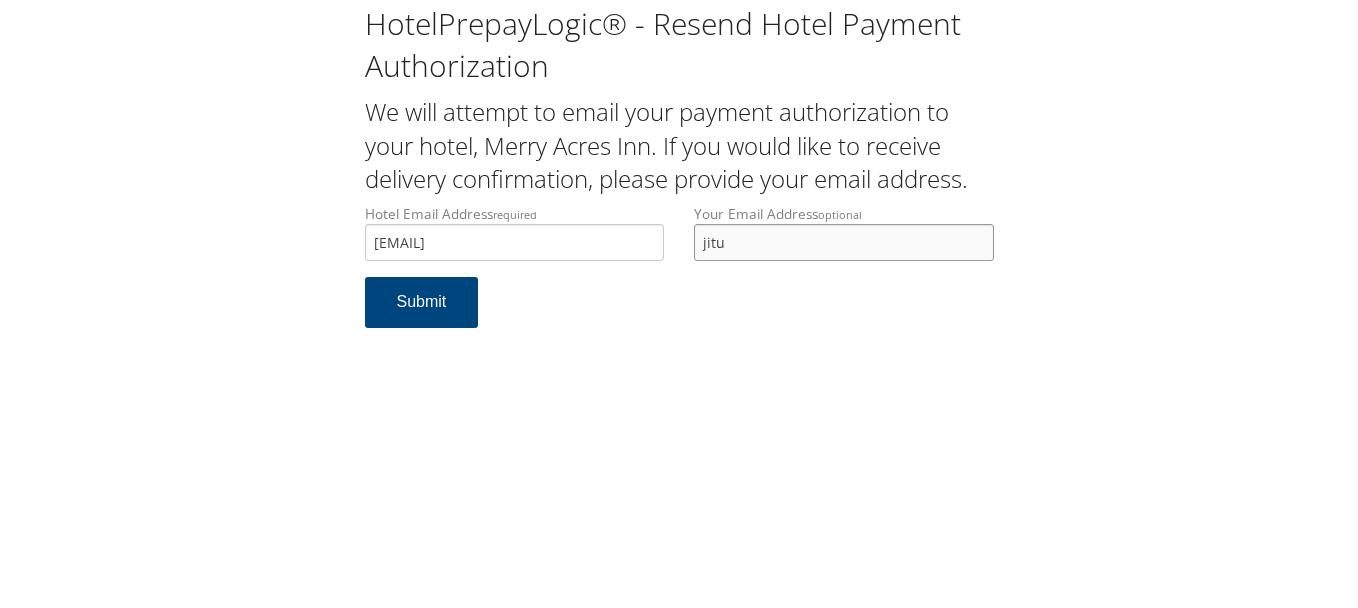 type on "jit" 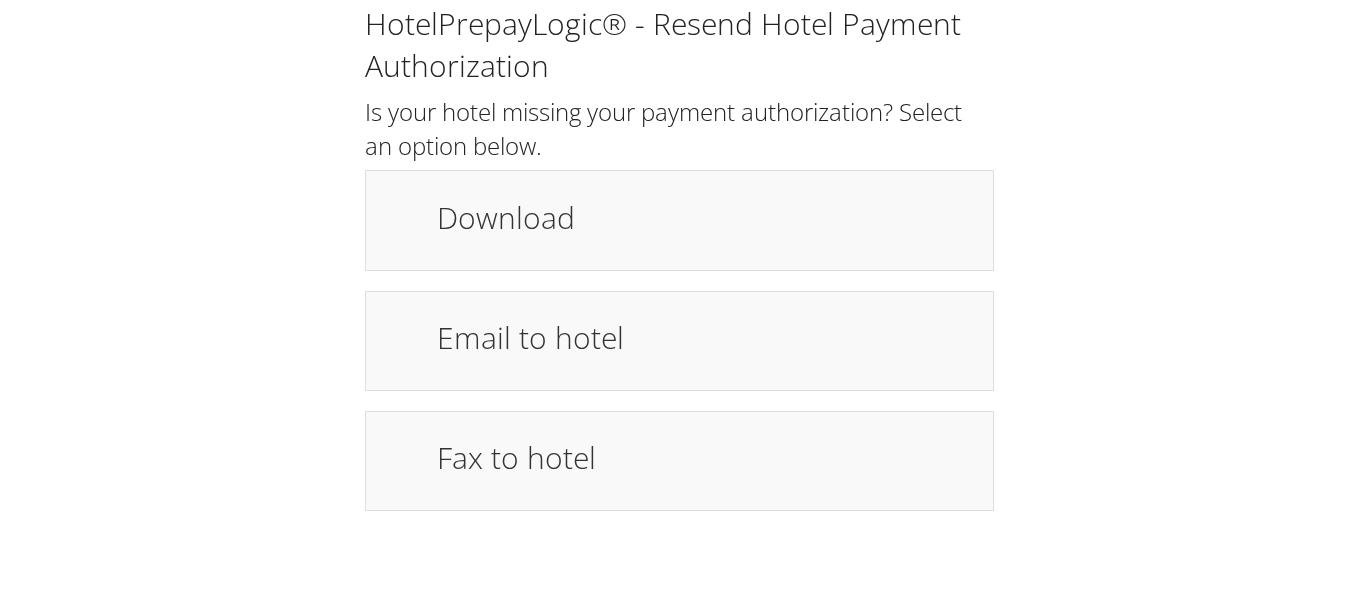 scroll, scrollTop: 0, scrollLeft: 0, axis: both 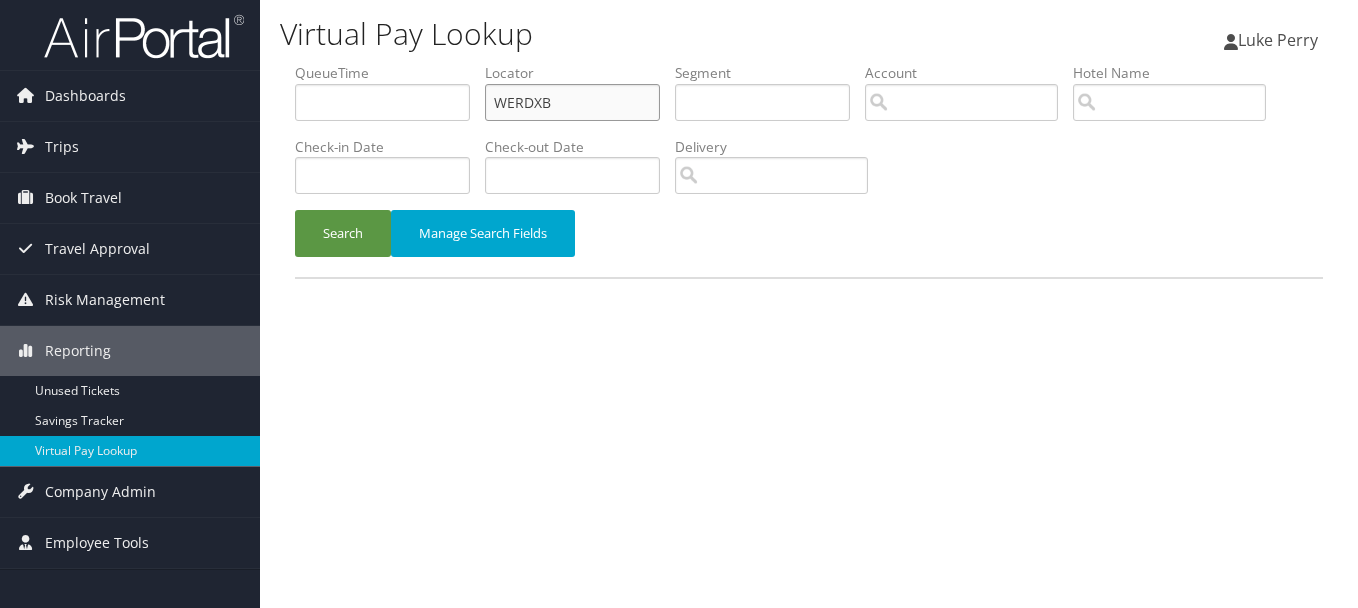 drag, startPoint x: 554, startPoint y: 96, endPoint x: 398, endPoint y: 96, distance: 156 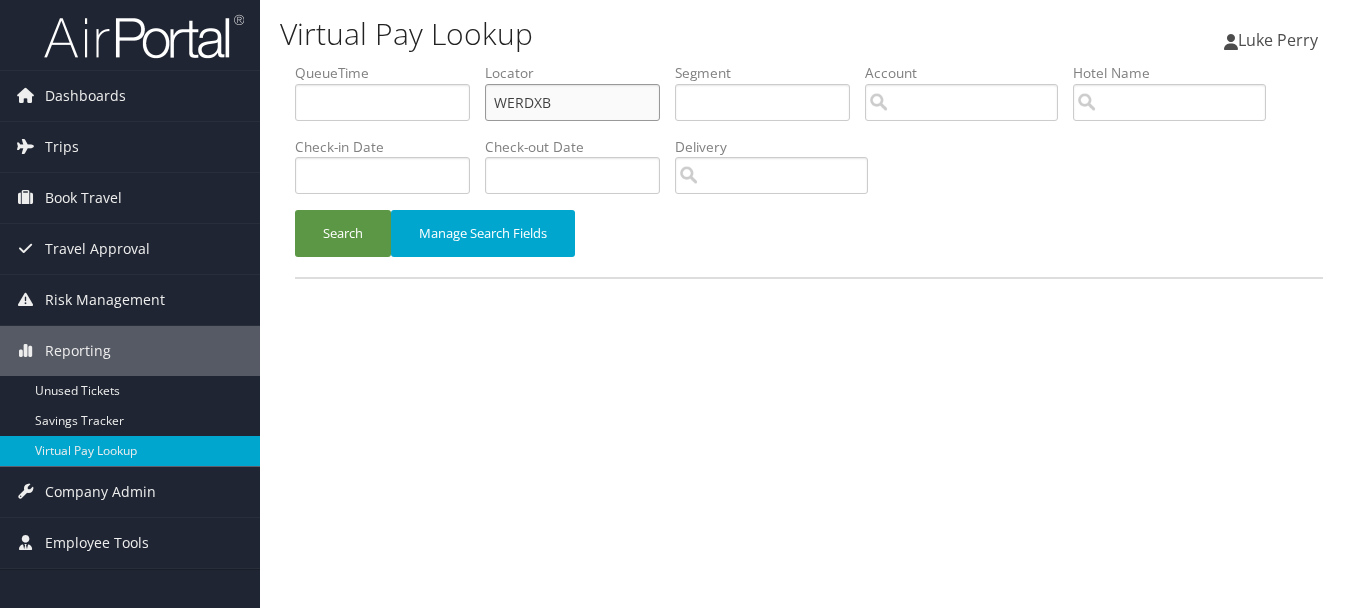 click on "QueueTime Locator [TEXT] Segment Account Traveler Hotel Name Check-in Date Check-out Date Delivery" at bounding box center [809, 63] 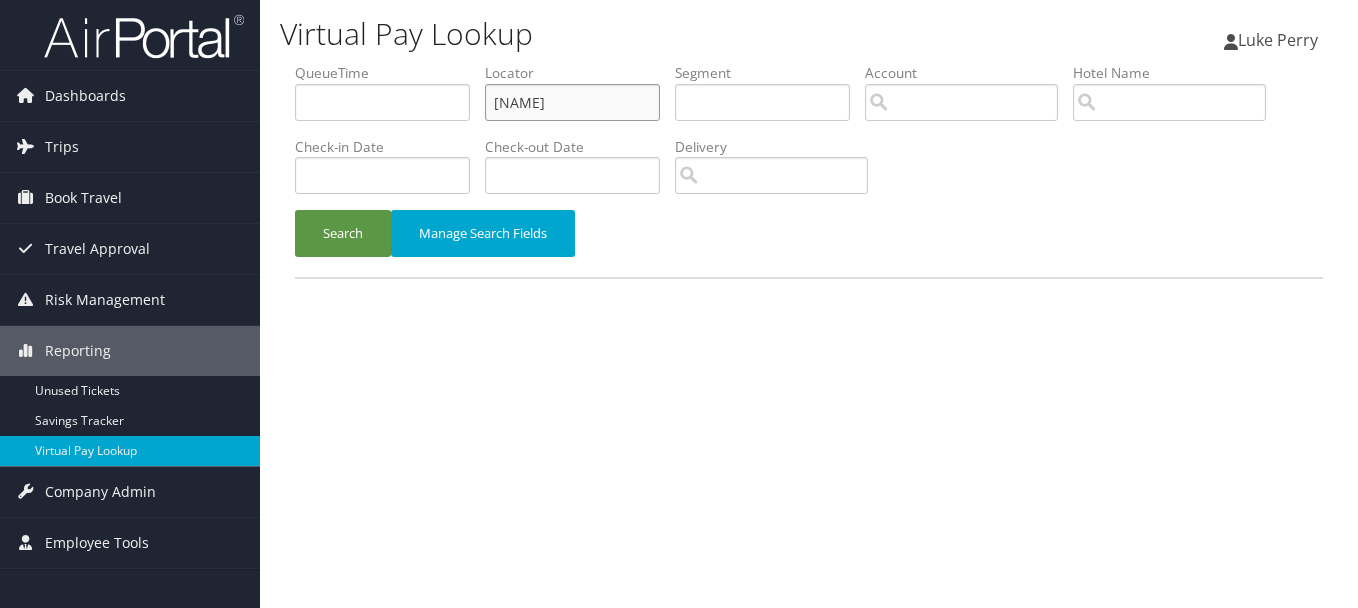 type on "QXPPKD" 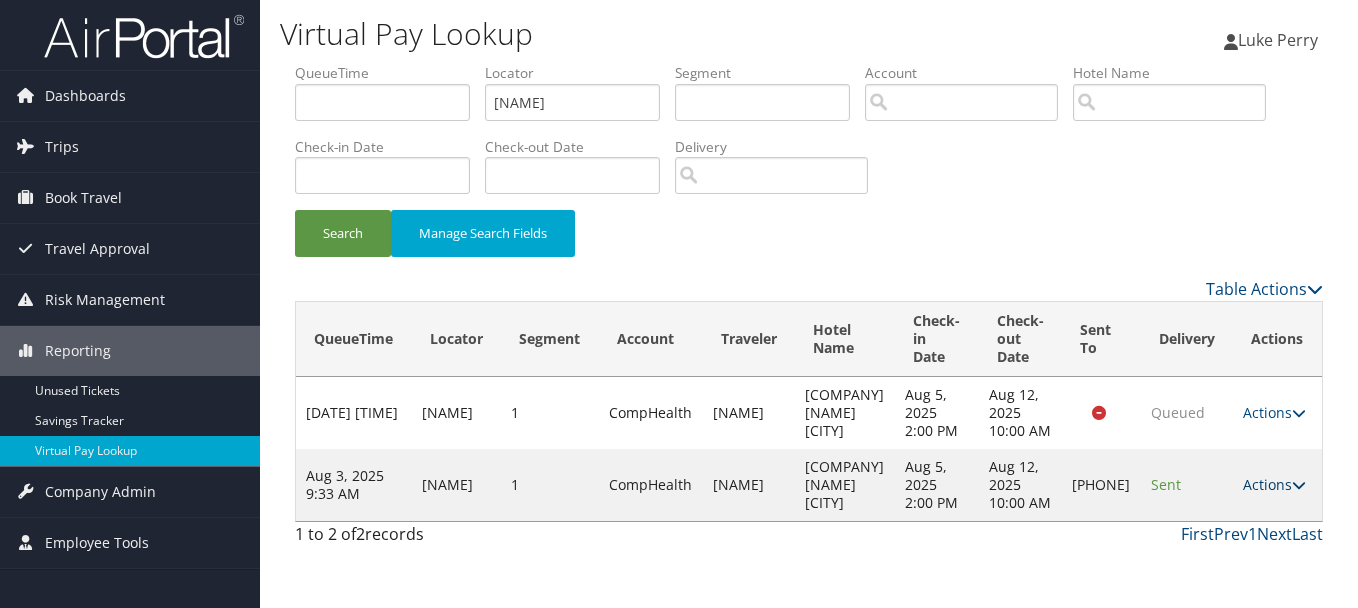 click on "Actions" at bounding box center (1274, 484) 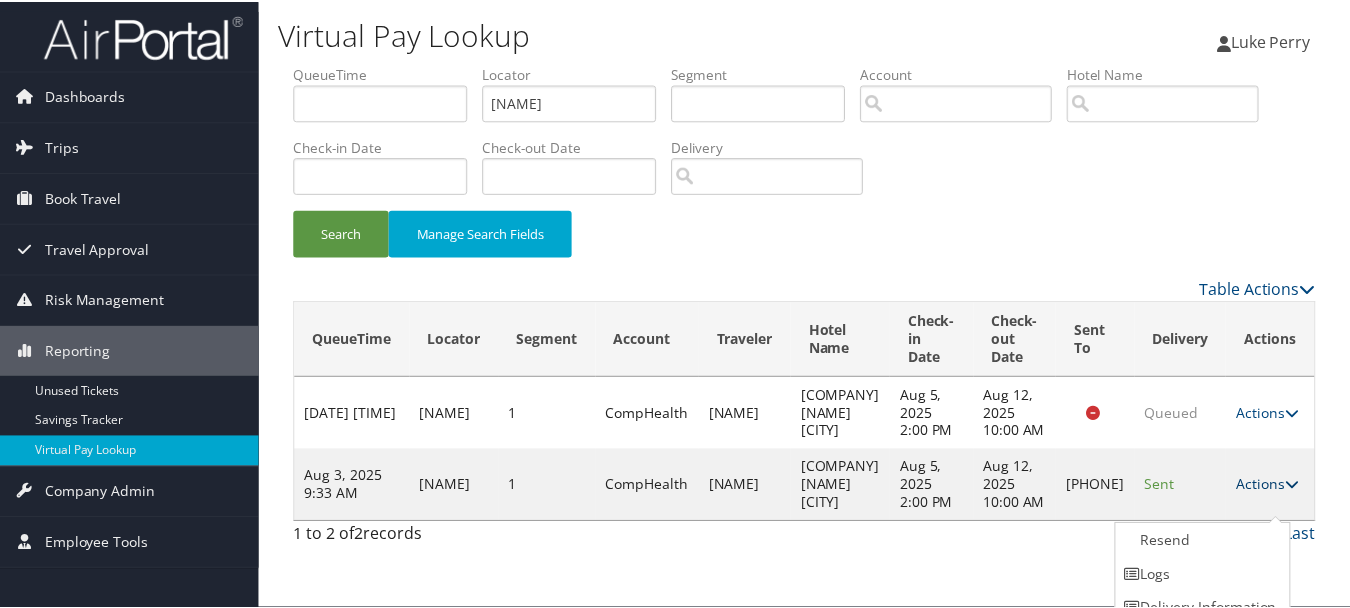 scroll, scrollTop: 53, scrollLeft: 0, axis: vertical 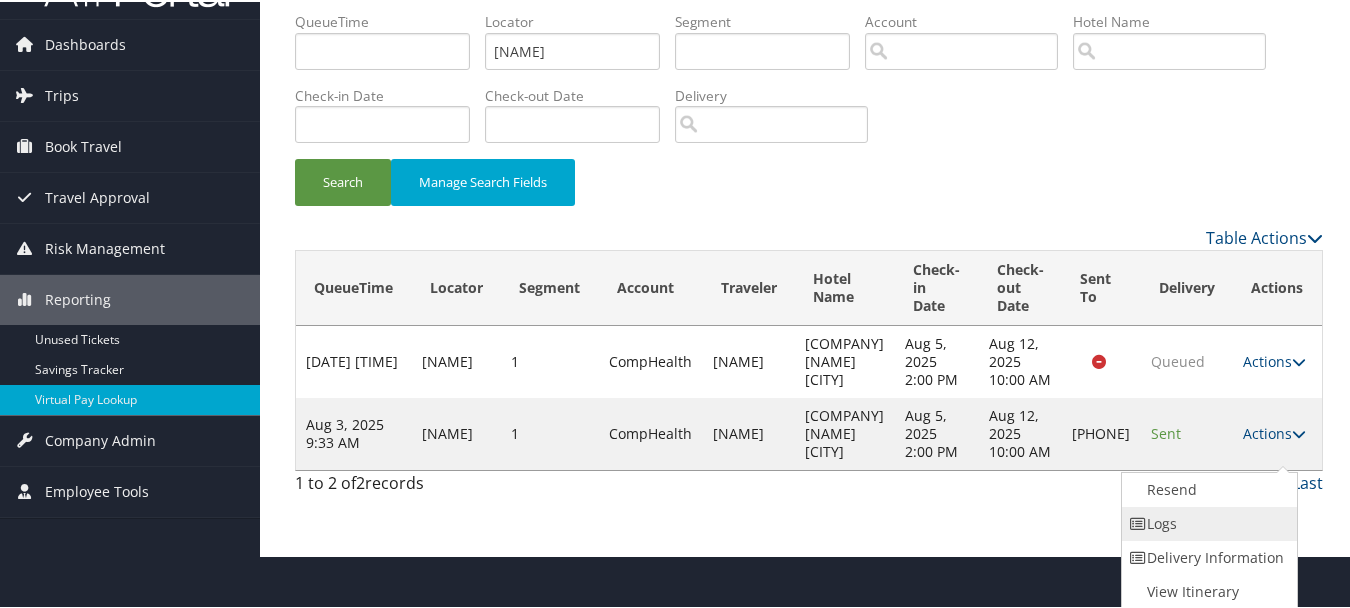 click on "Logs" at bounding box center (1207, 522) 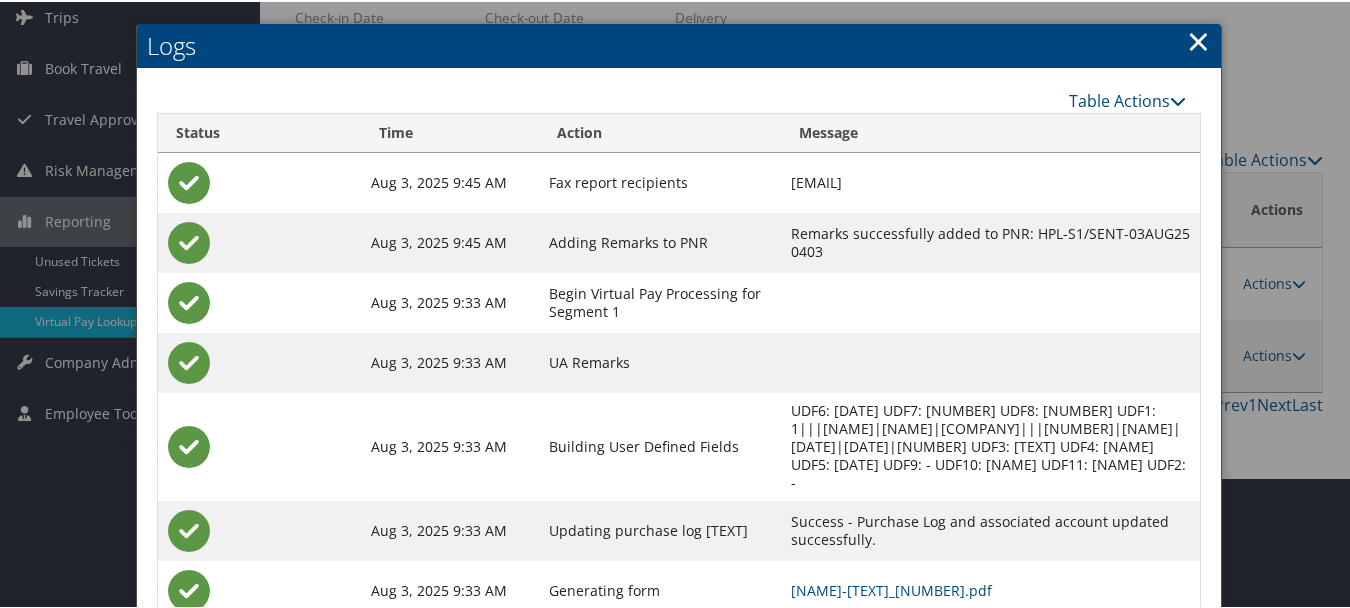 scroll, scrollTop: 258, scrollLeft: 0, axis: vertical 